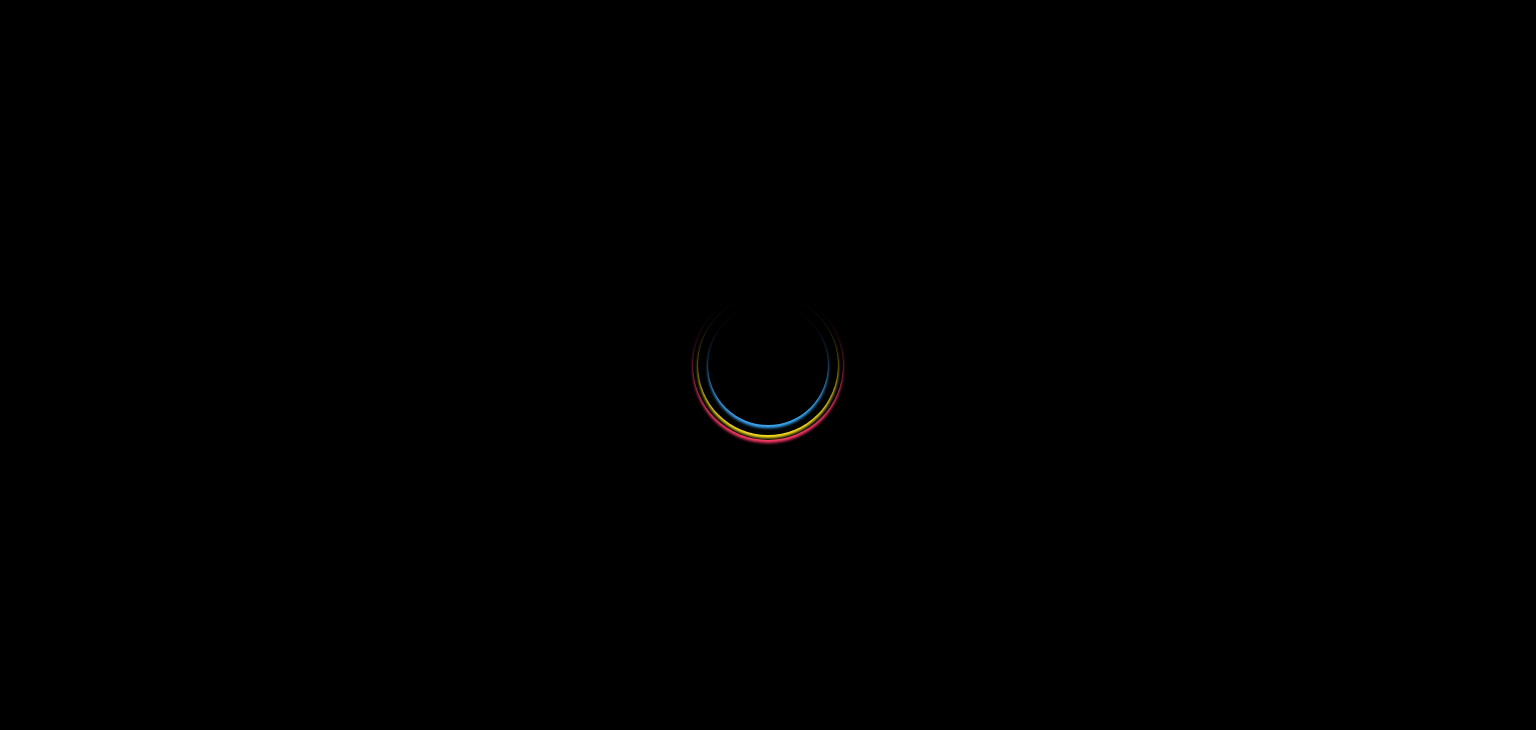scroll, scrollTop: 0, scrollLeft: 0, axis: both 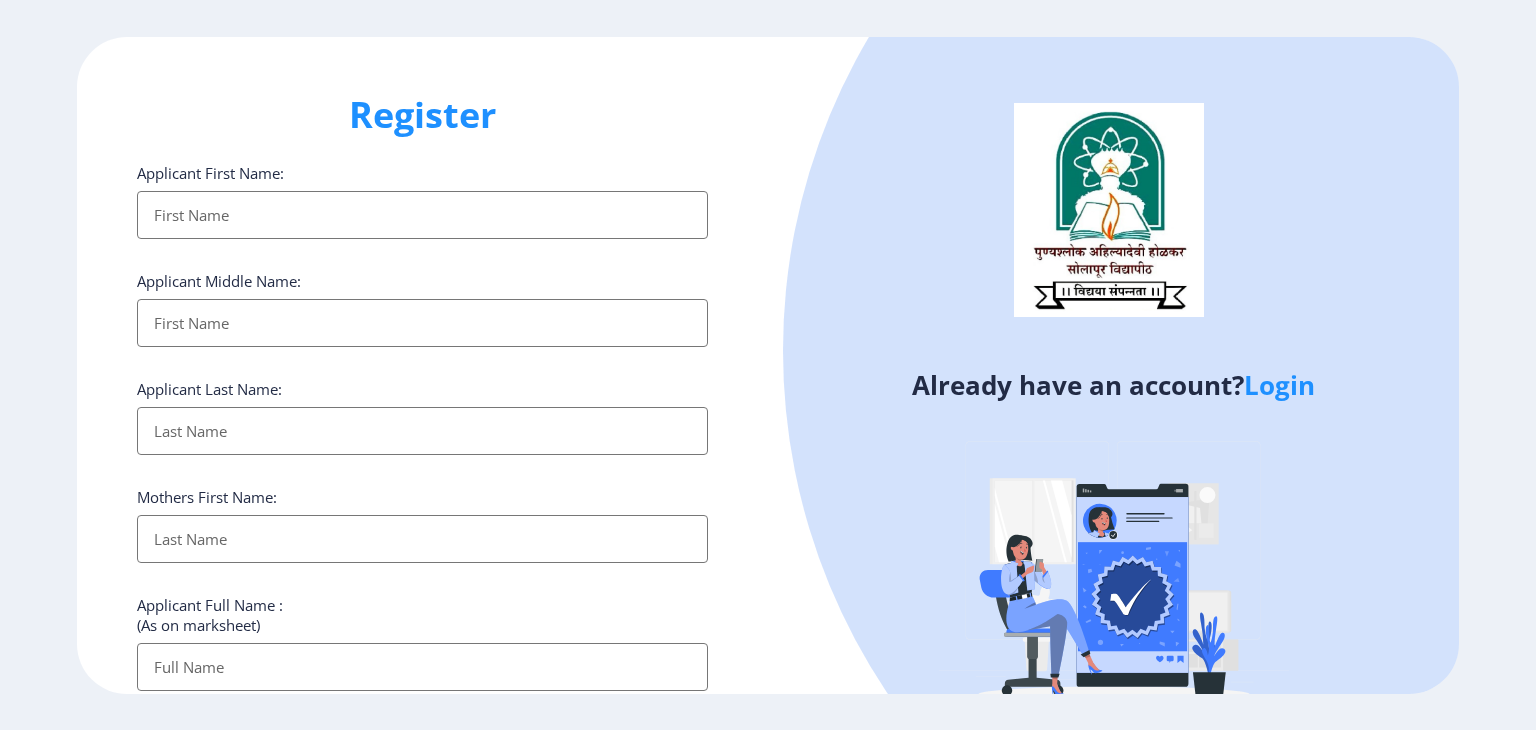 click on "Applicant First Name:" at bounding box center [422, 215] 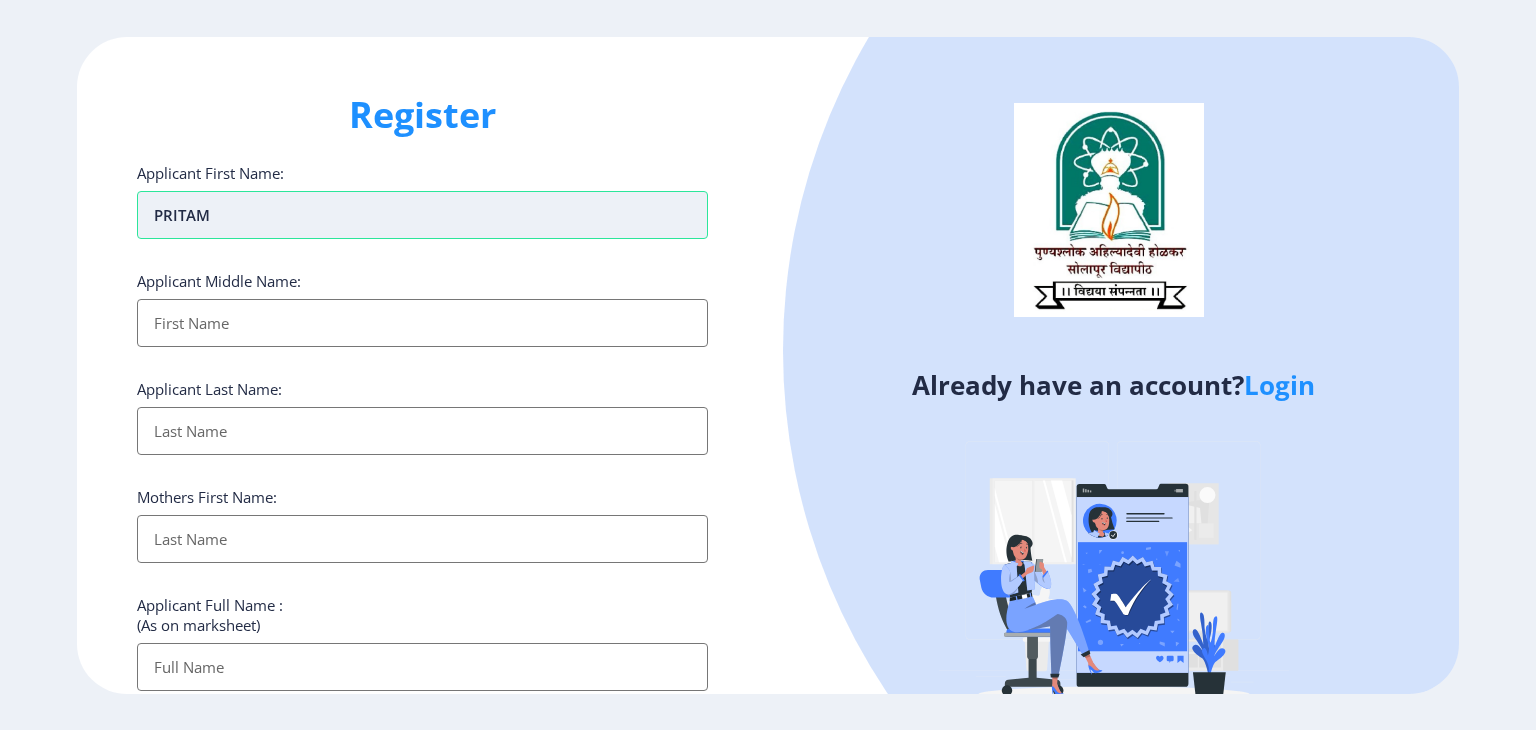 type on "PRITAM" 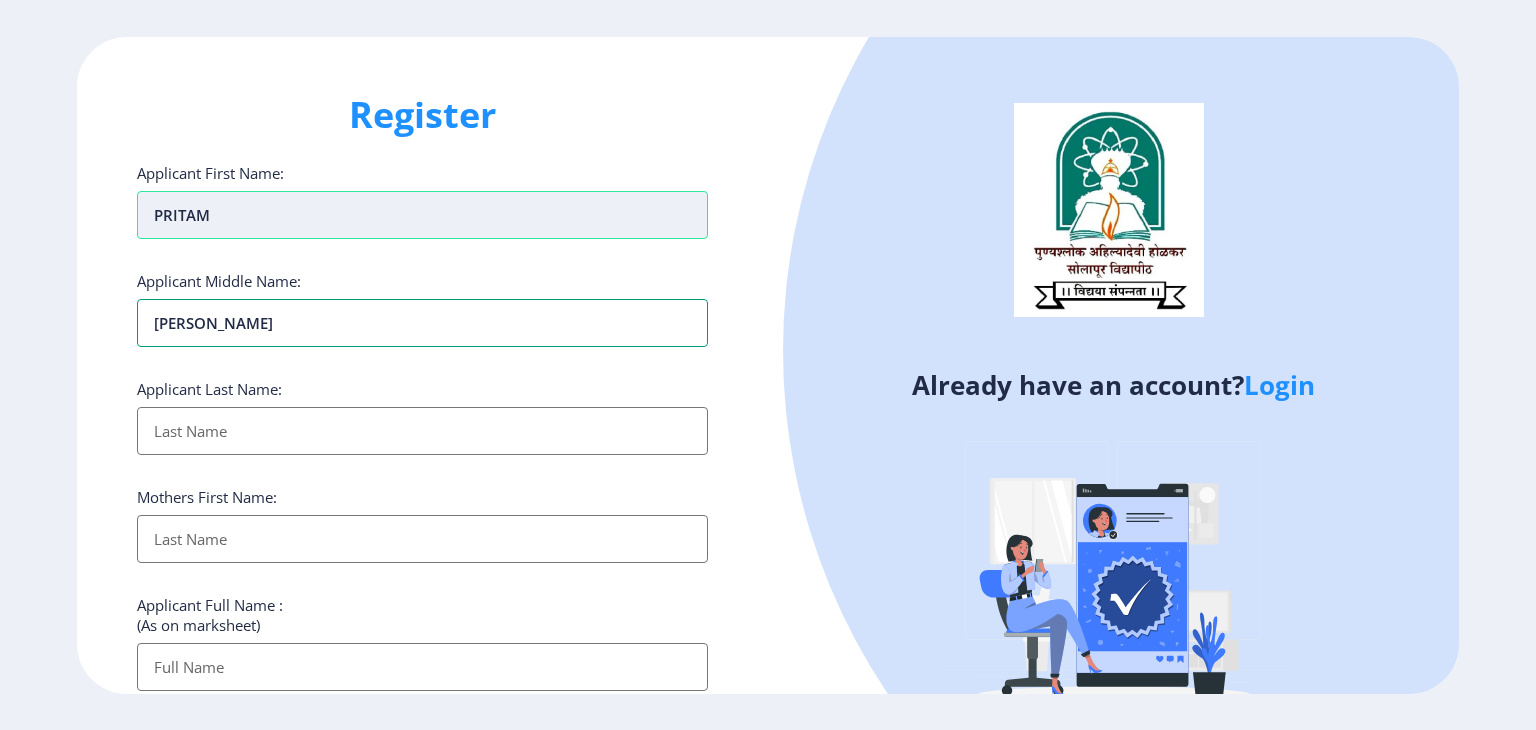 type on "[PERSON_NAME]" 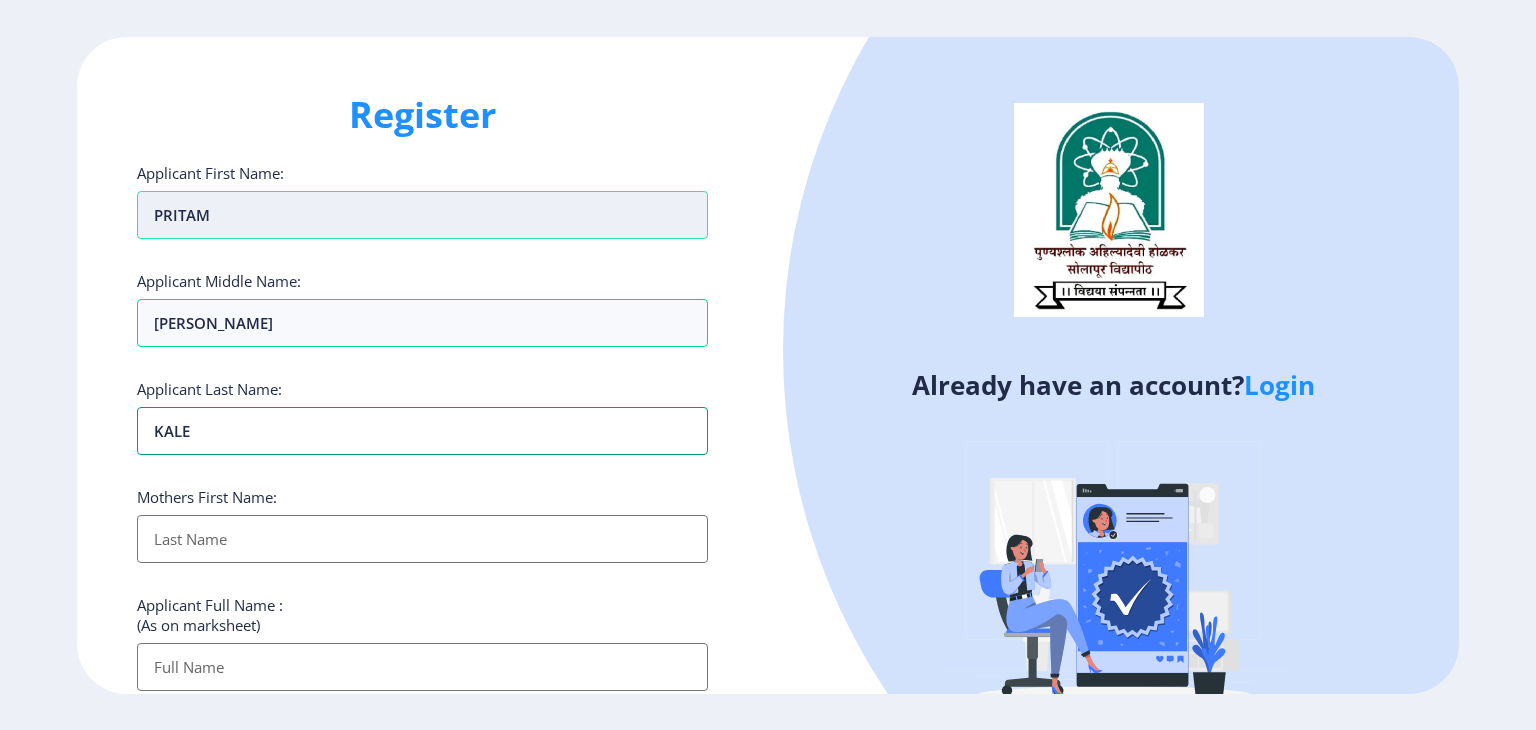 type on "KALE" 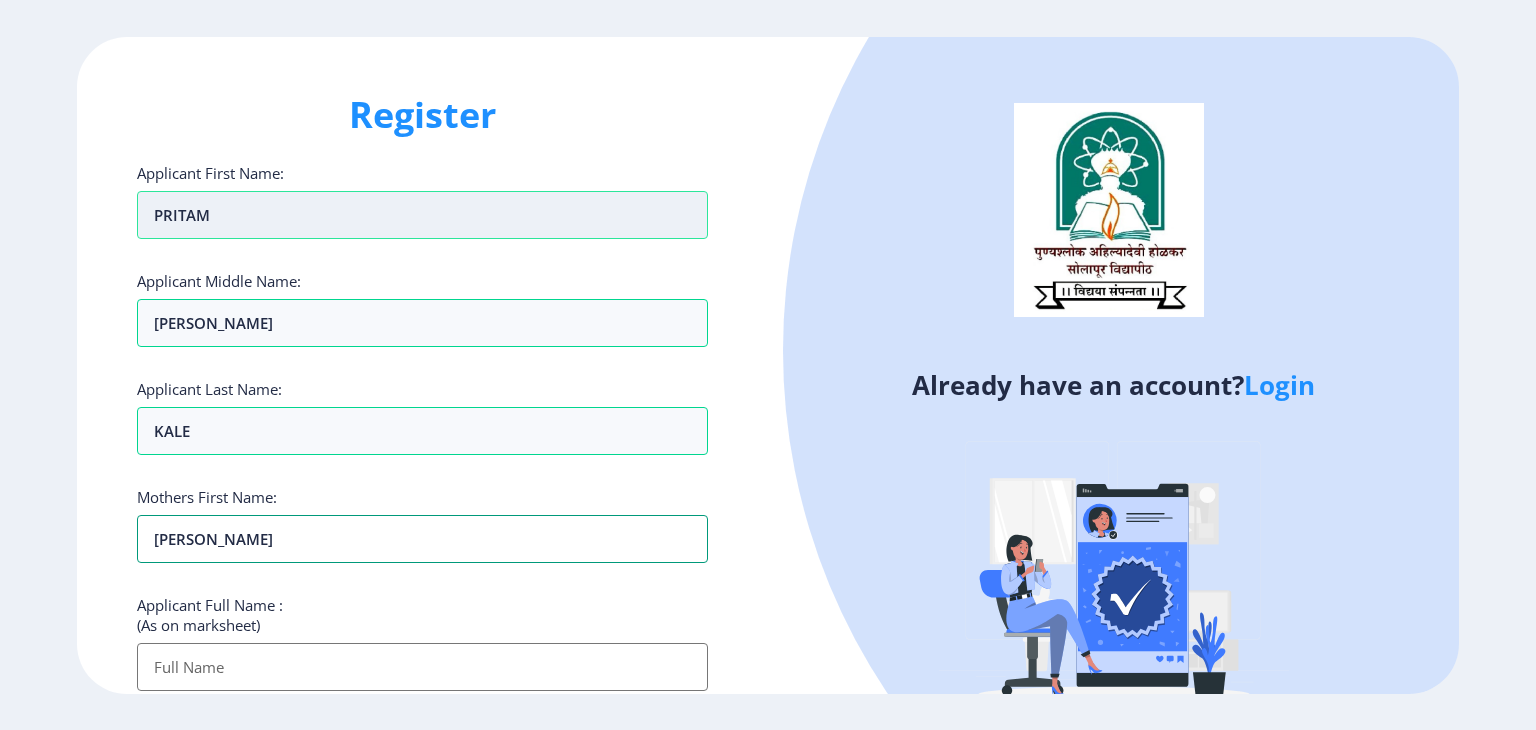 type on "PUSHPA" 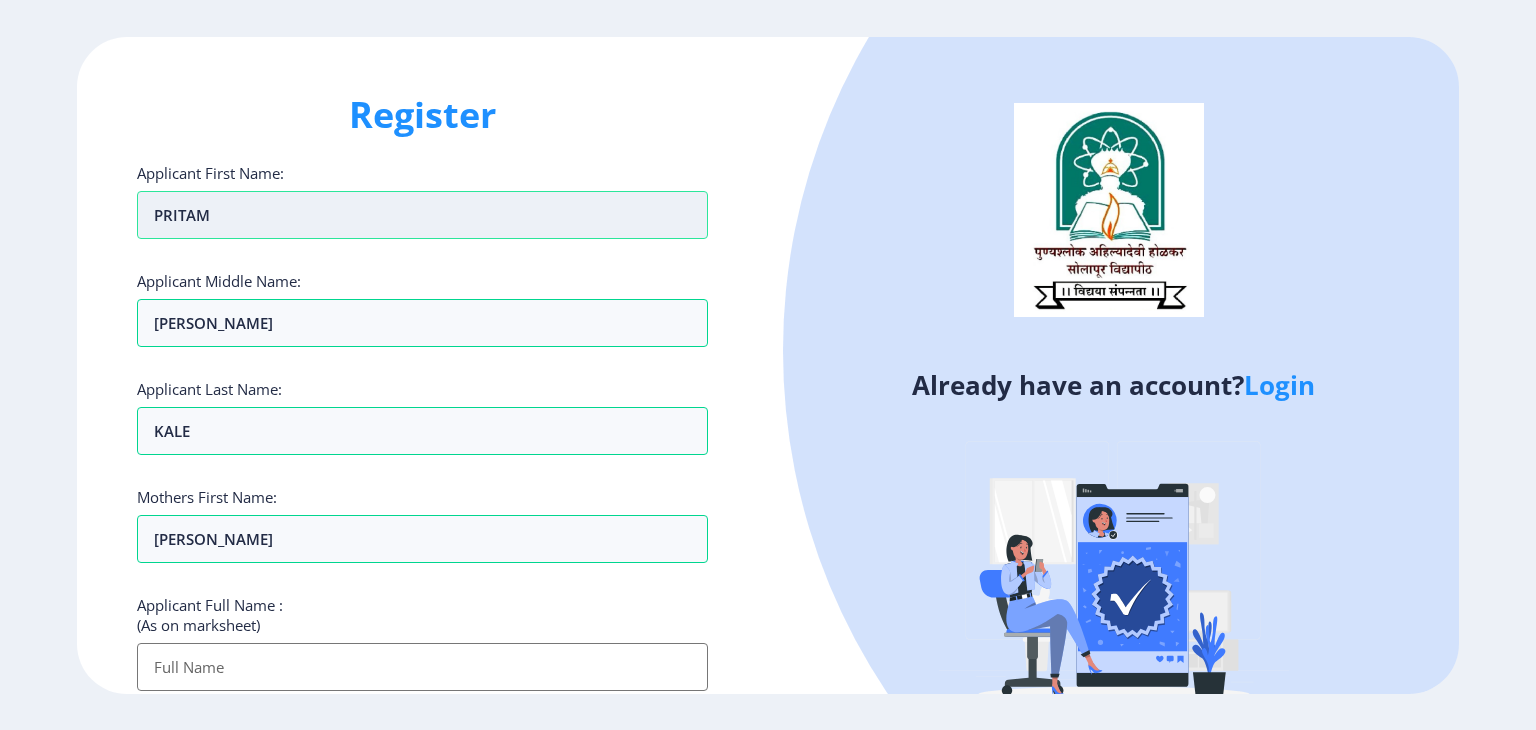 scroll, scrollTop: 100, scrollLeft: 0, axis: vertical 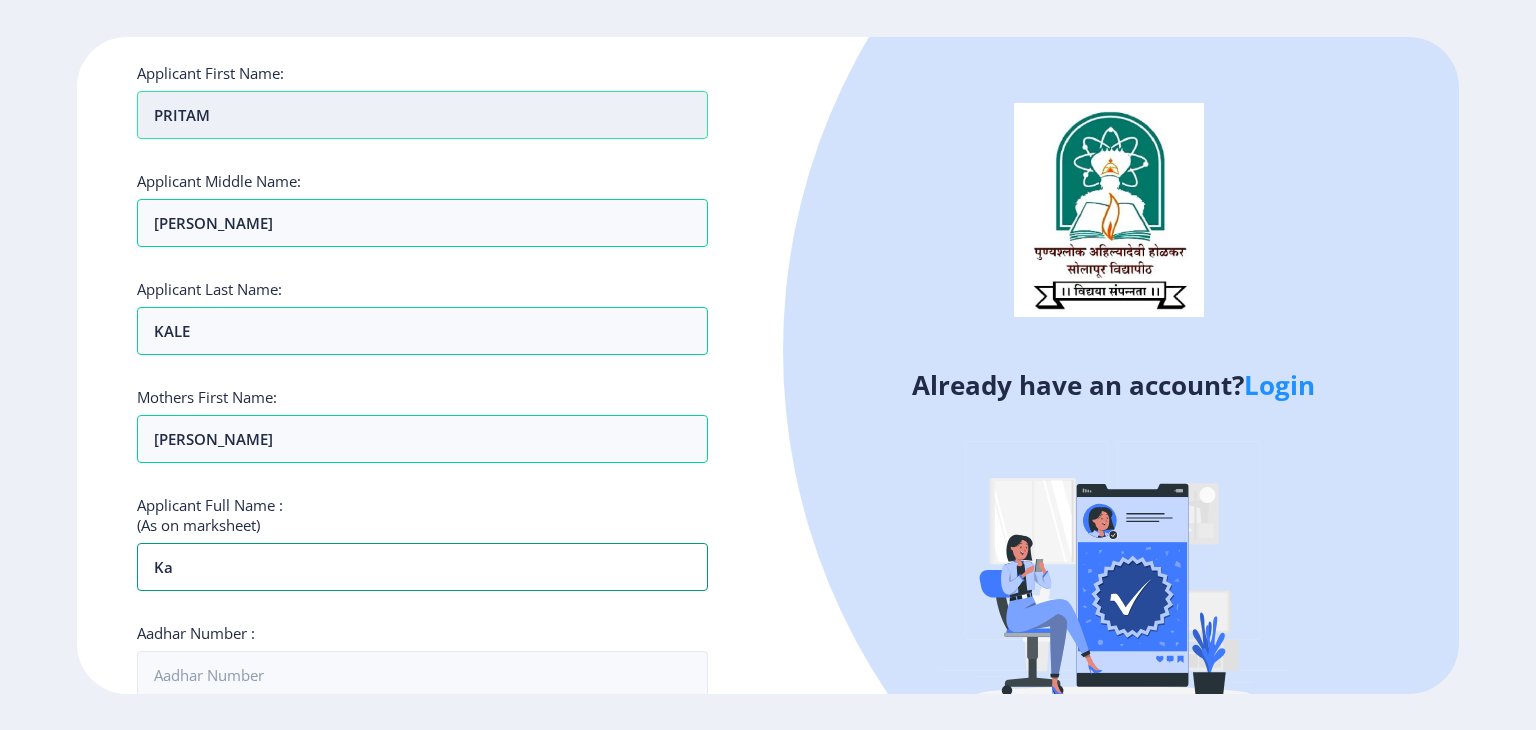 type on "k" 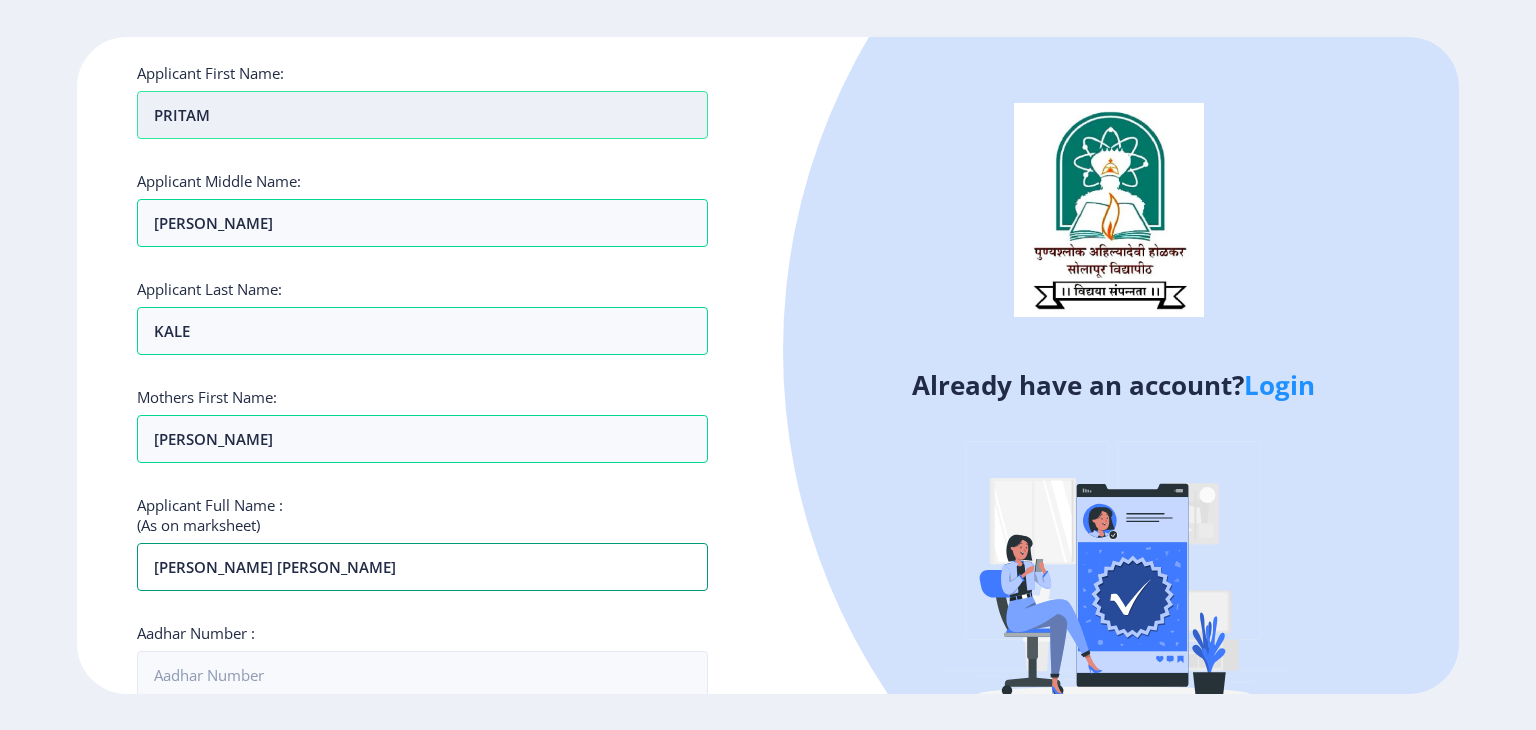 type on "KALE PRITAM UTTAM" 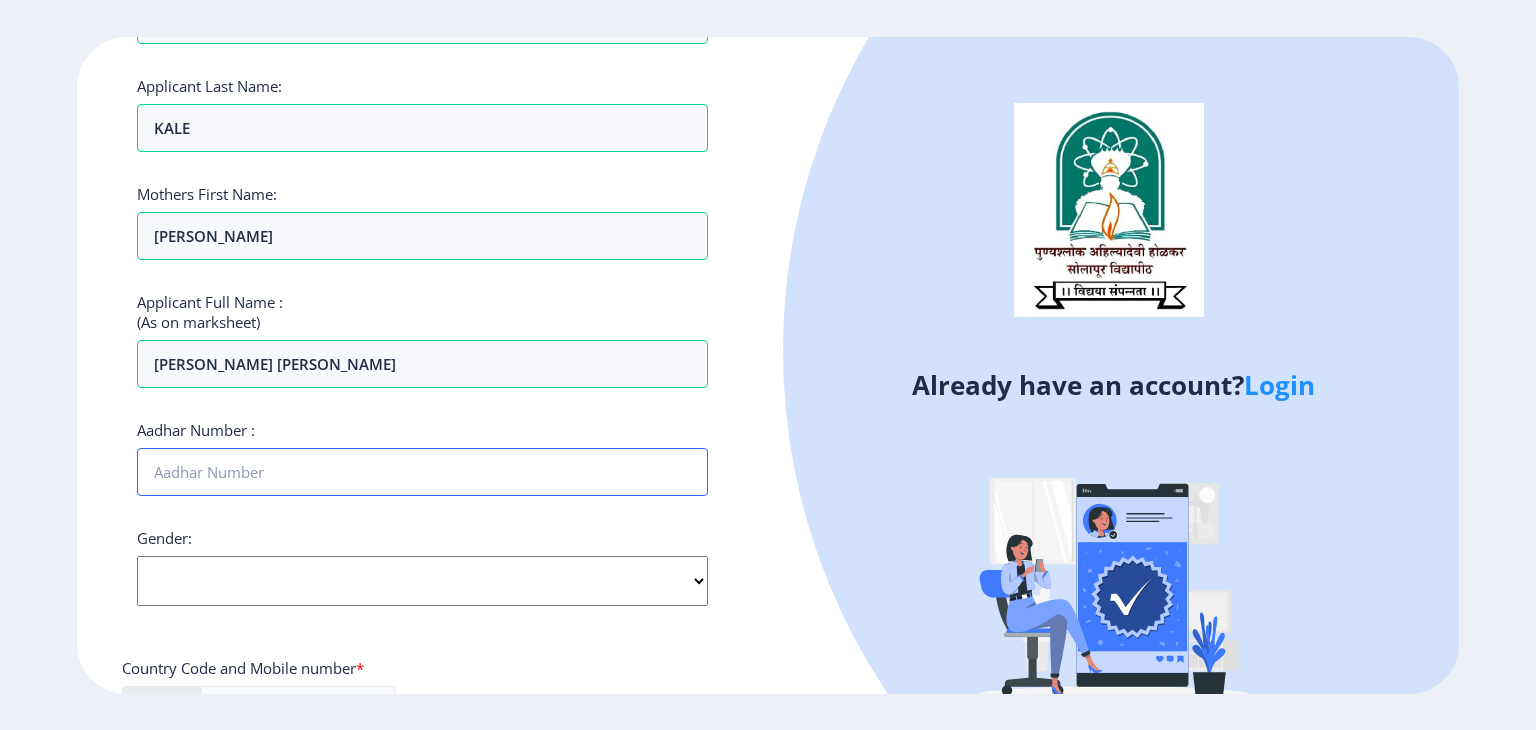 scroll, scrollTop: 403, scrollLeft: 0, axis: vertical 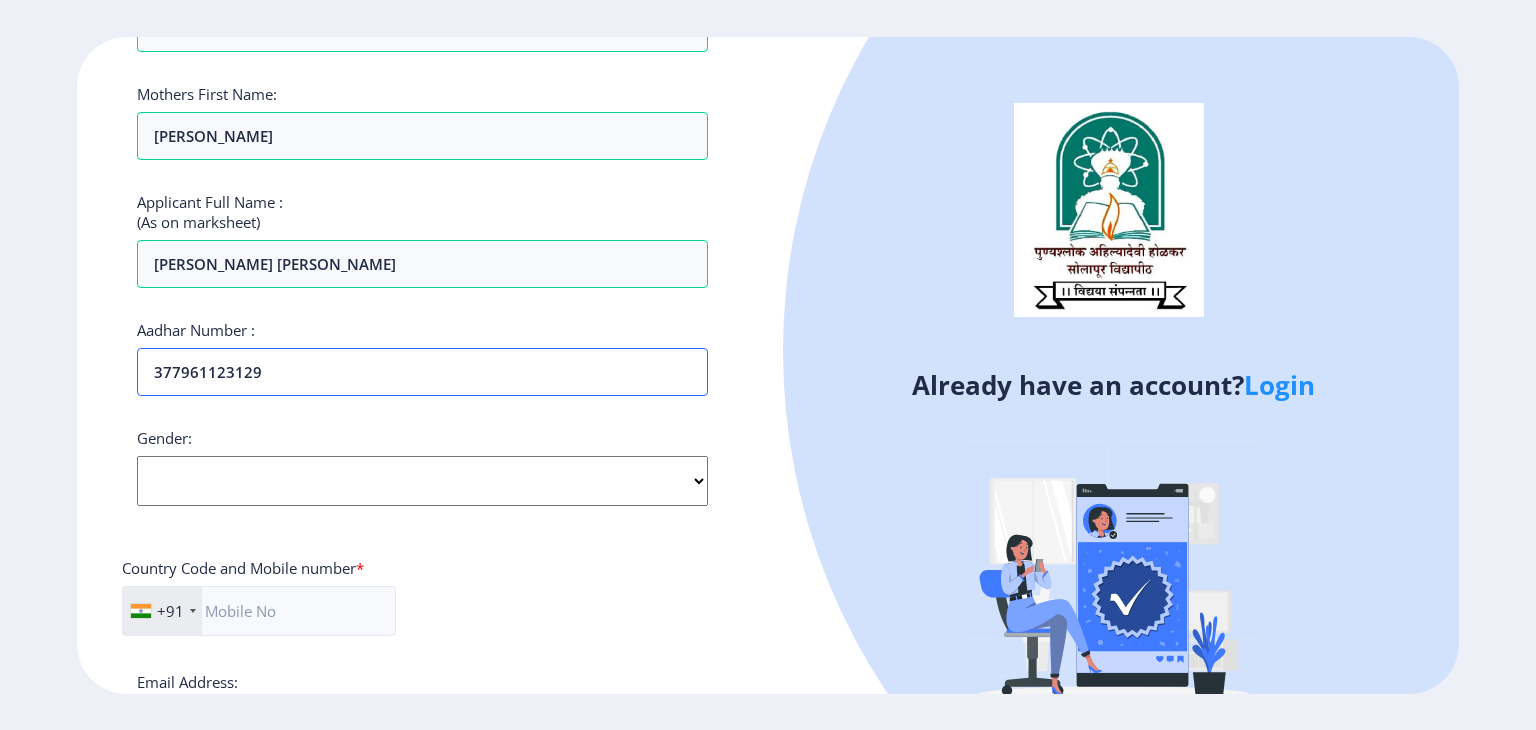 type on "377961123129" 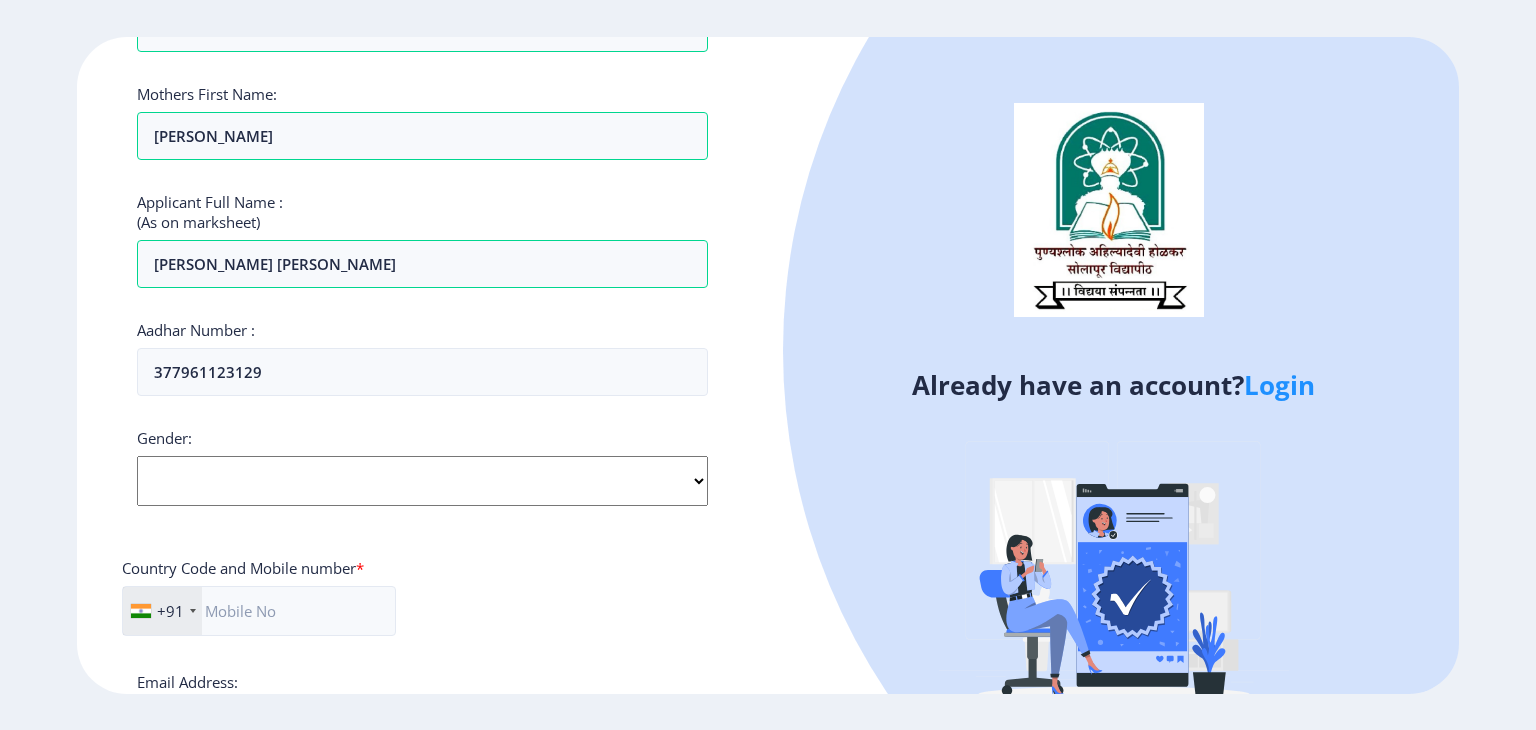 click on "Select Gender Male Female Other" 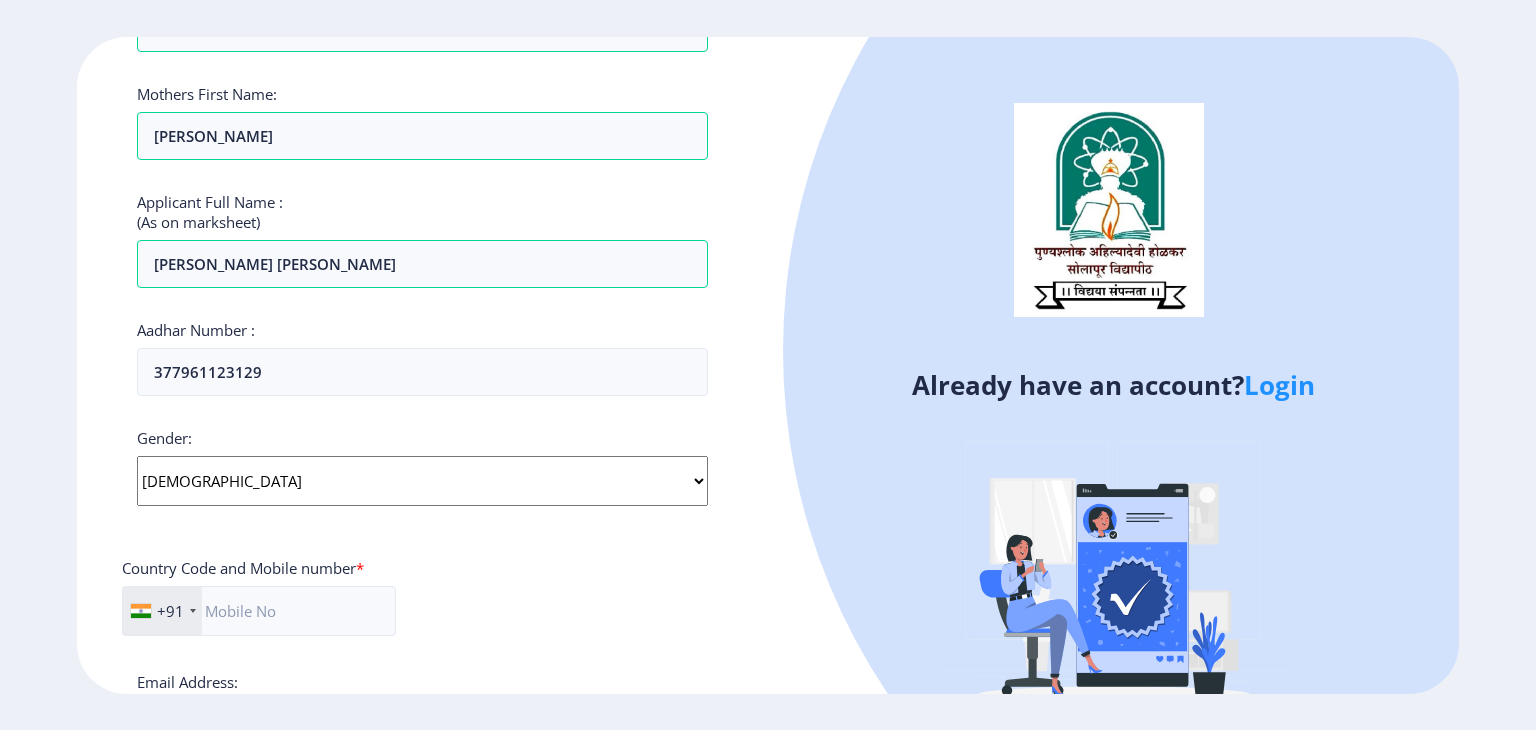 click on "Select Gender Male Female Other" 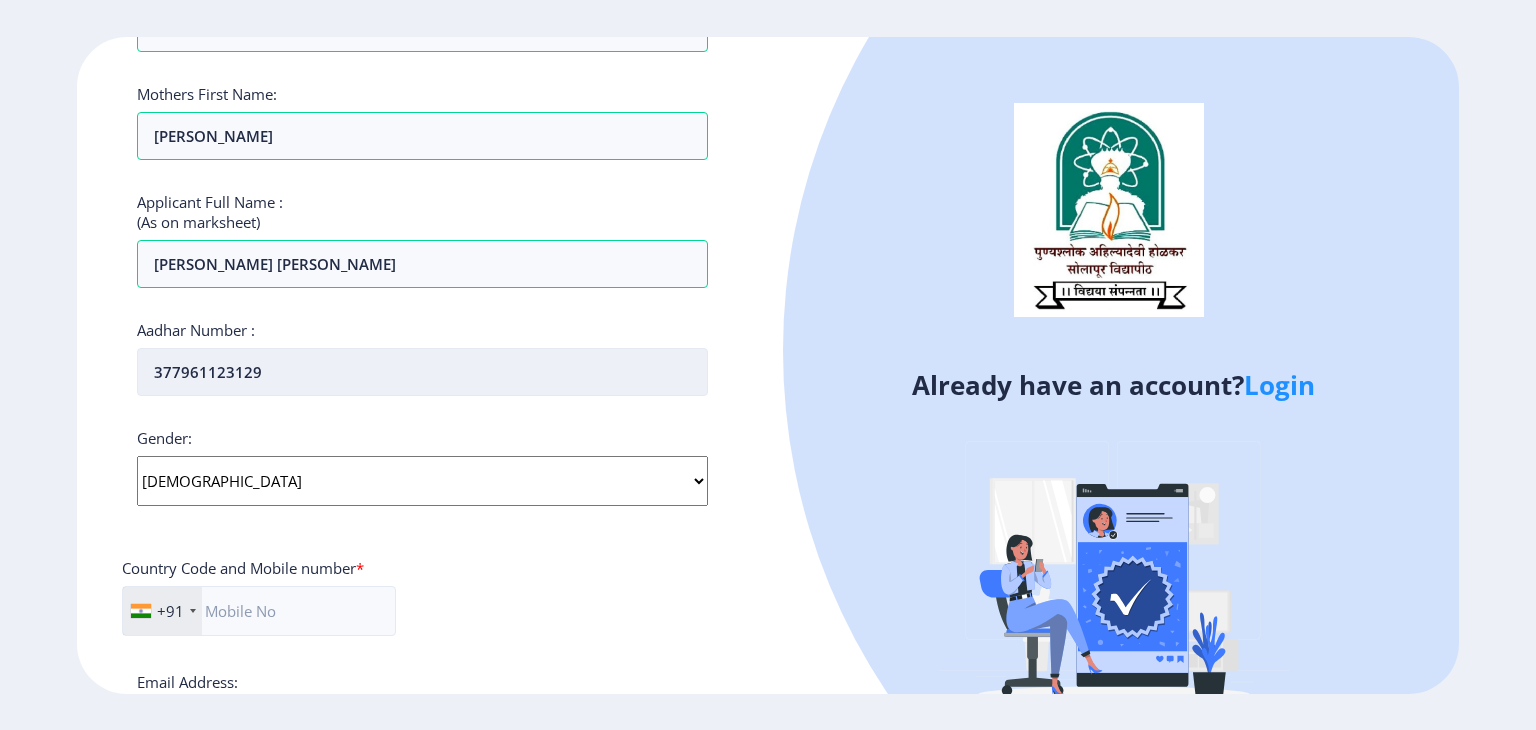 scroll, scrollTop: 603, scrollLeft: 0, axis: vertical 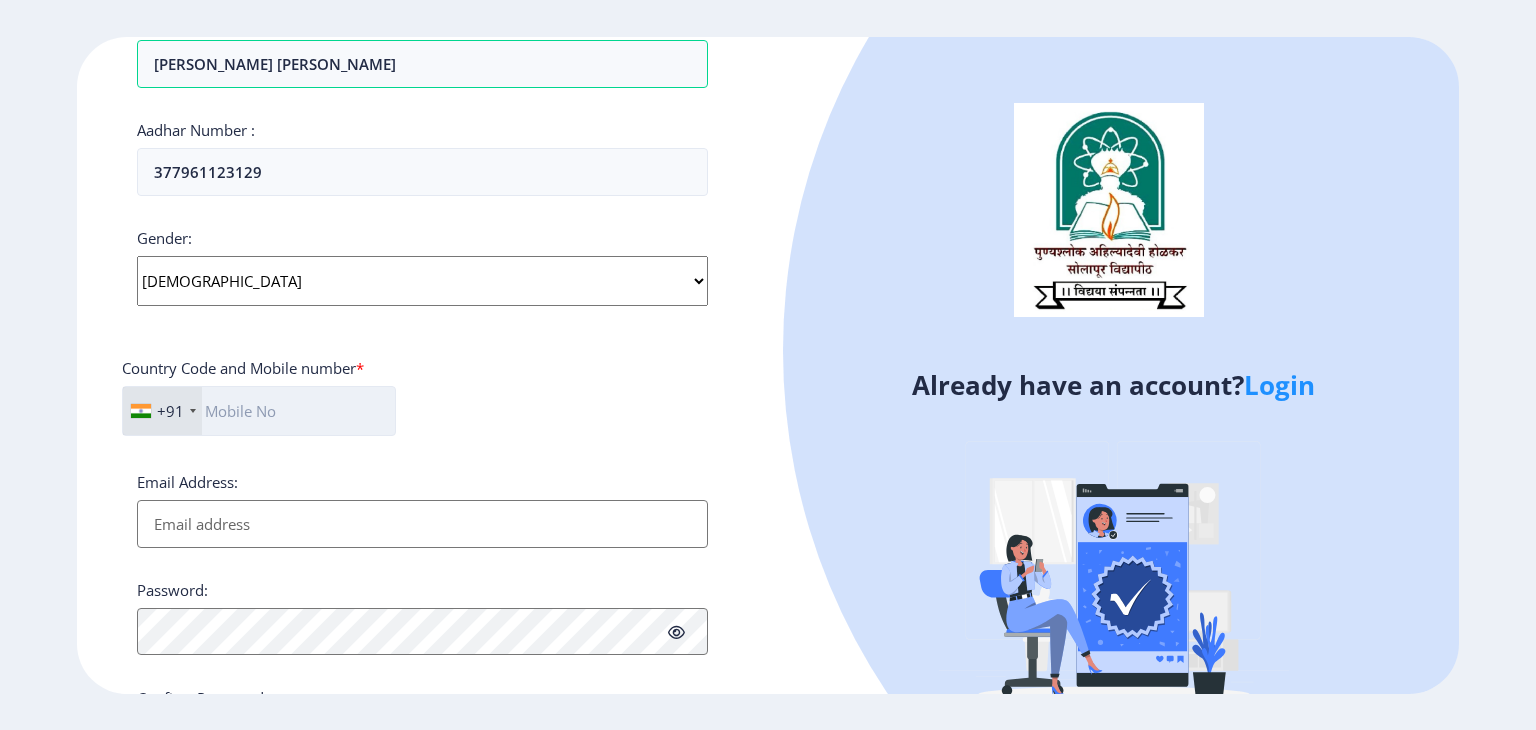 click 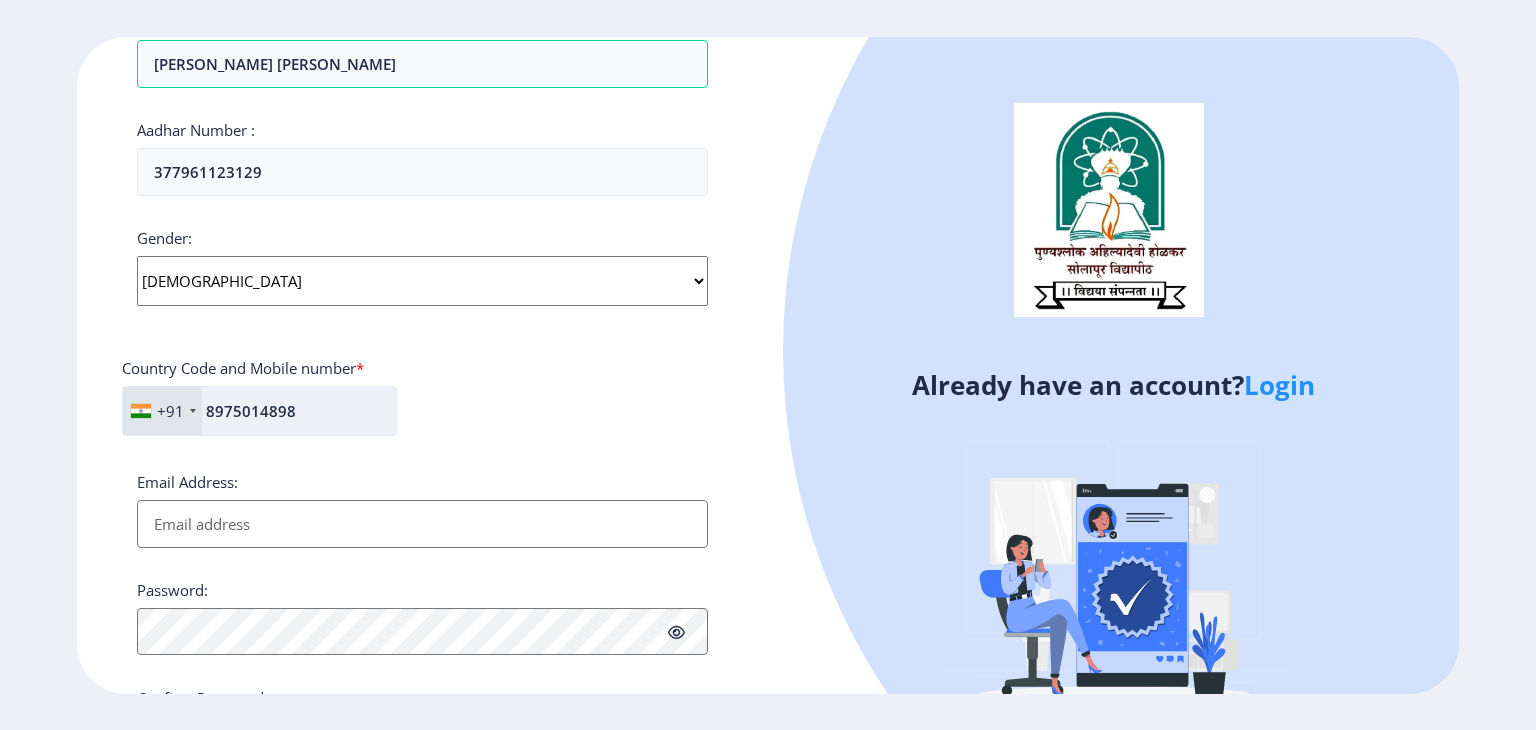 type on "8975014898" 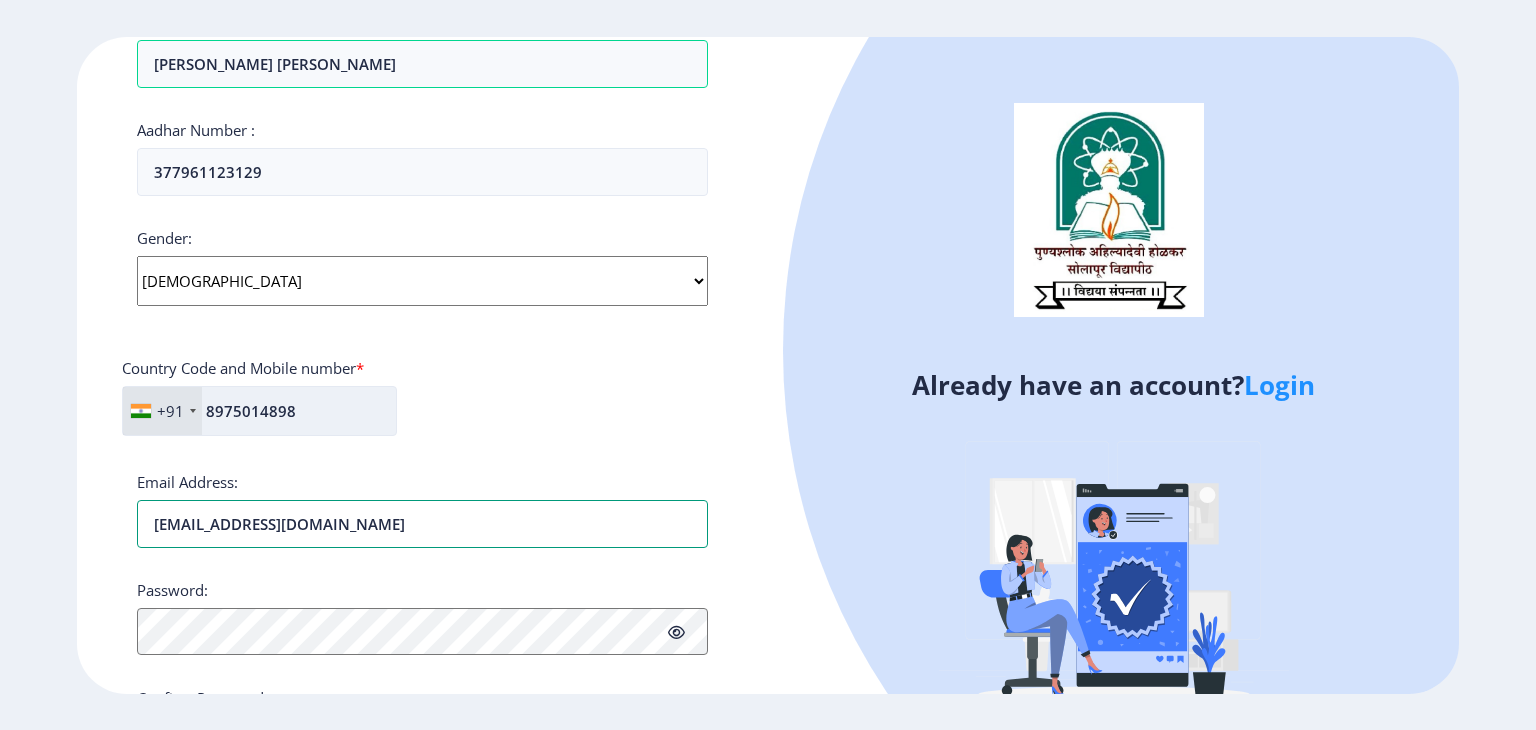 type on "pritamkale2016@gmail.com" 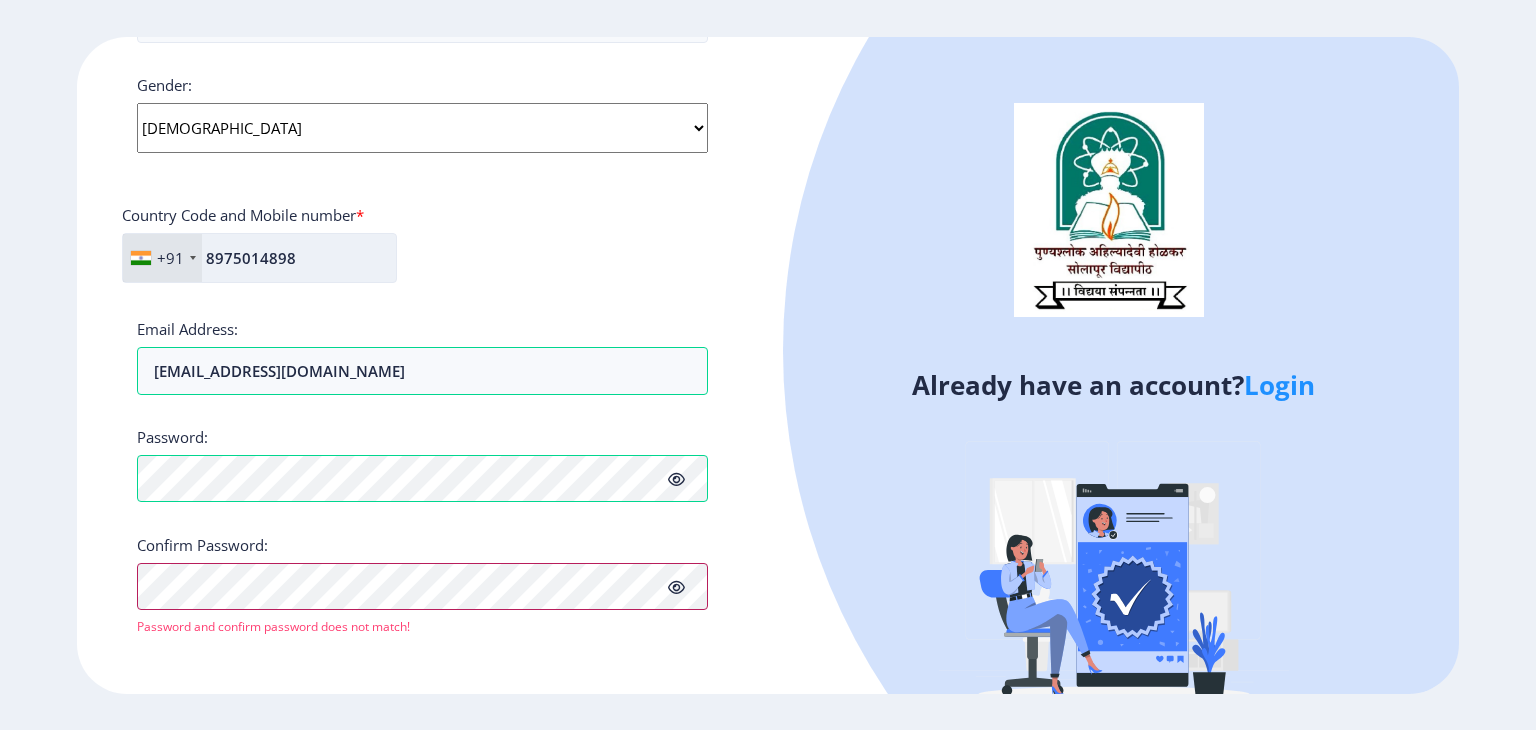 scroll, scrollTop: 756, scrollLeft: 0, axis: vertical 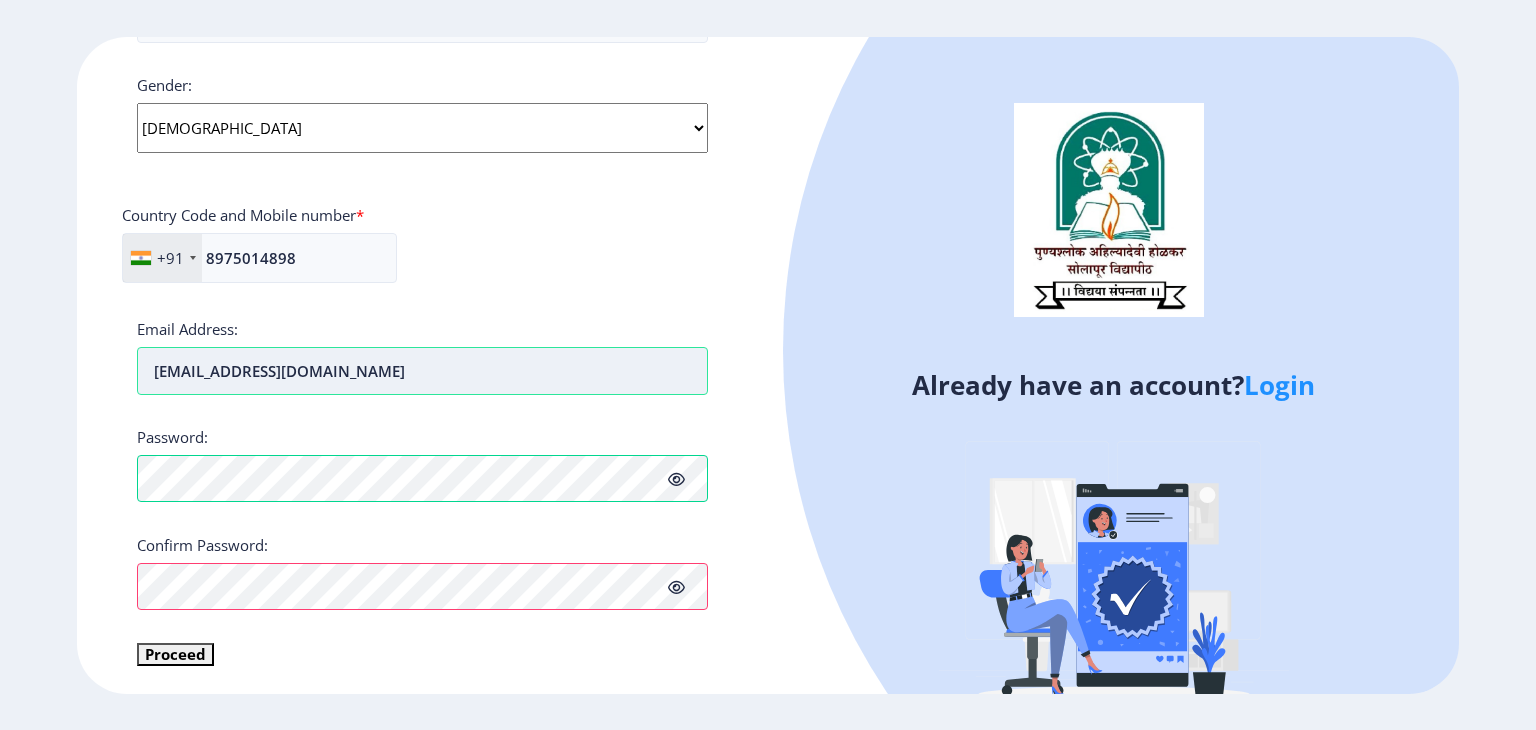 click on "pritamkale2016@gmail.com" at bounding box center [422, 371] 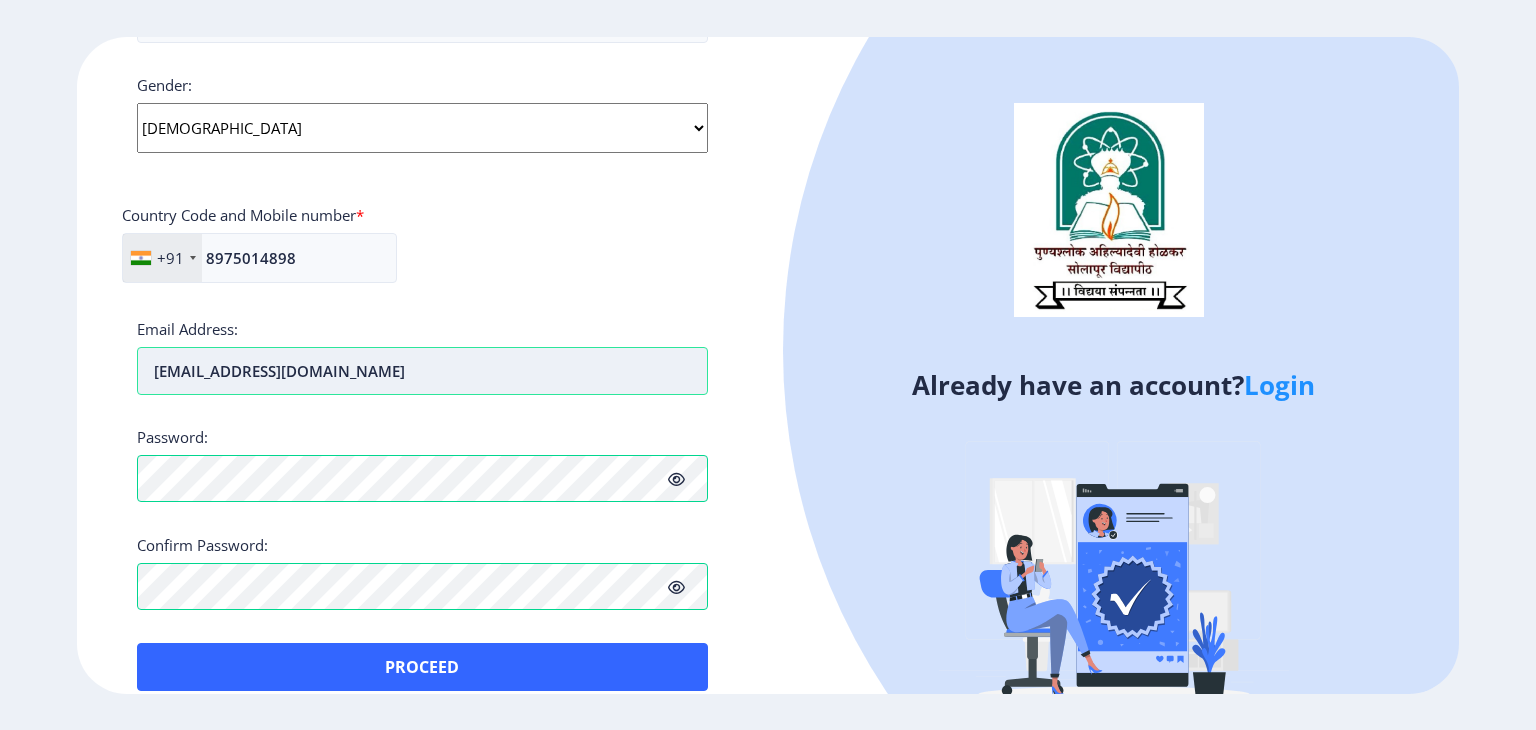 click on "pritamkale2016@gmail.com" at bounding box center (422, 371) 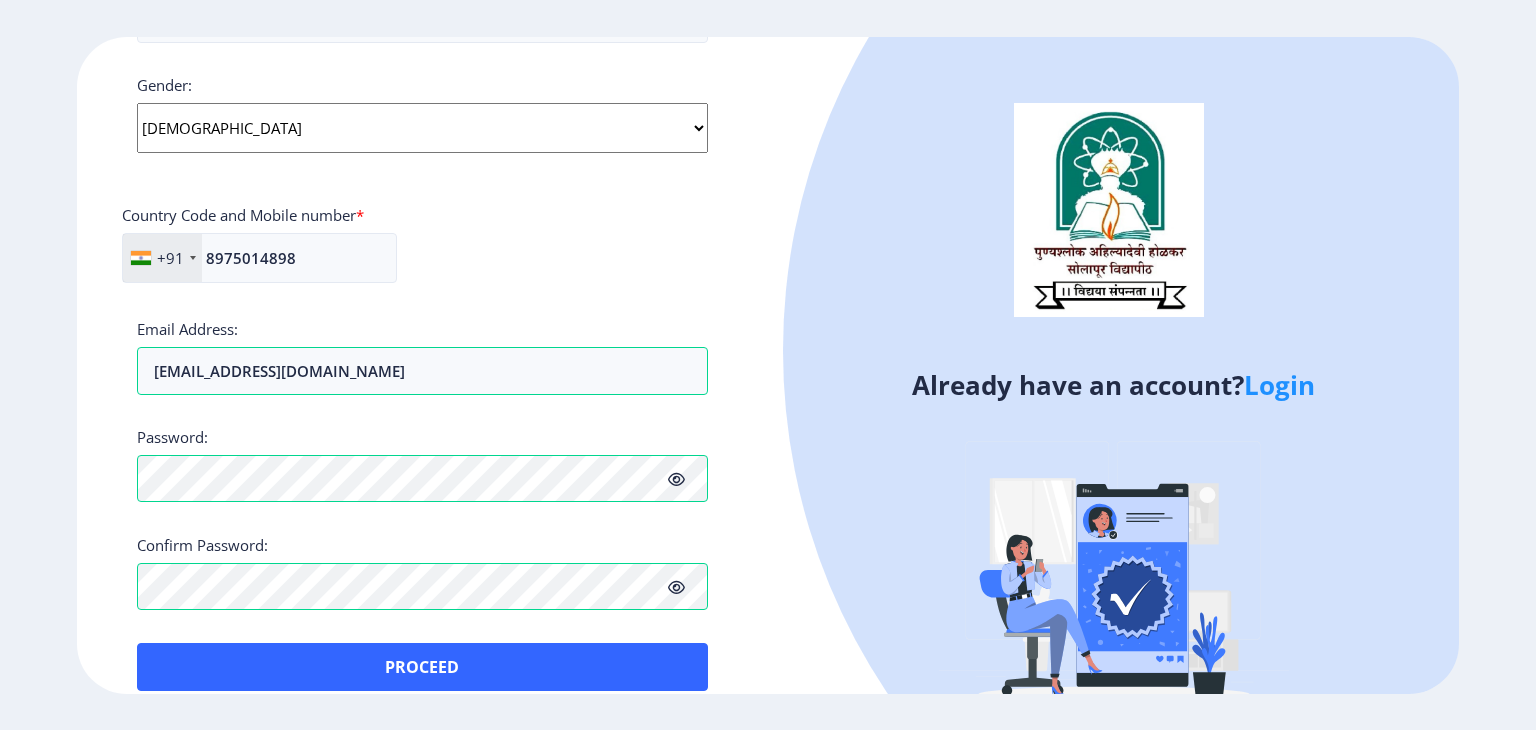 click on "Register Applicant First Name: PRITAM Applicant Middle Name: UTTAM Applicant Last Name: KALE Mothers First Name: PUSHPA Applicant Full Name : (As on marksheet) KALE PRITAM UTTAM Aadhar Number :  377961123129 Gender: Select Gender Male Female Other  Country Code and Mobile number  *  +91 India (भारत) +91 Afghanistan (‫افغانستان‬‎) +93 Albania (Shqipëri) +355 Algeria (‫الجزائر‬‎) +213 American Samoa +1 Andorra +376 Angola +244 Anguilla +1 Antigua and Barbuda +1 Argentina +54 Armenia (Հայաստան) +374 Aruba +297 Australia +61 Austria (Österreich) +43 Azerbaijan (Azərbaycan) +994 Bahamas +1 Bahrain (‫البحرين‬‎) +973 Bangladesh (বাংলাদেশ) +880 Barbados +1 Belarus (Беларусь) +375 Belgium (België) +32 Belize +501 Benin (Bénin) +229 Bermuda +1 Bhutan (འབྲུག) +975 Bolivia +591 Bosnia and Herzegovina (Босна и Херцеговина) +387 Botswana +267 Brazil (Brasil) +55 British Indian Ocean Territory +246 +1 Brunei +673" 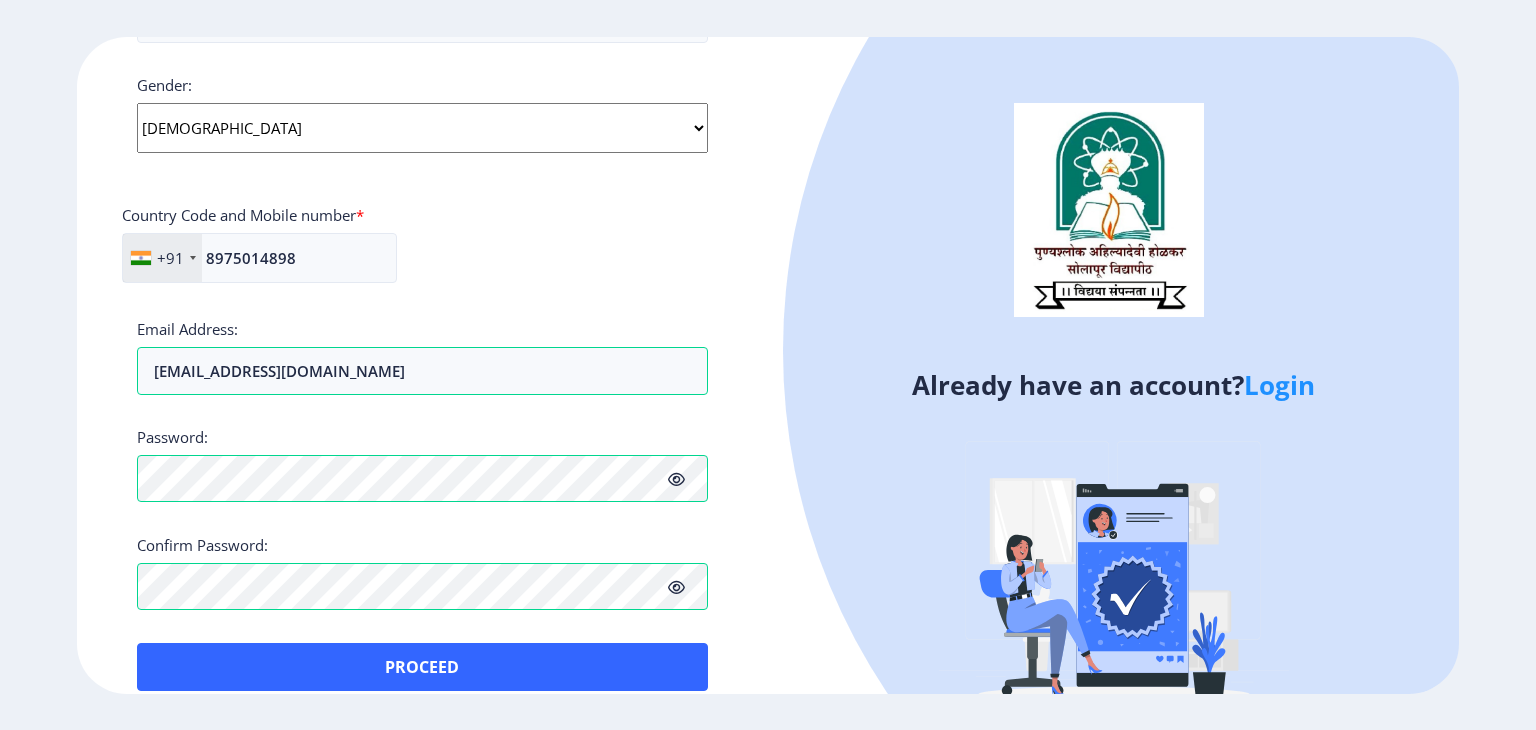 click on "Register Applicant First Name: PRITAM Applicant Middle Name: UTTAM Applicant Last Name: KALE Mothers First Name: PUSHPA Applicant Full Name : (As on marksheet) KALE PRITAM UTTAM Aadhar Number :  377961123129 Gender: Select Gender Male Female Other  Country Code and Mobile number  *  +91 India (भारत) +91 Afghanistan (‫افغانستان‬‎) +93 Albania (Shqipëri) +355 Algeria (‫الجزائر‬‎) +213 American Samoa +1 Andorra +376 Angola +244 Anguilla +1 Antigua and Barbuda +1 Argentina +54 Armenia (Հայաստան) +374 Aruba +297 Australia +61 Austria (Österreich) +43 Azerbaijan (Azərbaycan) +994 Bahamas +1 Bahrain (‫البحرين‬‎) +973 Bangladesh (বাংলাদেশ) +880 Barbados +1 Belarus (Беларусь) +375 Belgium (België) +32 Belize +501 Benin (Bénin) +229 Bermuda +1 Bhutan (འབྲུག) +975 Bolivia +591 Bosnia and Herzegovina (Босна и Херцеговина) +387 Botswana +267 Brazil (Brasil) +55 British Indian Ocean Territory +246 +1 Brunei +673" 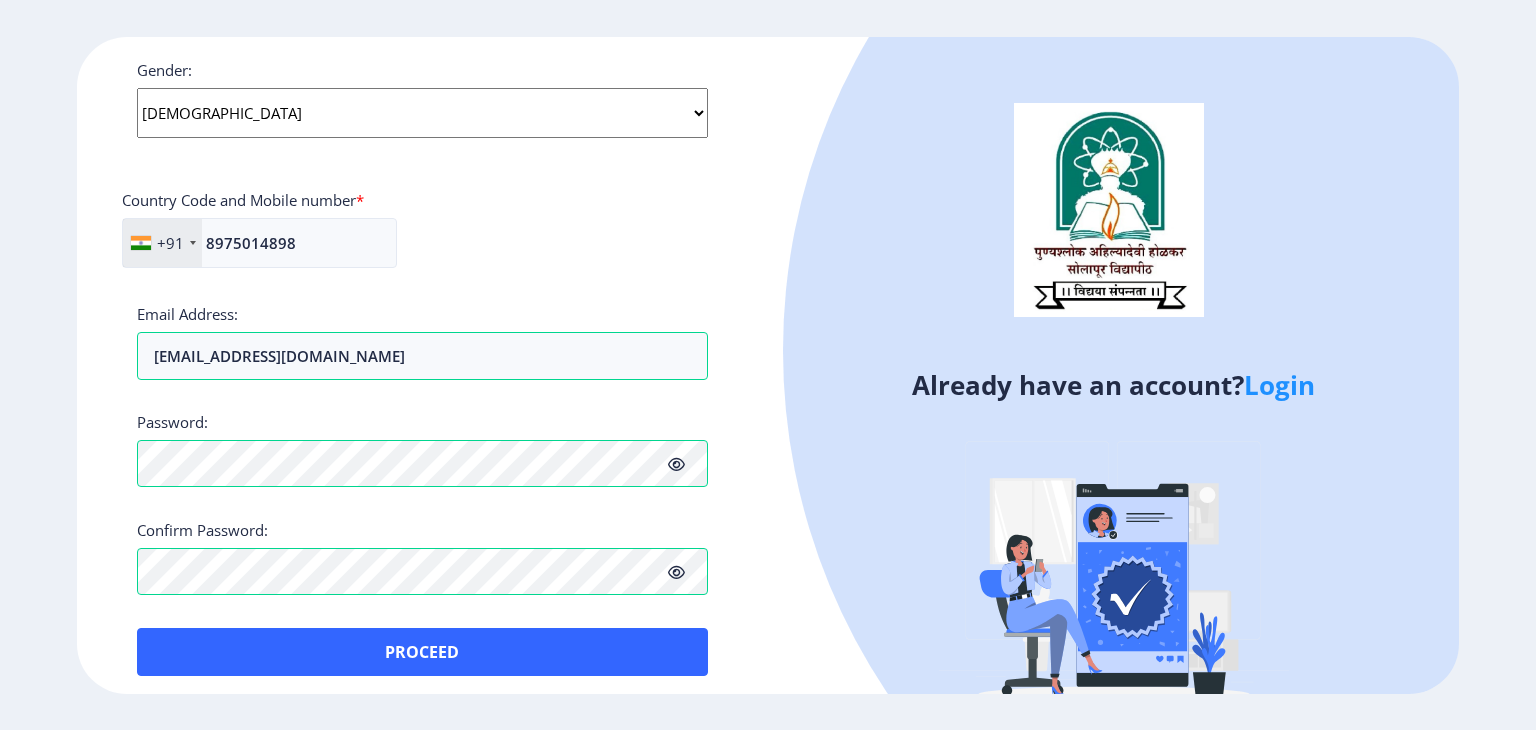 scroll, scrollTop: 780, scrollLeft: 0, axis: vertical 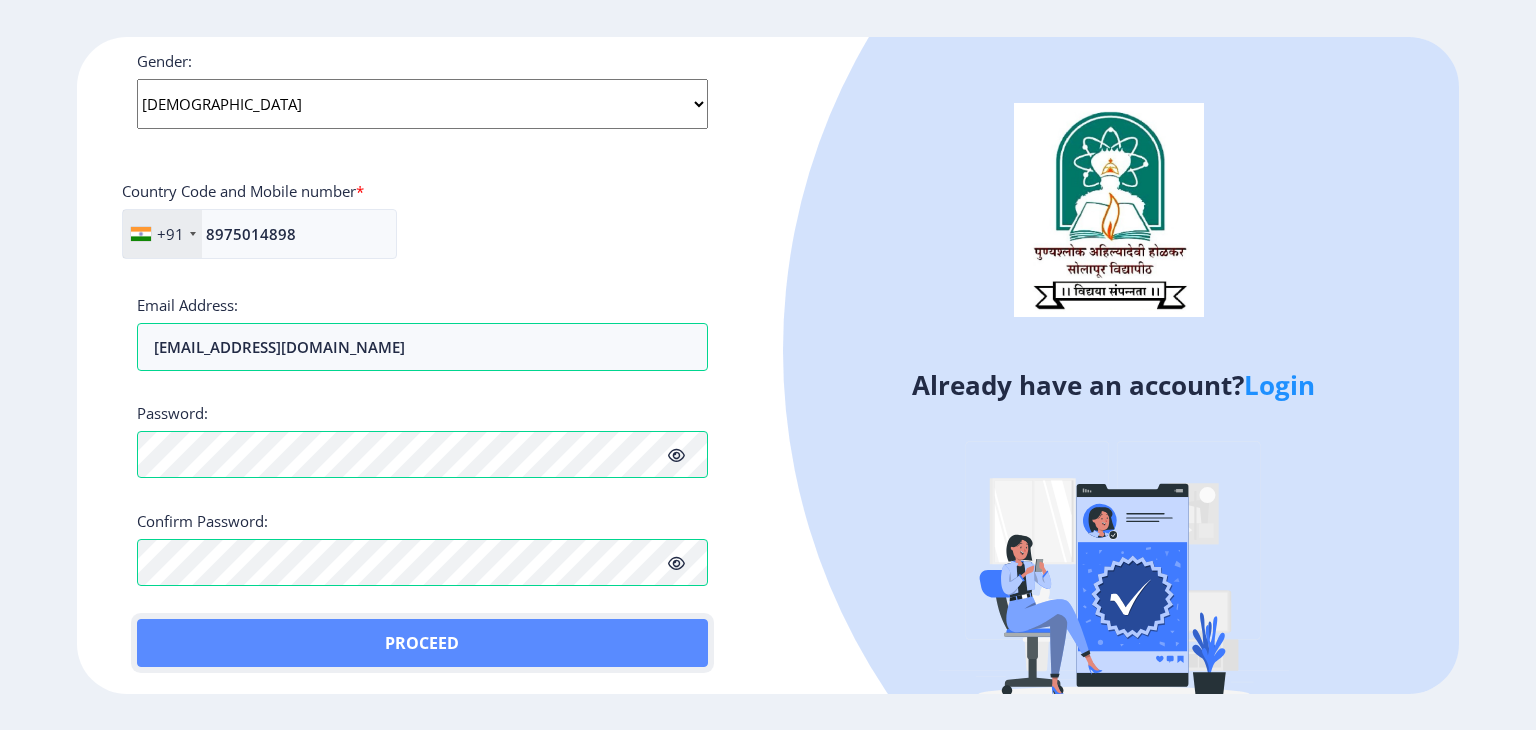 click on "Proceed" 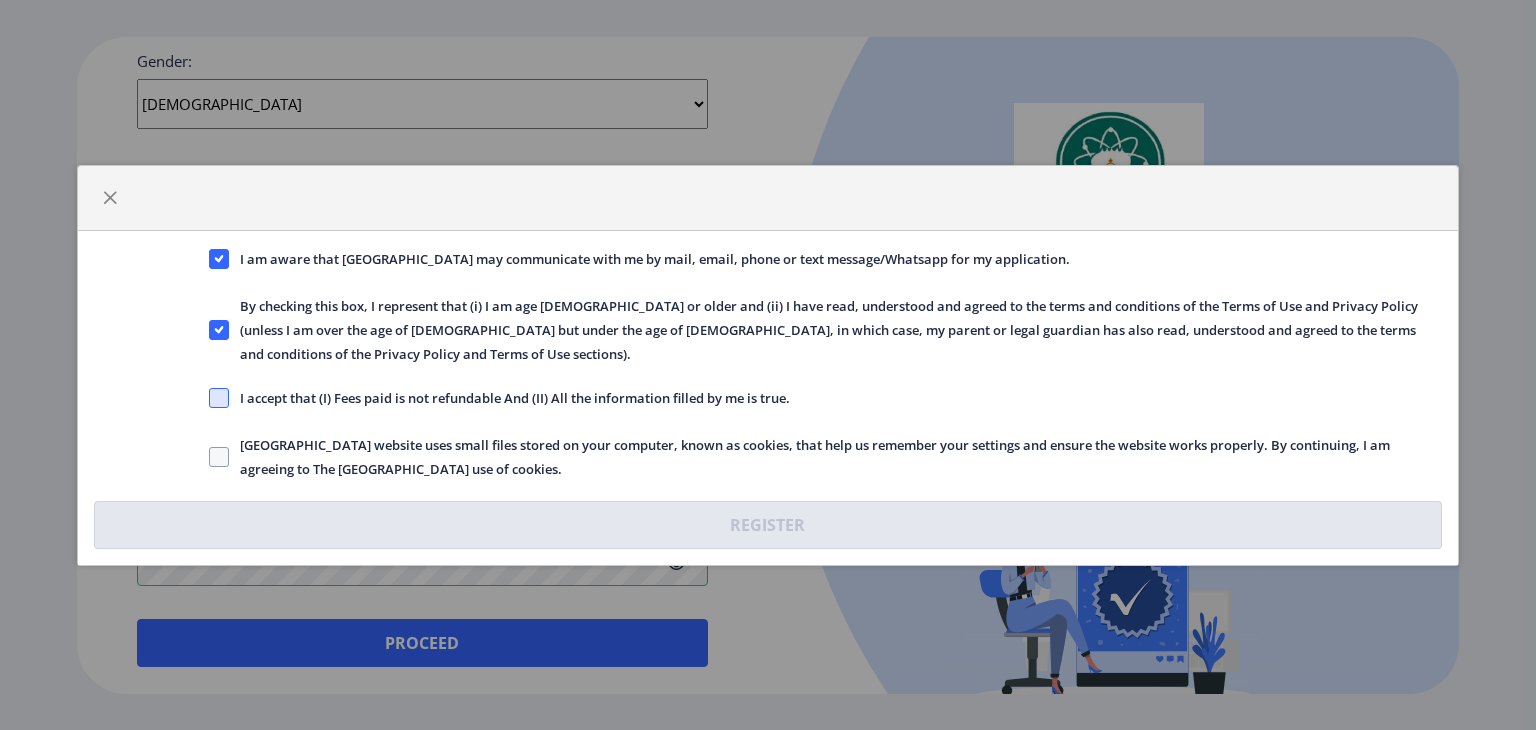 click 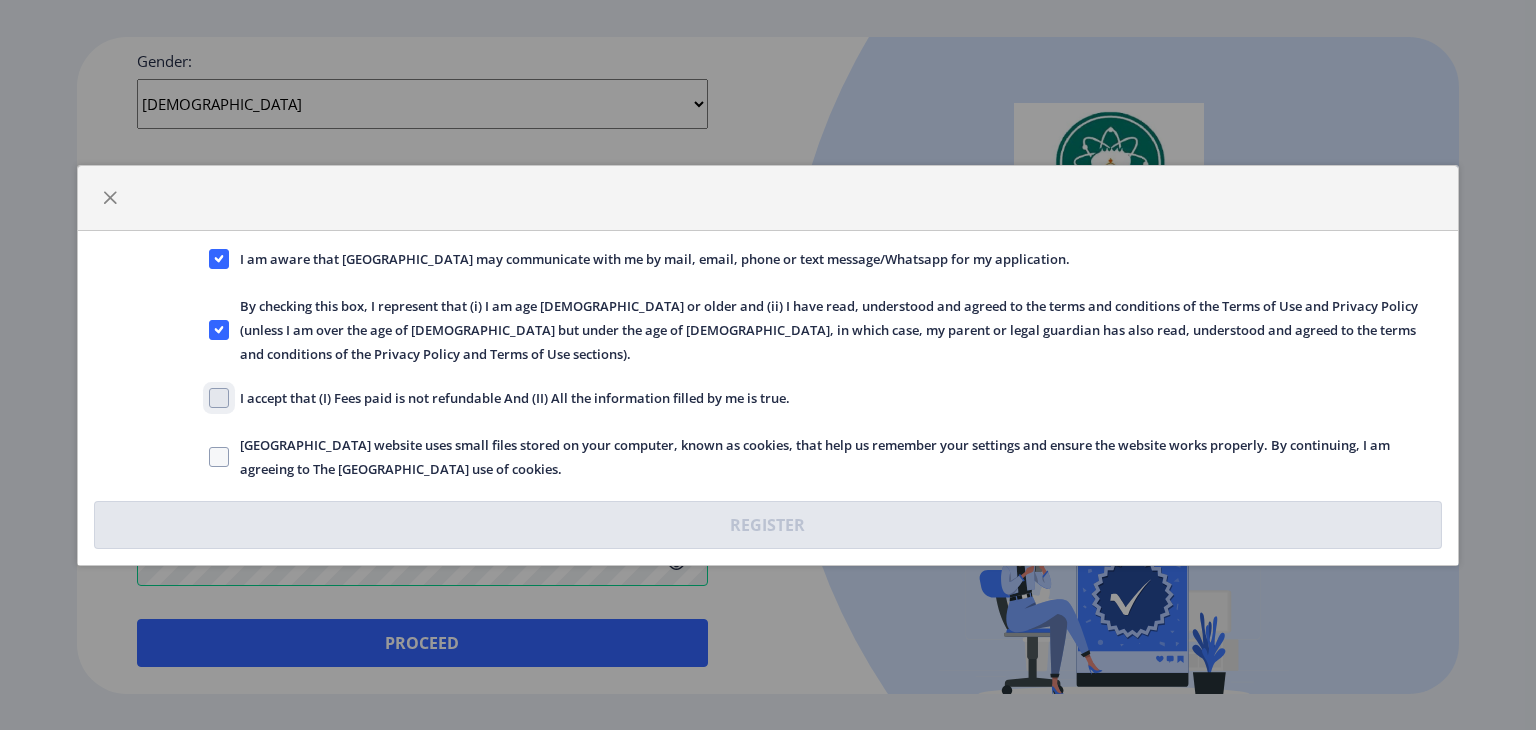 checkbox on "true" 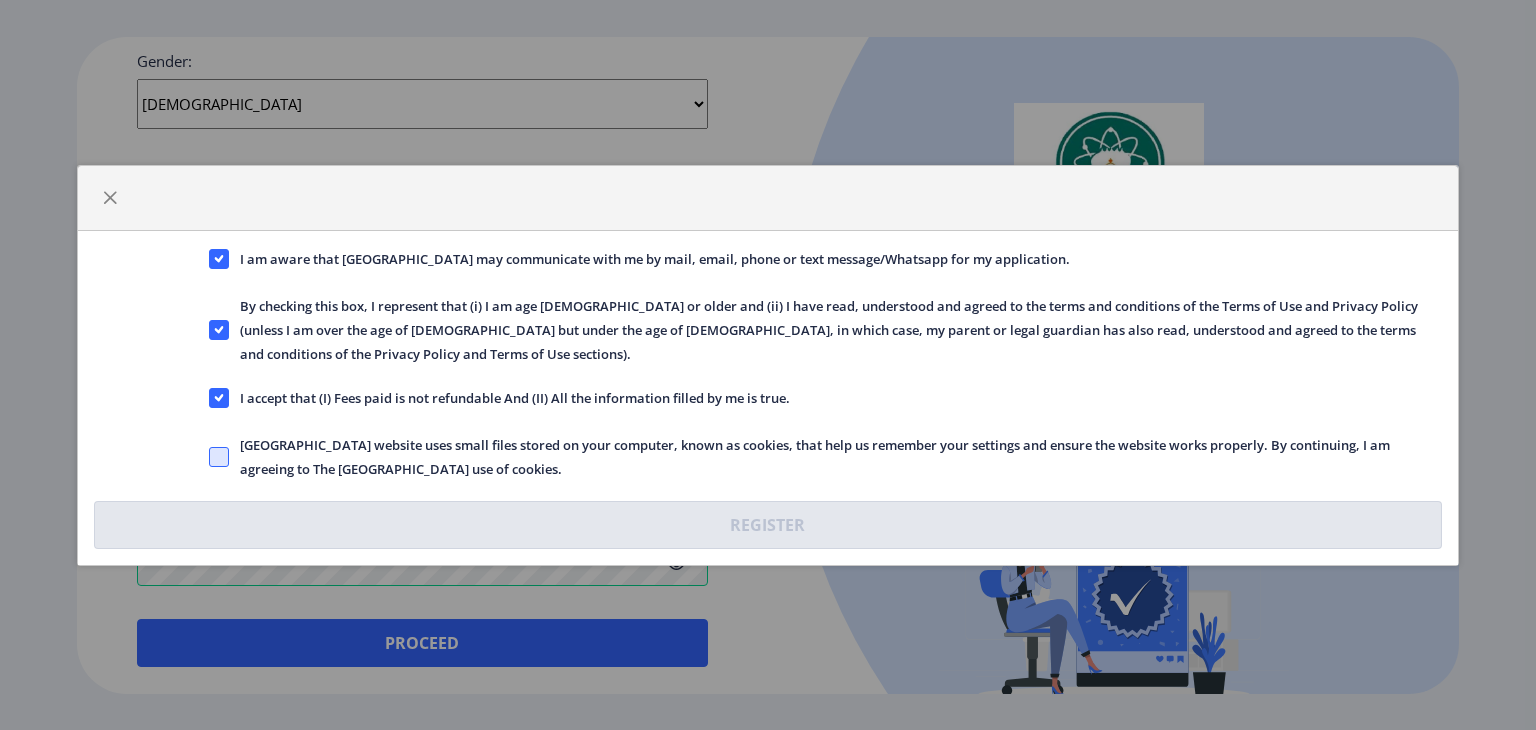 click 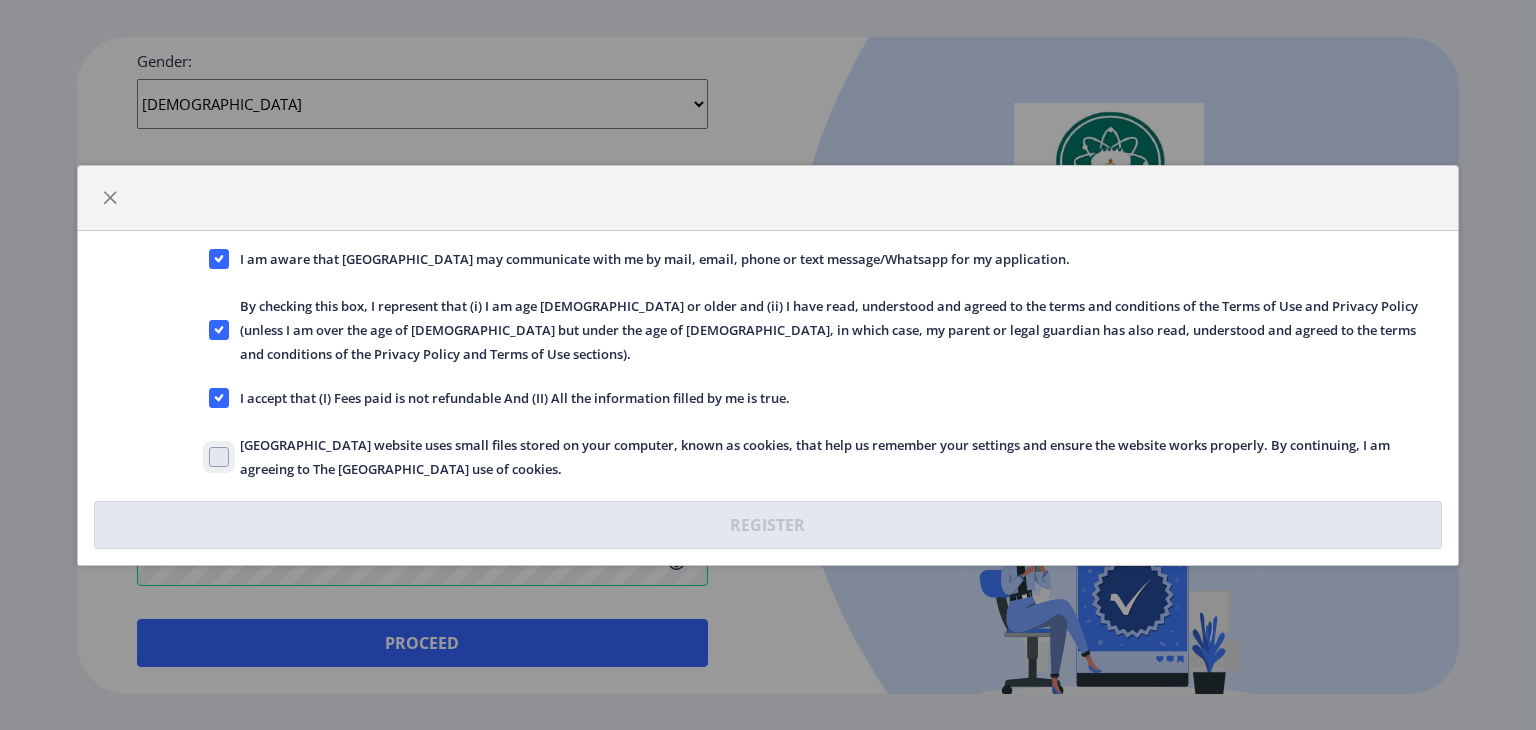 click on "Solapur University website uses small files stored on your computer, known as cookies, that help us remember your settings and ensure the website works properly. By continuing, I am agreeing to The Solapur University use of cookies." 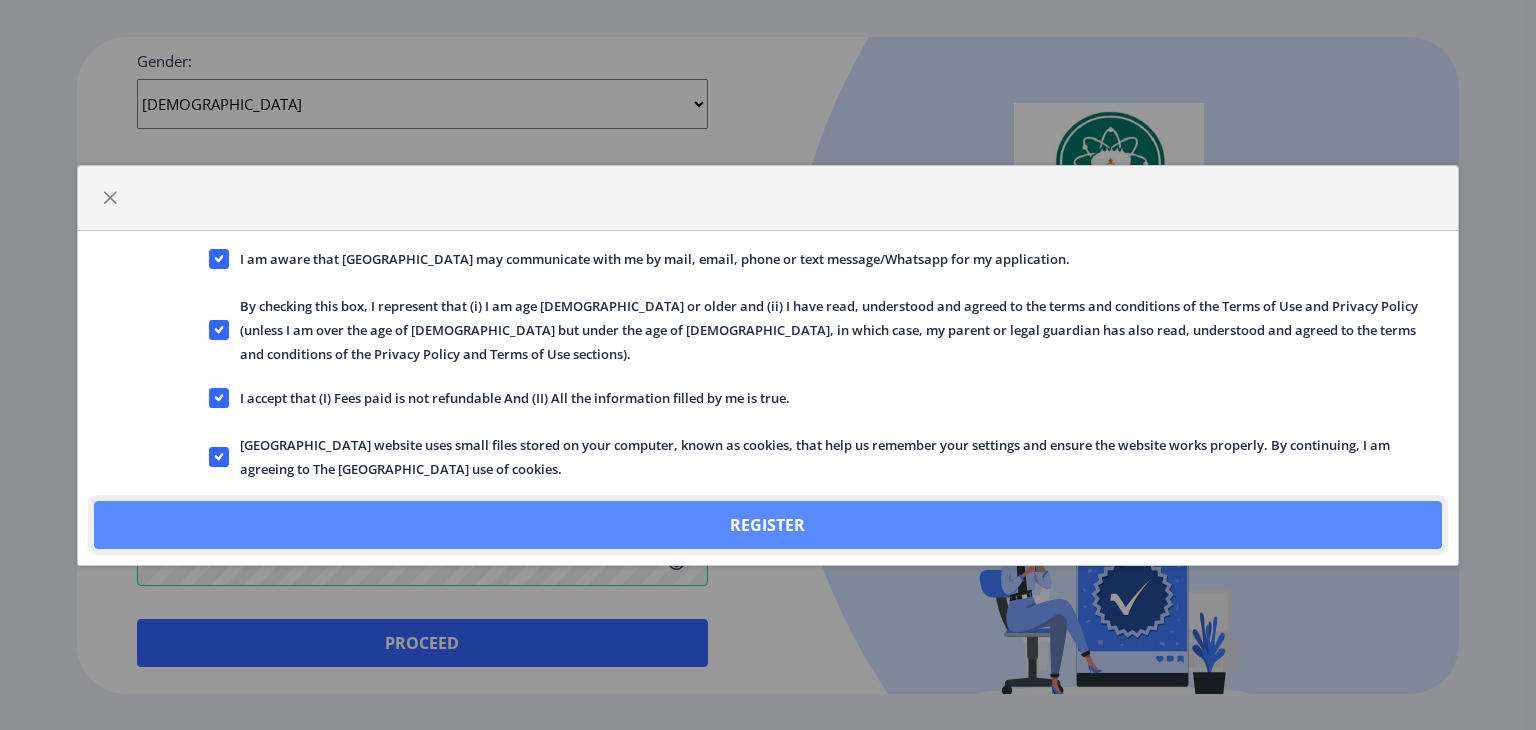click on "Register" 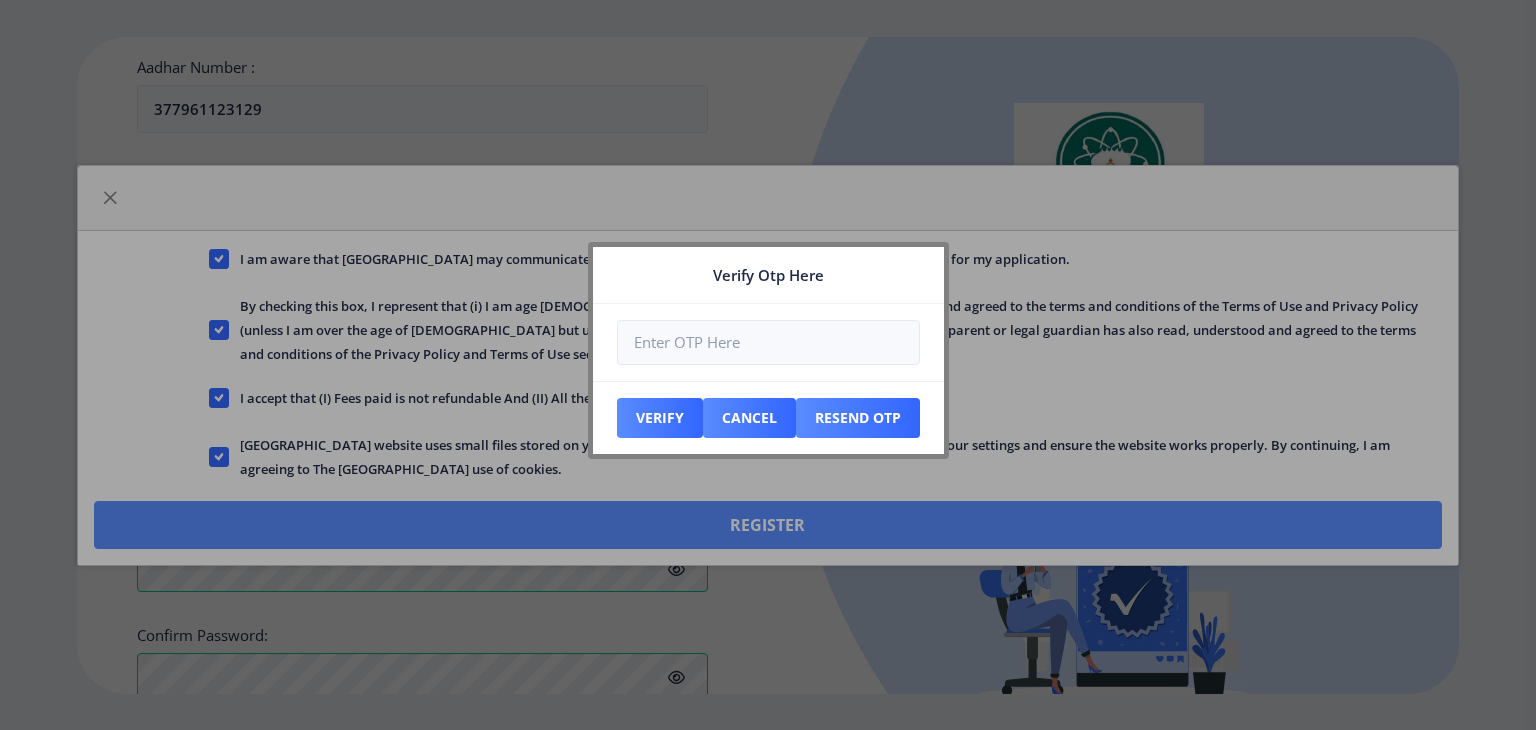 scroll, scrollTop: 893, scrollLeft: 0, axis: vertical 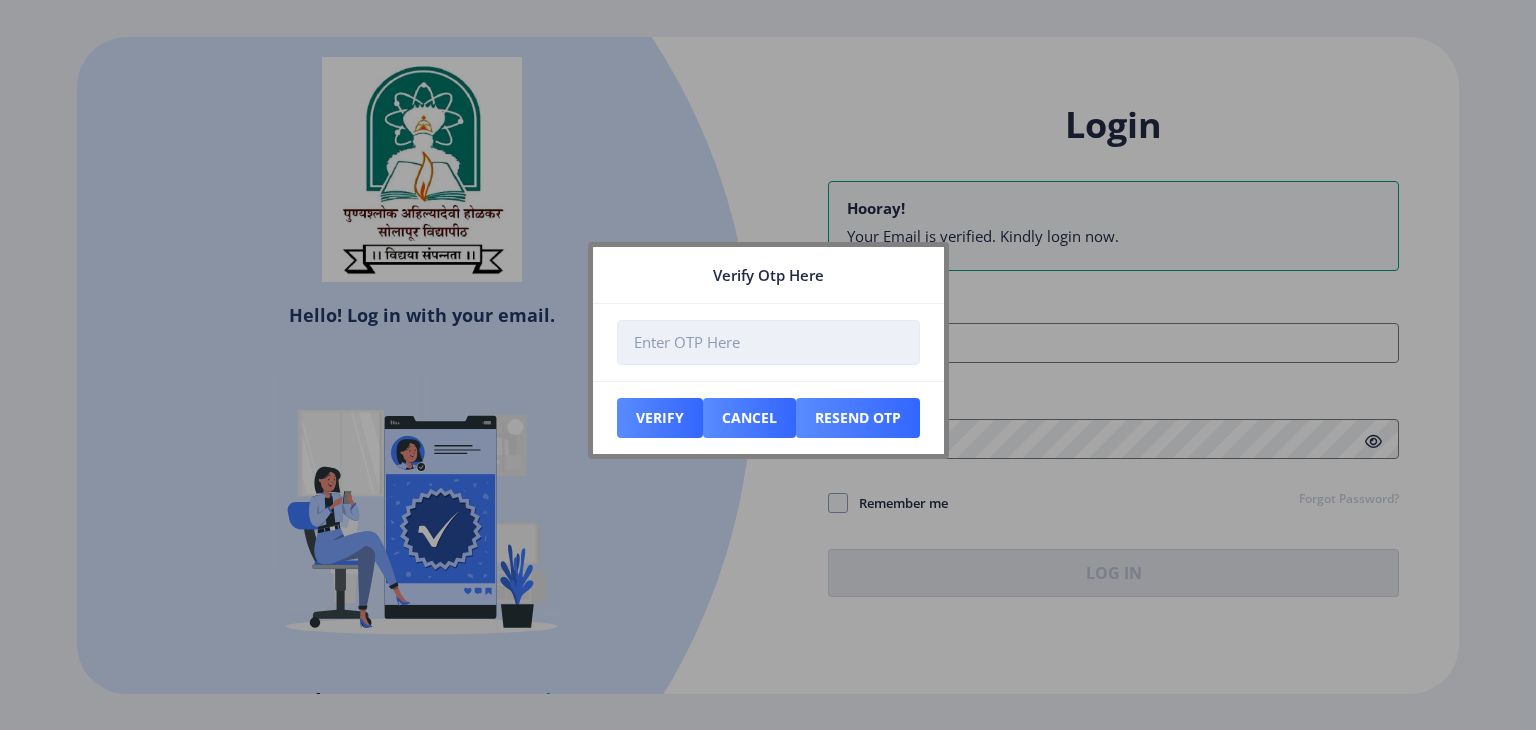 click at bounding box center (768, 342) 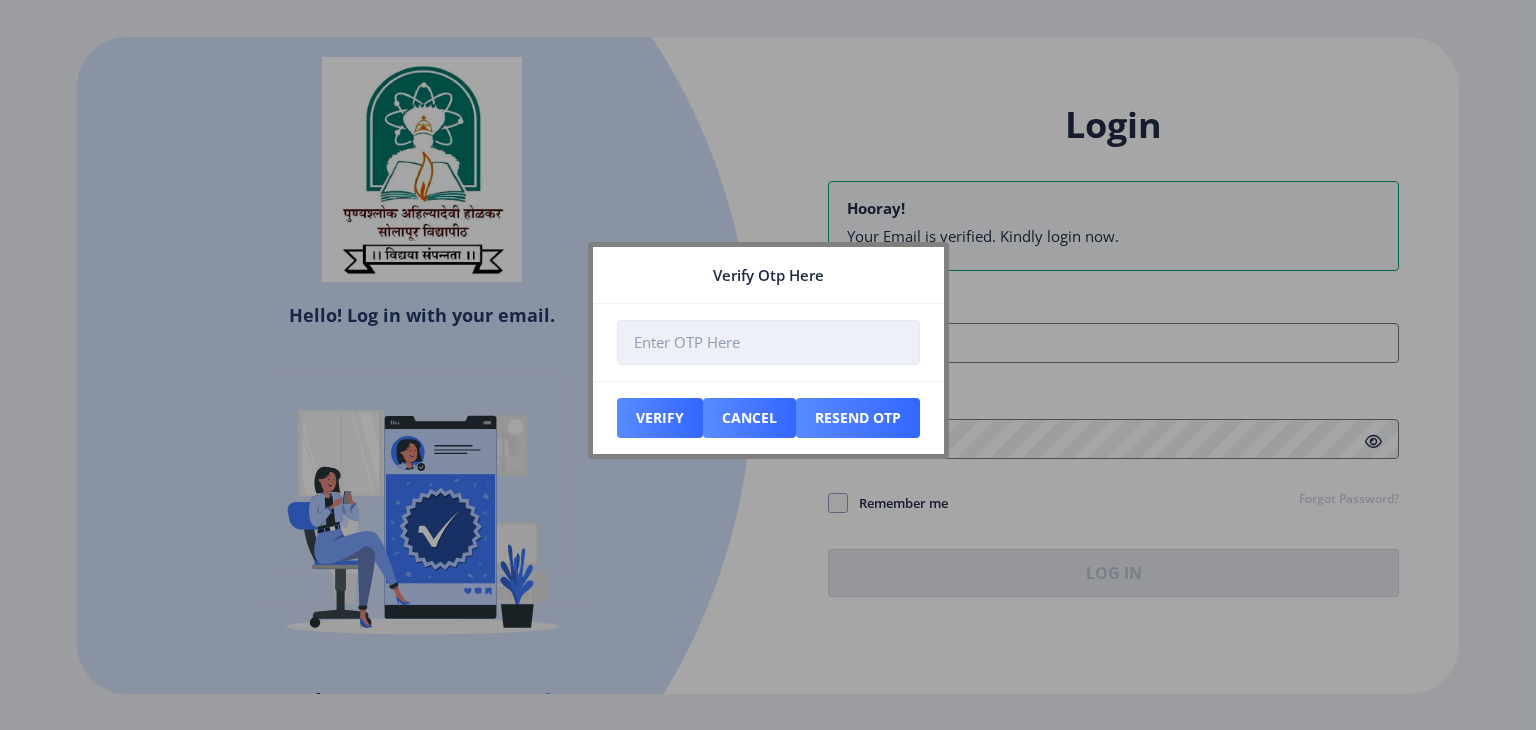 click at bounding box center (768, 342) 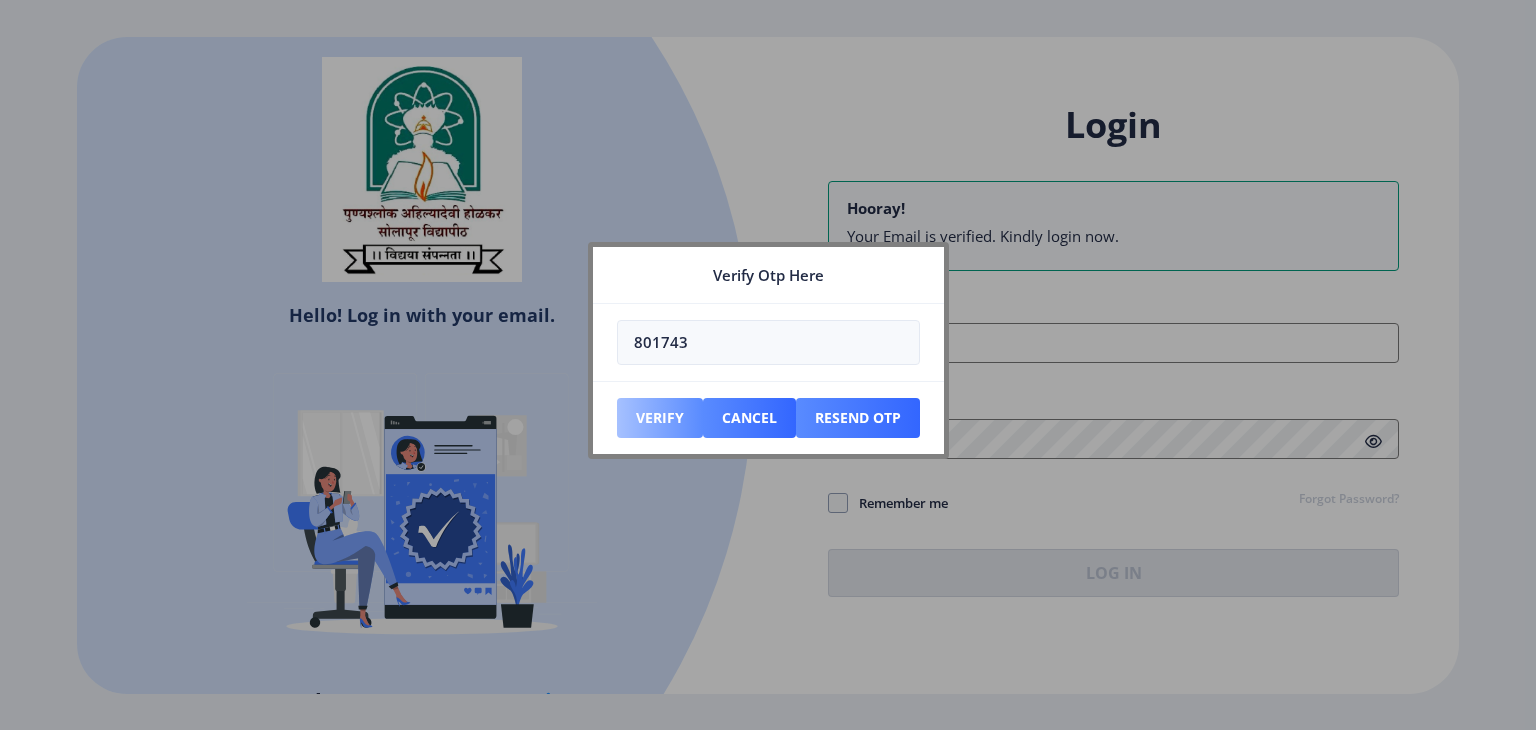 type on "801743" 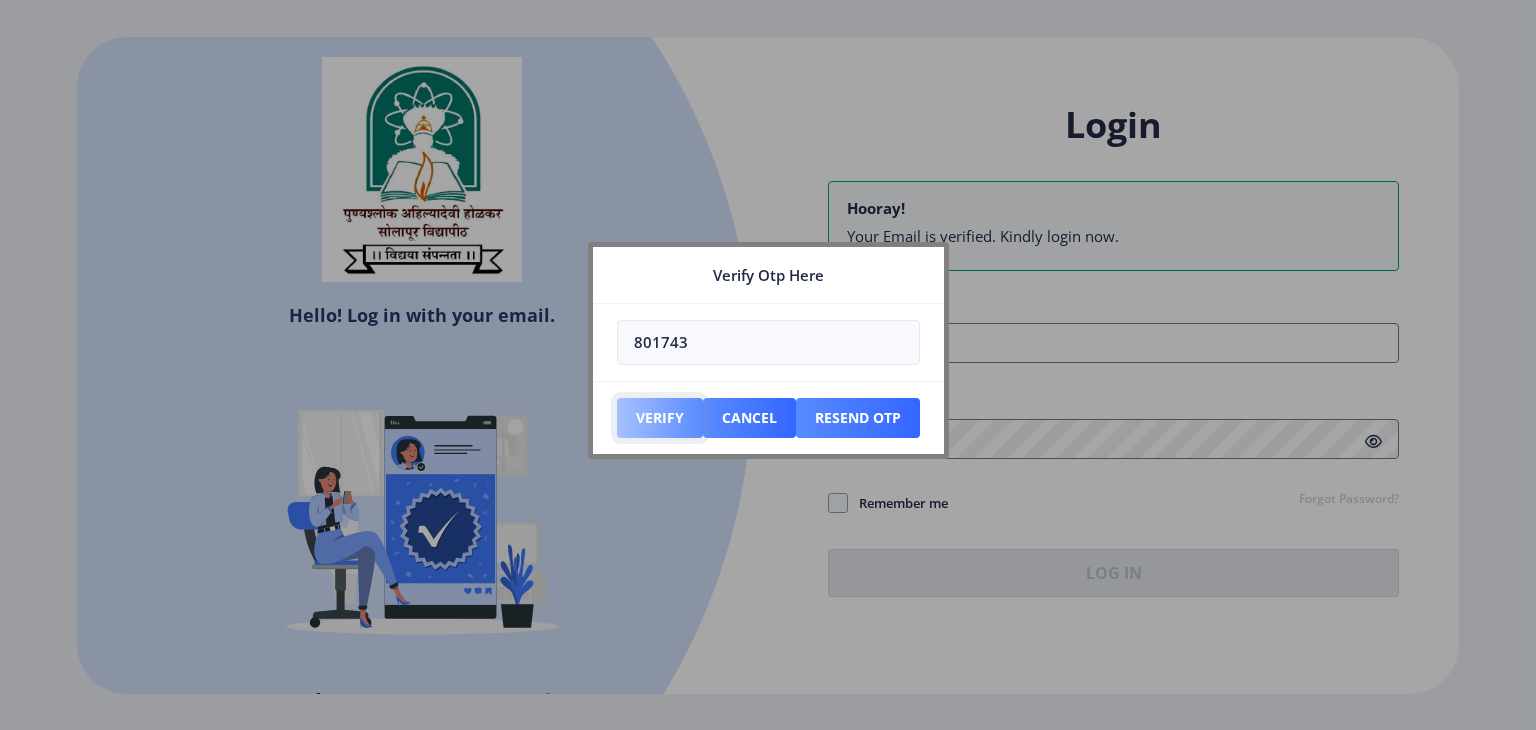 click on "Verify" at bounding box center (660, 418) 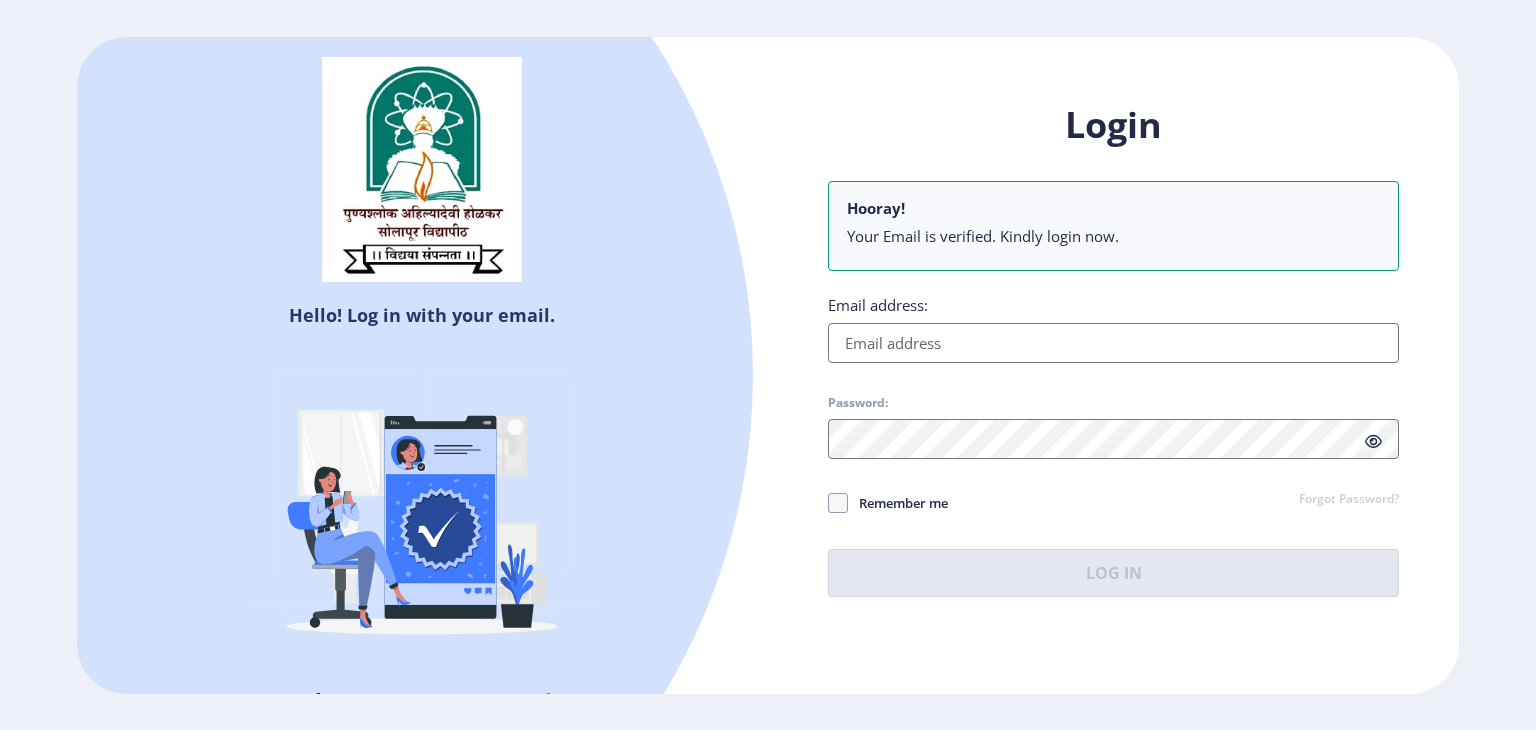 click on "Email address:" at bounding box center [1113, 343] 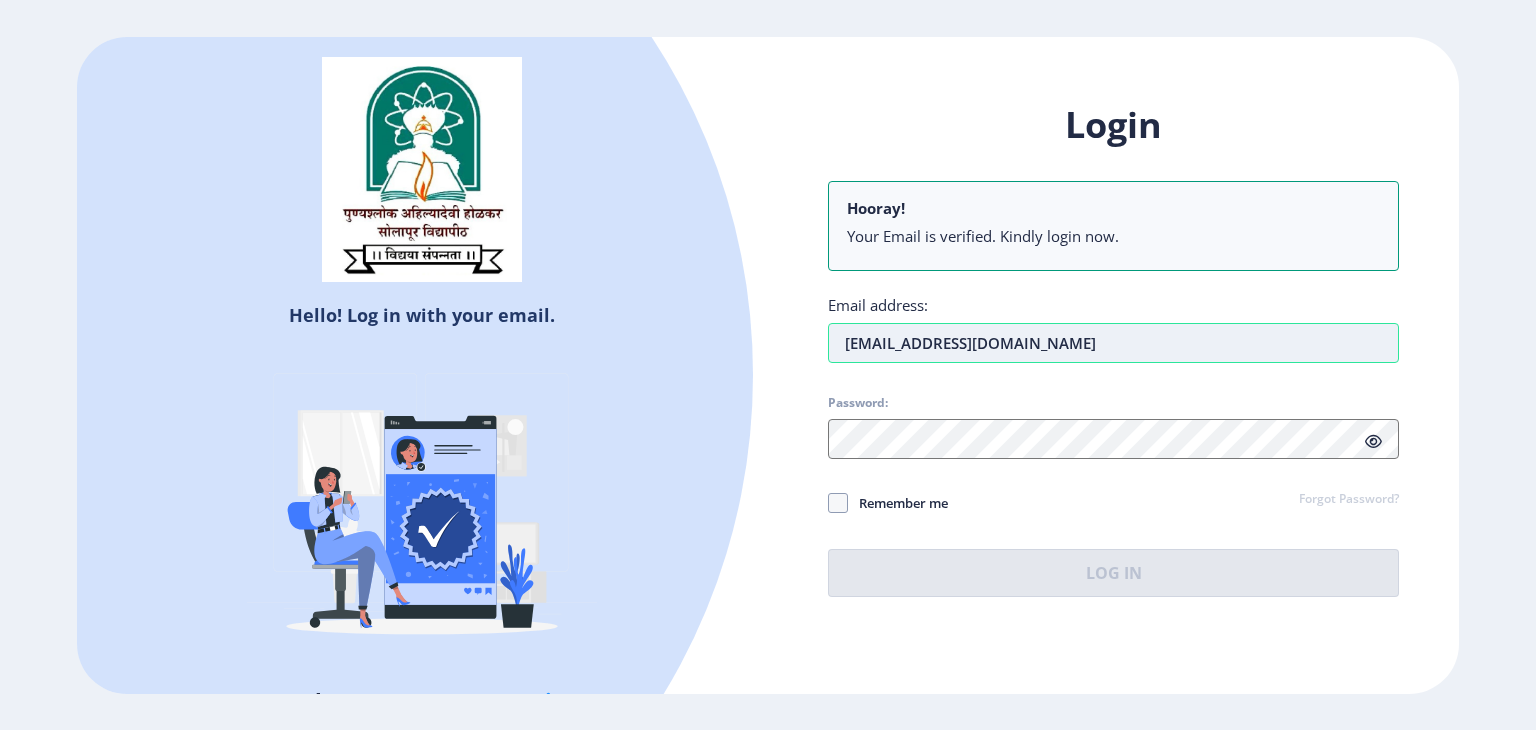 type on "pritamkale2016@gmail.com" 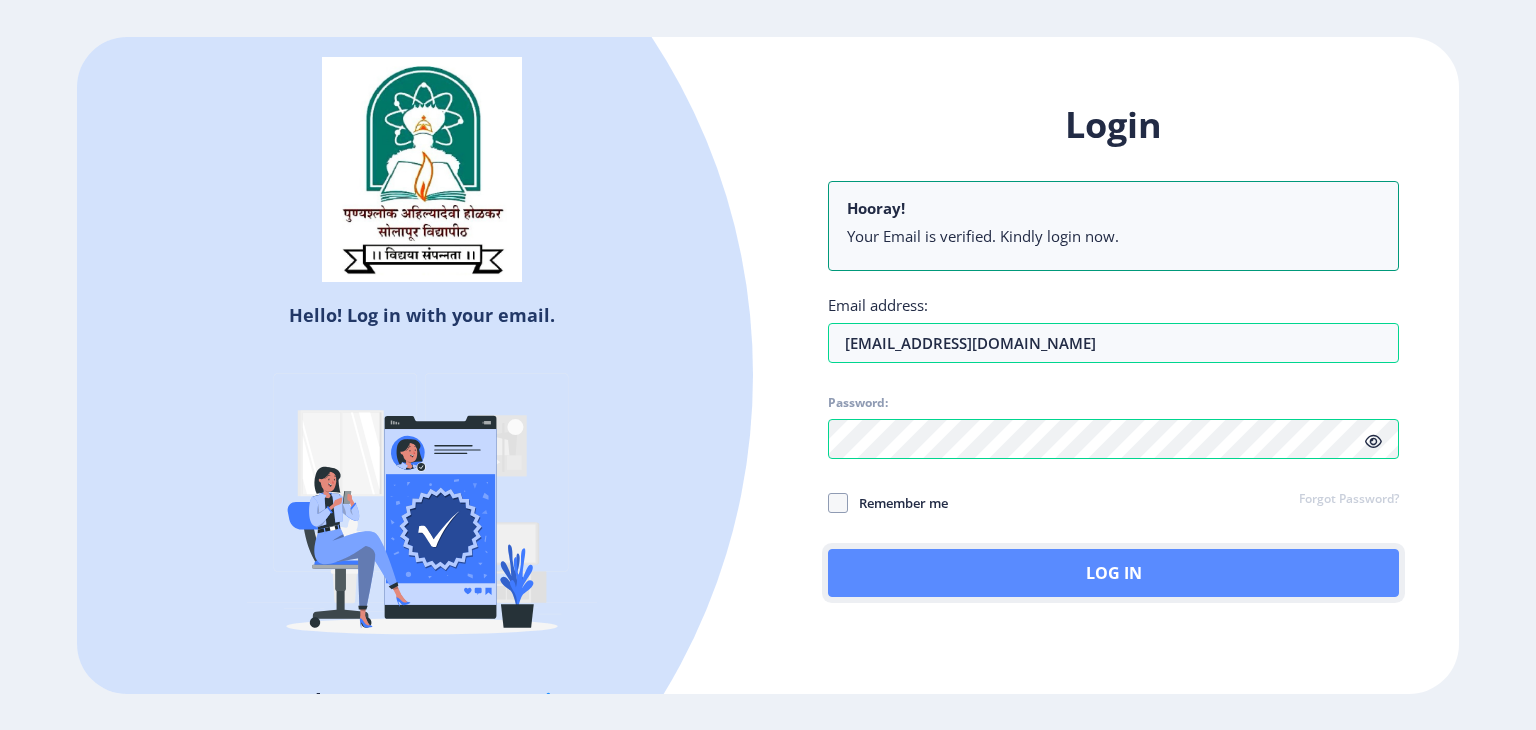 click on "Log In" 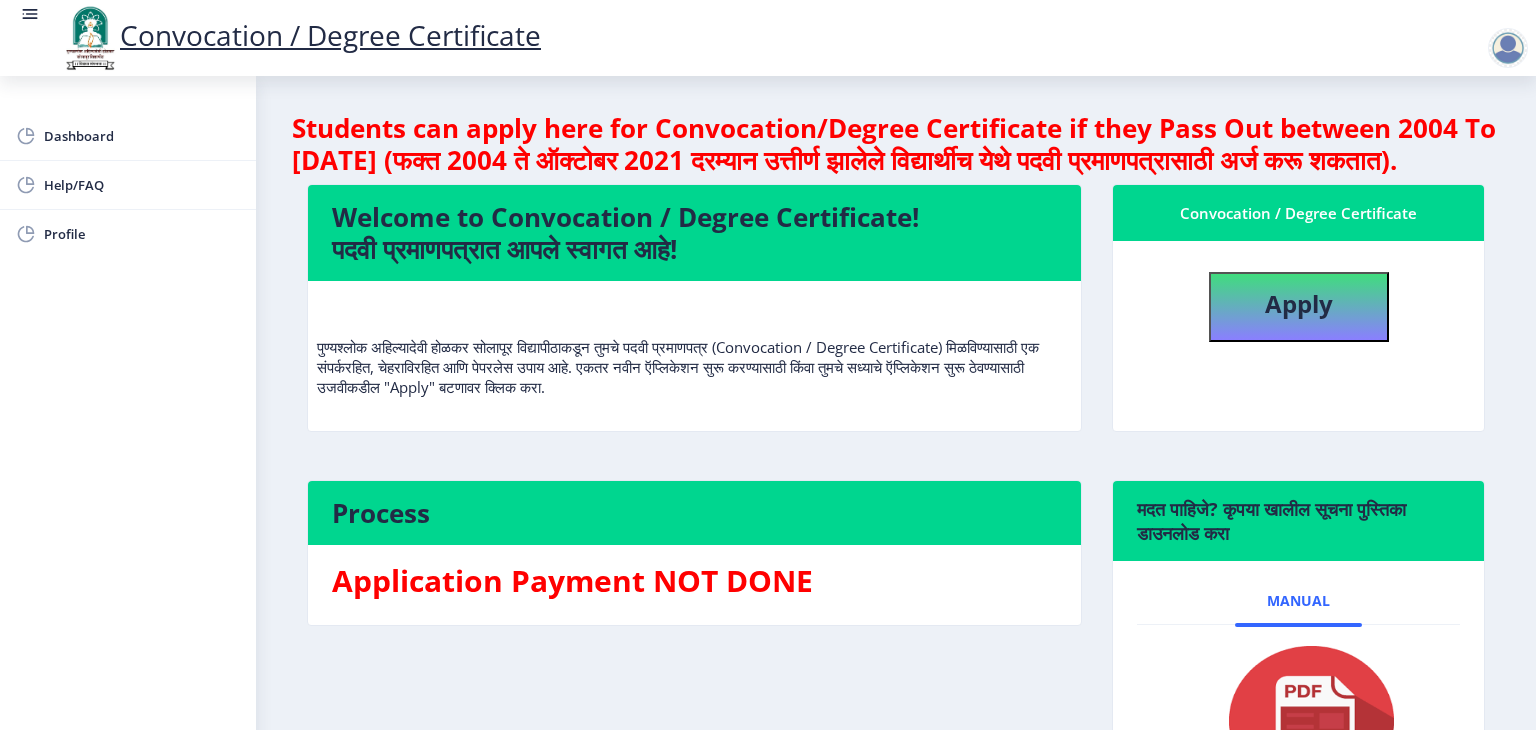 click on "पुण्यश्लोक अहिल्यादेवी होळकर सोलापूर विद्यापीठाकडून तुमचे पदवी प्रमाणपत्र (Convocation / Degree Certificate) मिळविण्यासाठी एक संपर्करहित, चेहराविरहित आणि पेपरलेस उपाय आहे. एकतर नवीन ऍप्लिकेशन सुरू करण्यासाठी किंवा तुमचे सध्याचे ऍप्लिकेशन सुरू ठेवण्यासाठी उजवीकडील "Apply" बटणावर क्लिक करा." 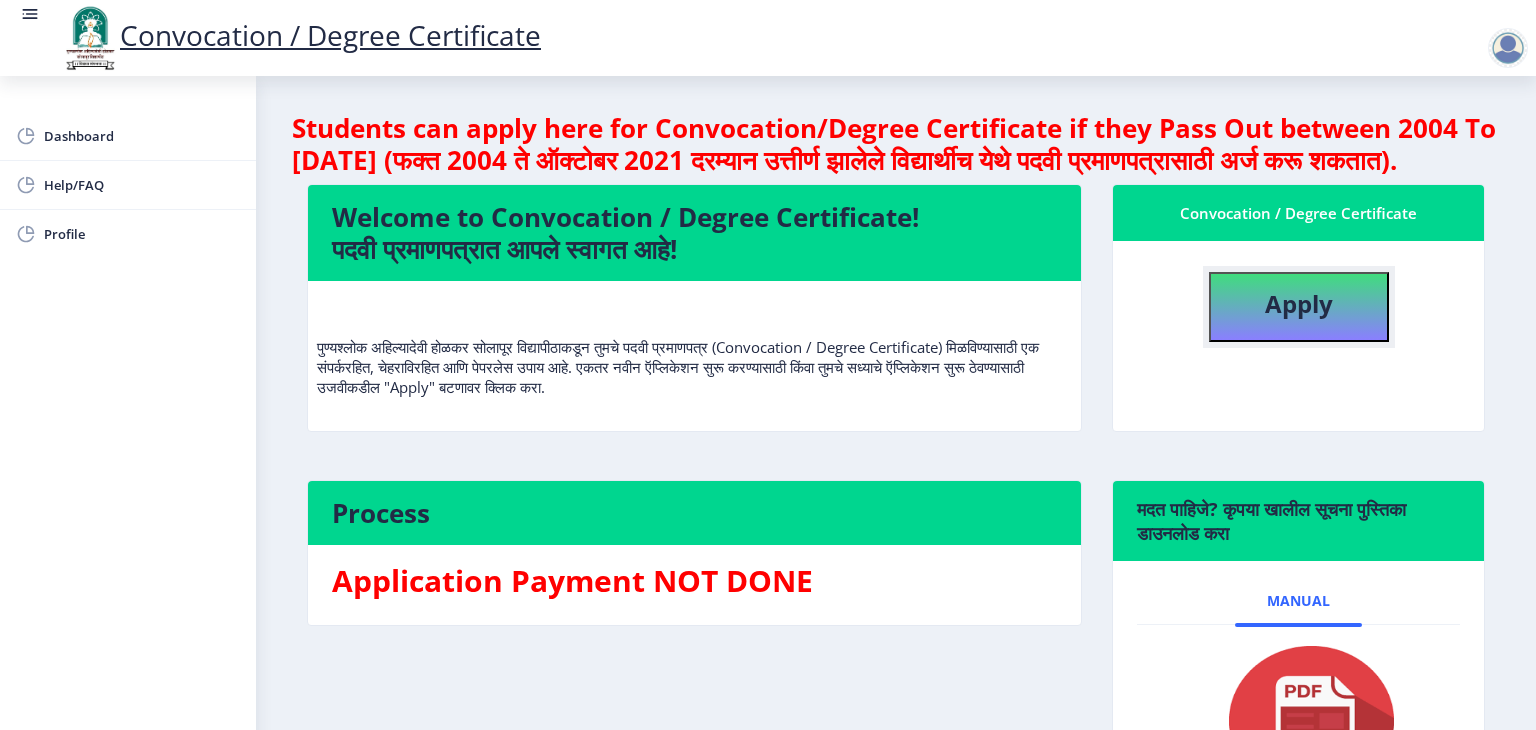 click on "Apply" 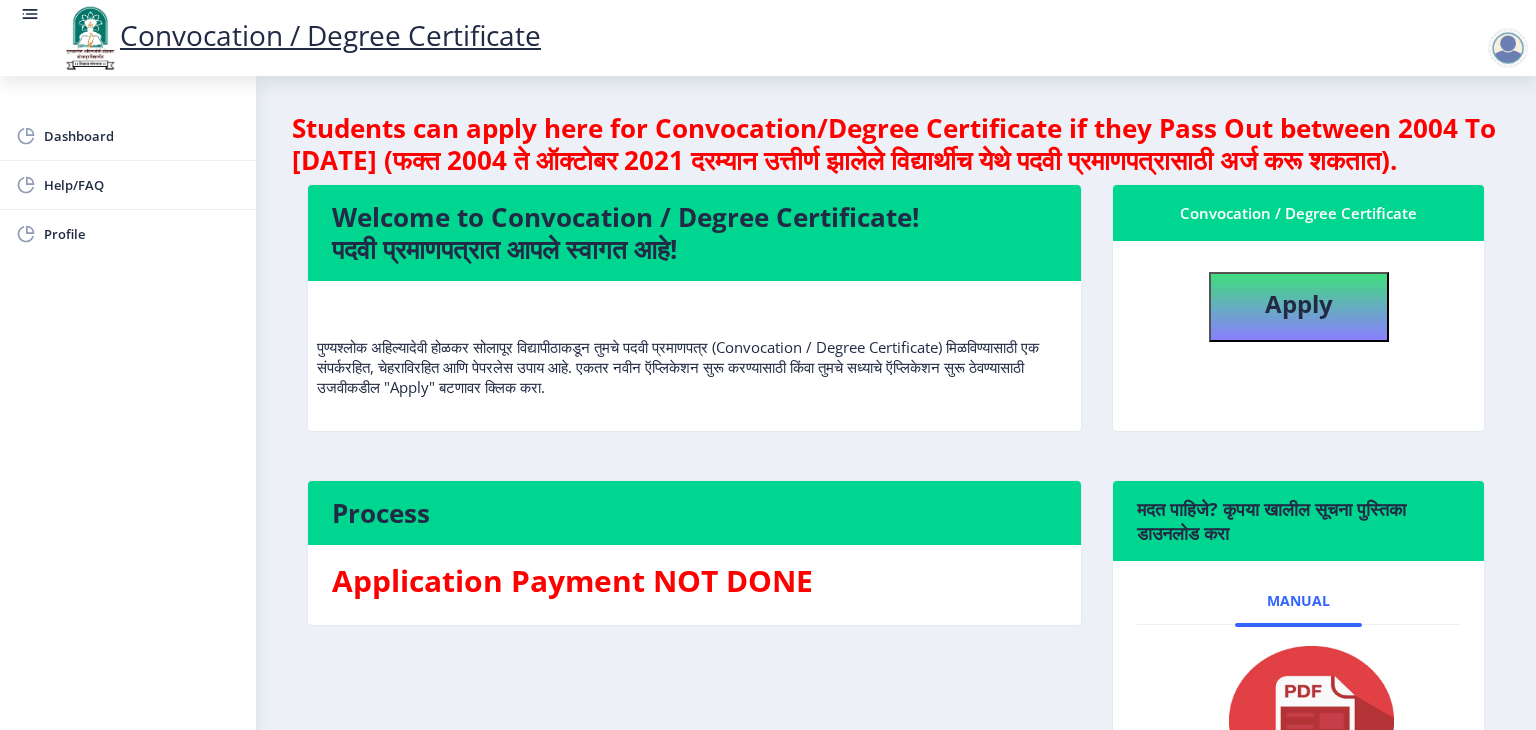 select 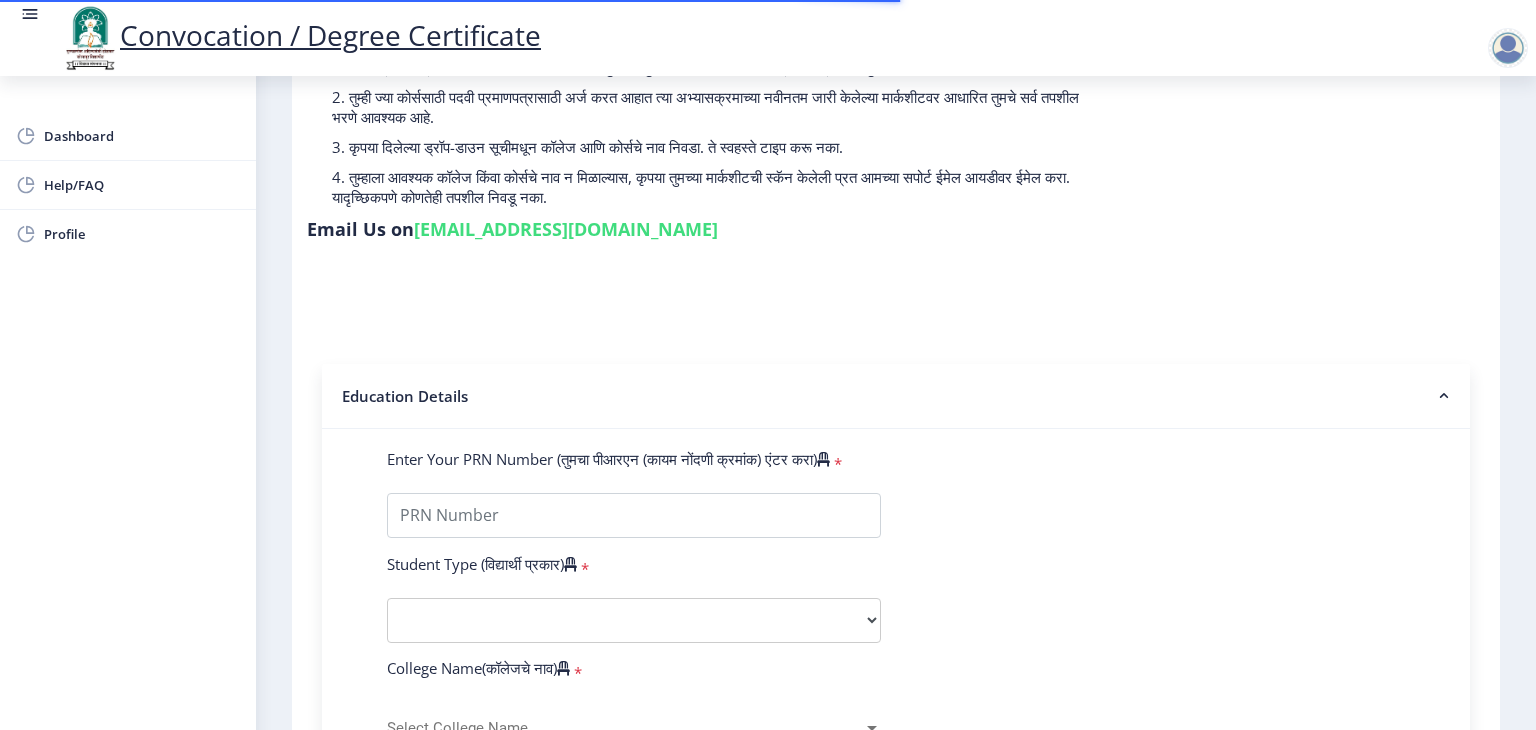 scroll, scrollTop: 200, scrollLeft: 0, axis: vertical 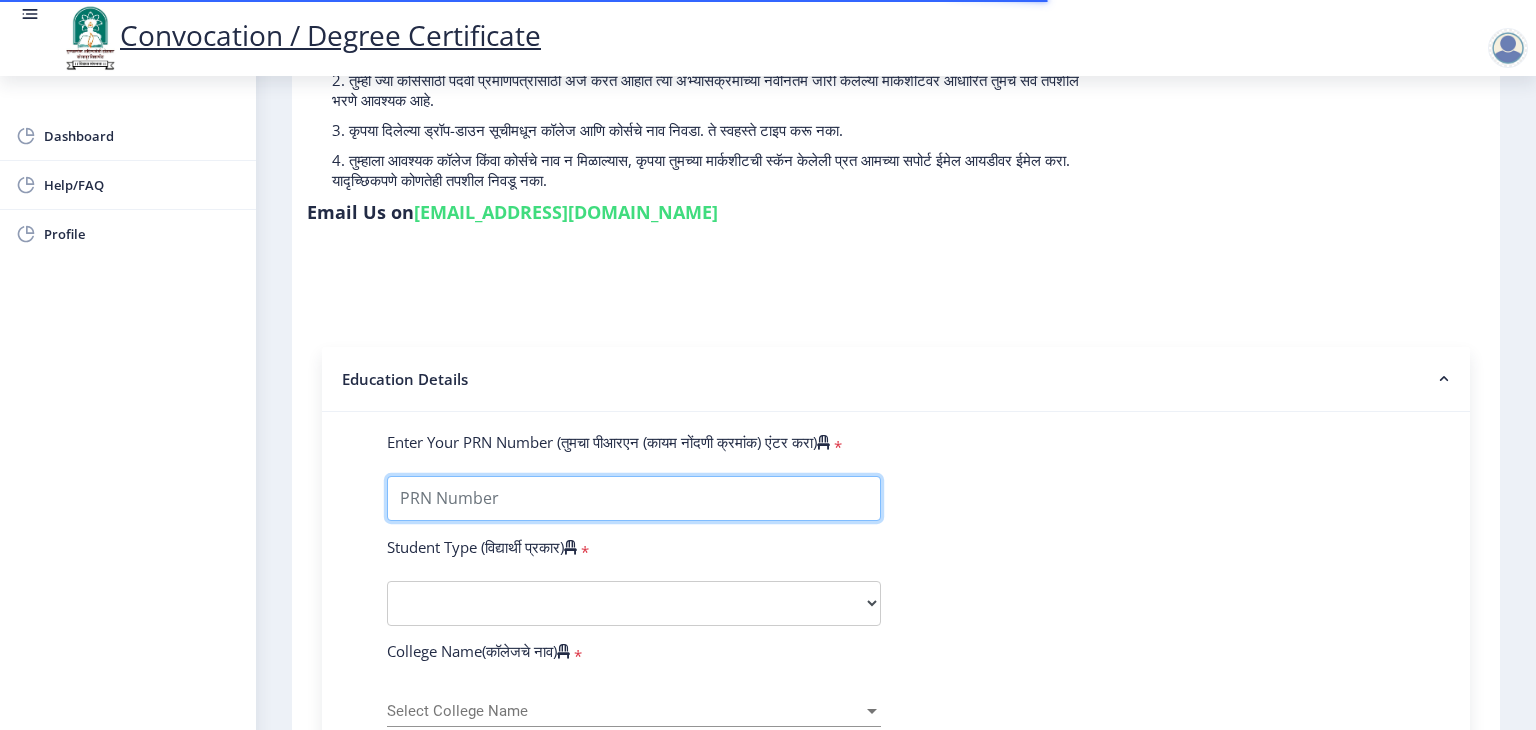 click on "Enter Your PRN Number (तुमचा पीआरएन (कायम नोंदणी क्रमांक) एंटर करा)" at bounding box center (634, 498) 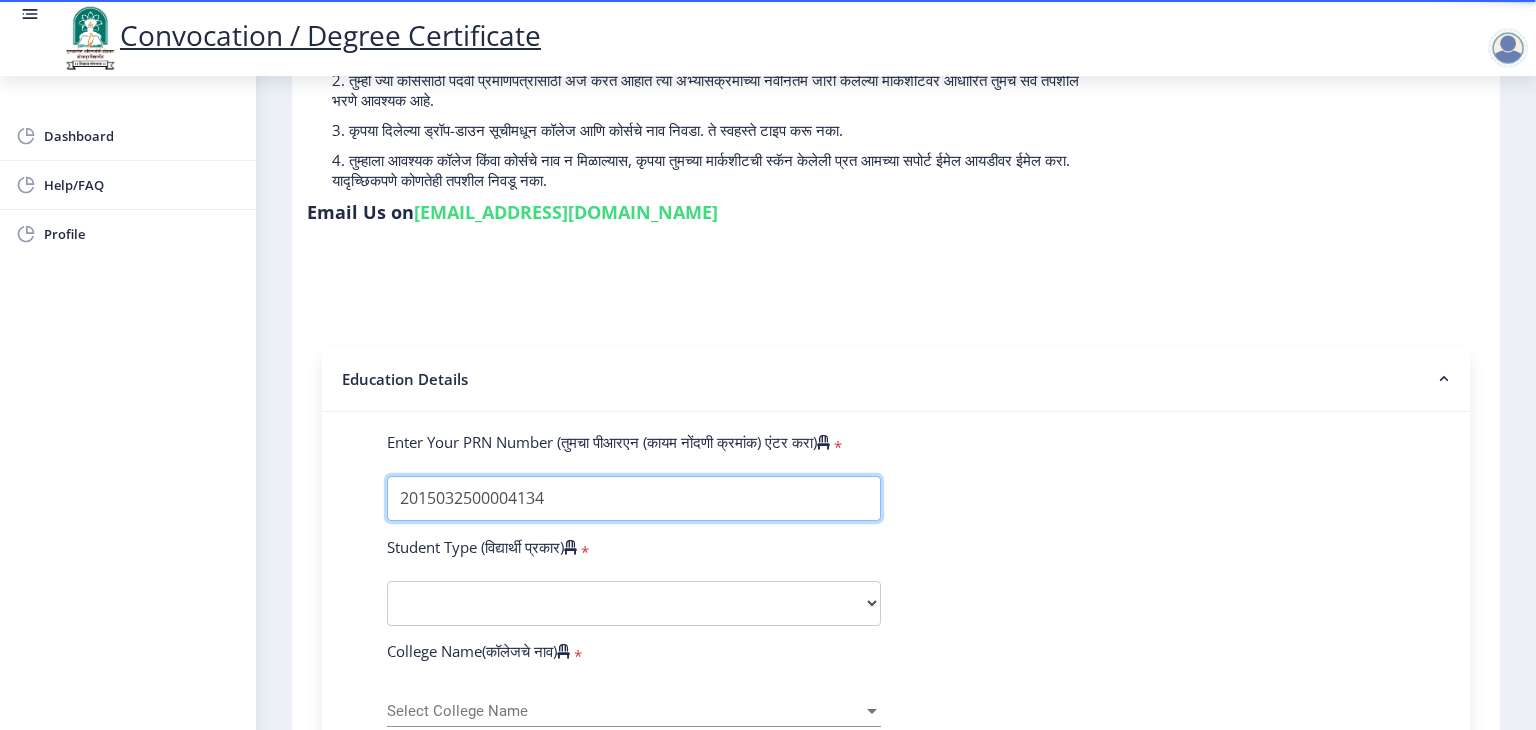 type on "2015032500004134" 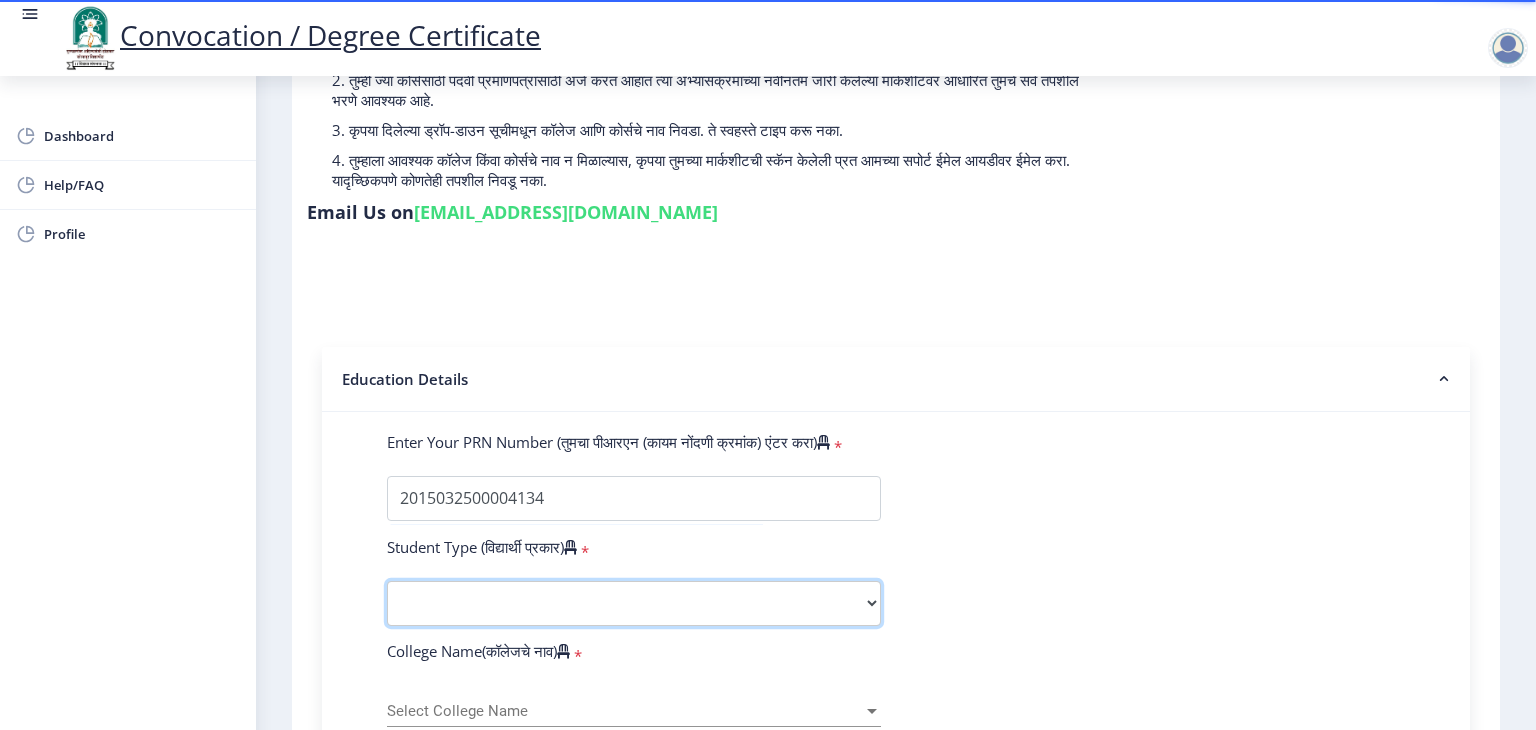 click on "Select Student Type Regular External" at bounding box center (634, 603) 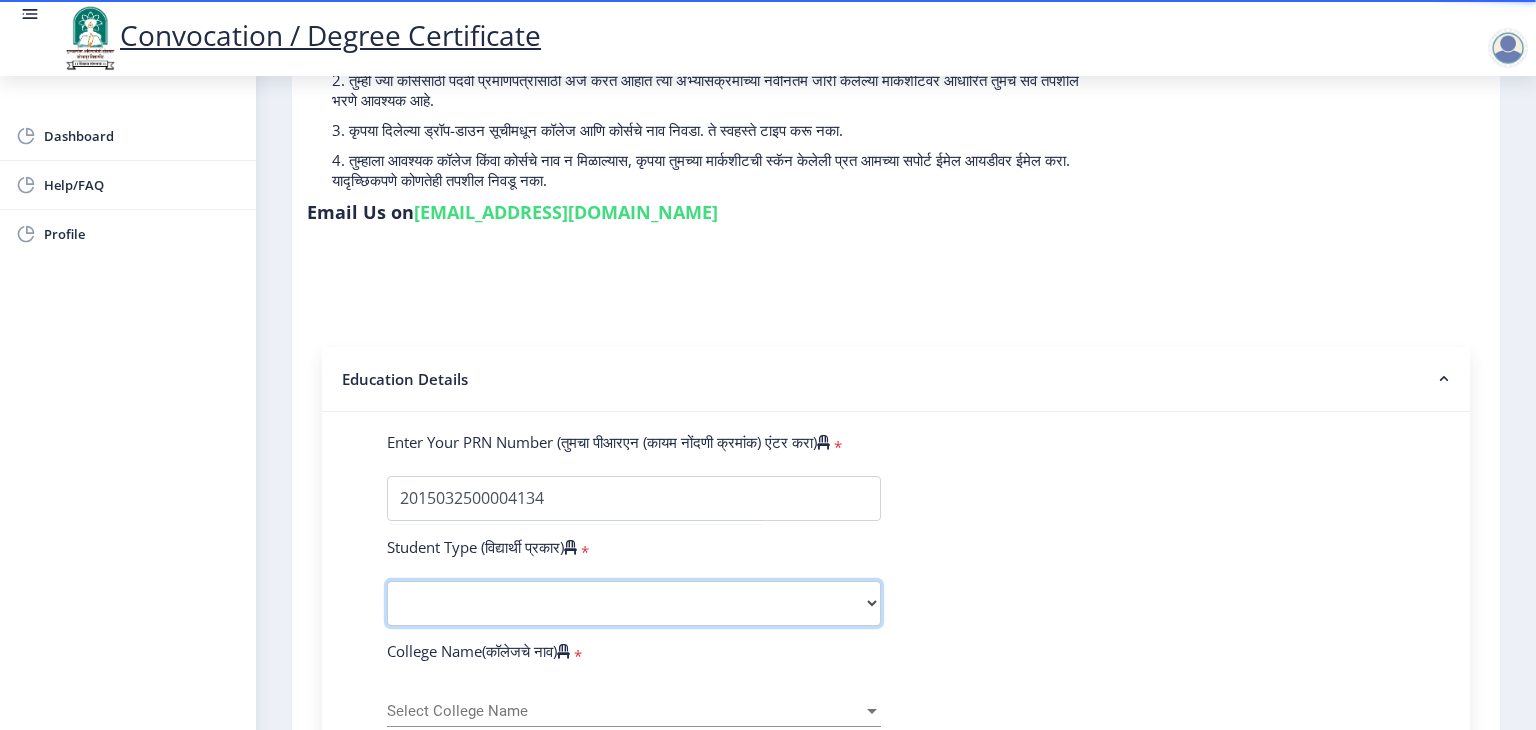 select on "Regular" 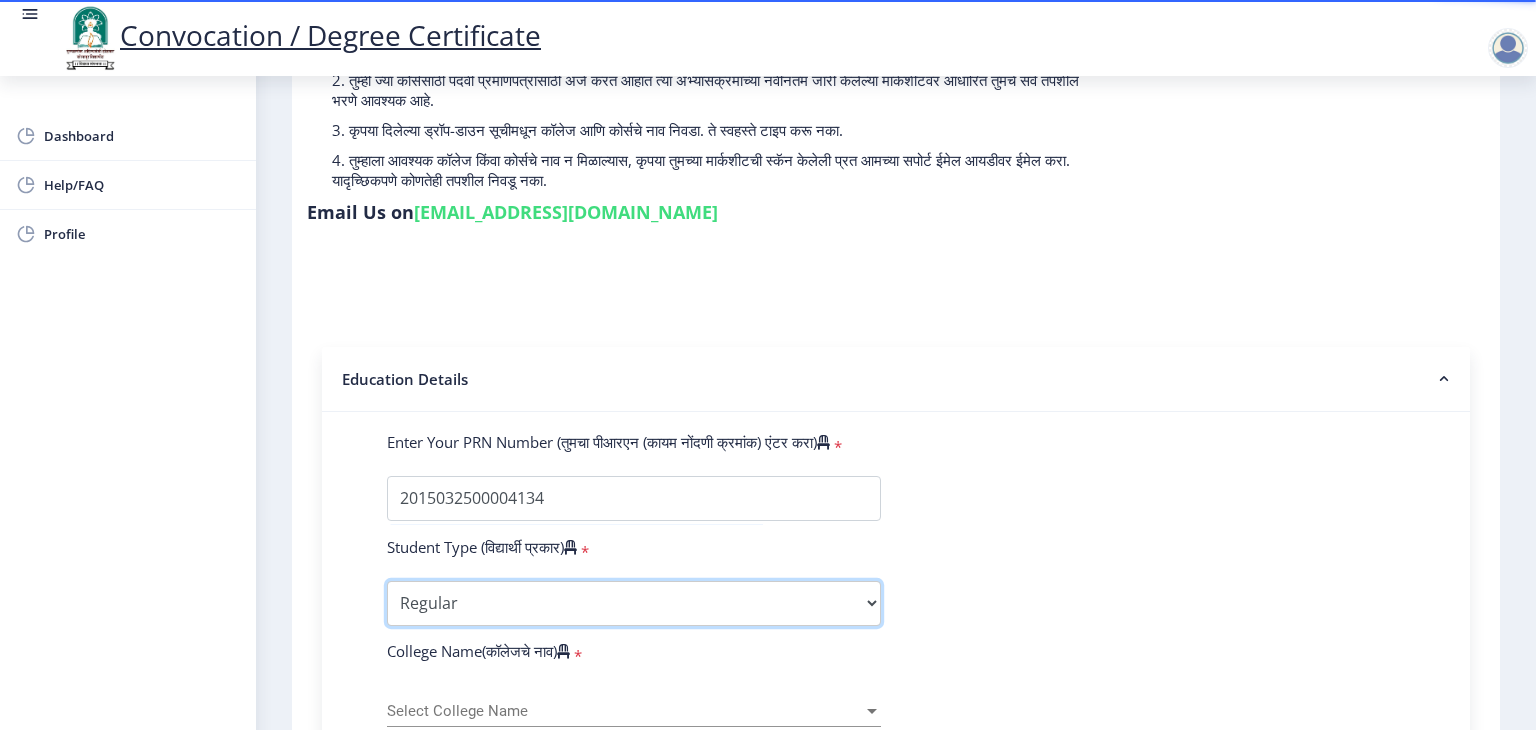 click on "Select Student Type Regular External" at bounding box center (634, 603) 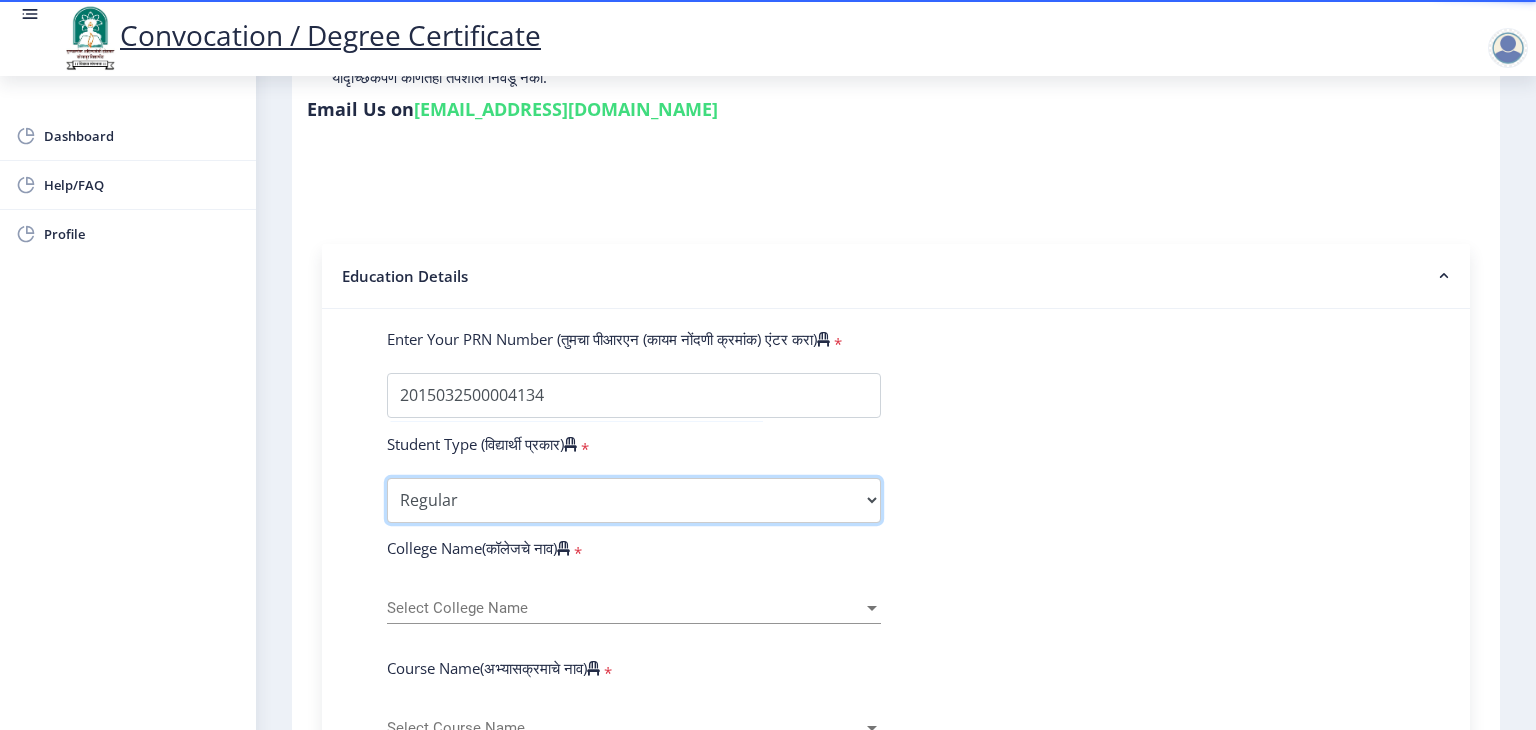 scroll, scrollTop: 400, scrollLeft: 0, axis: vertical 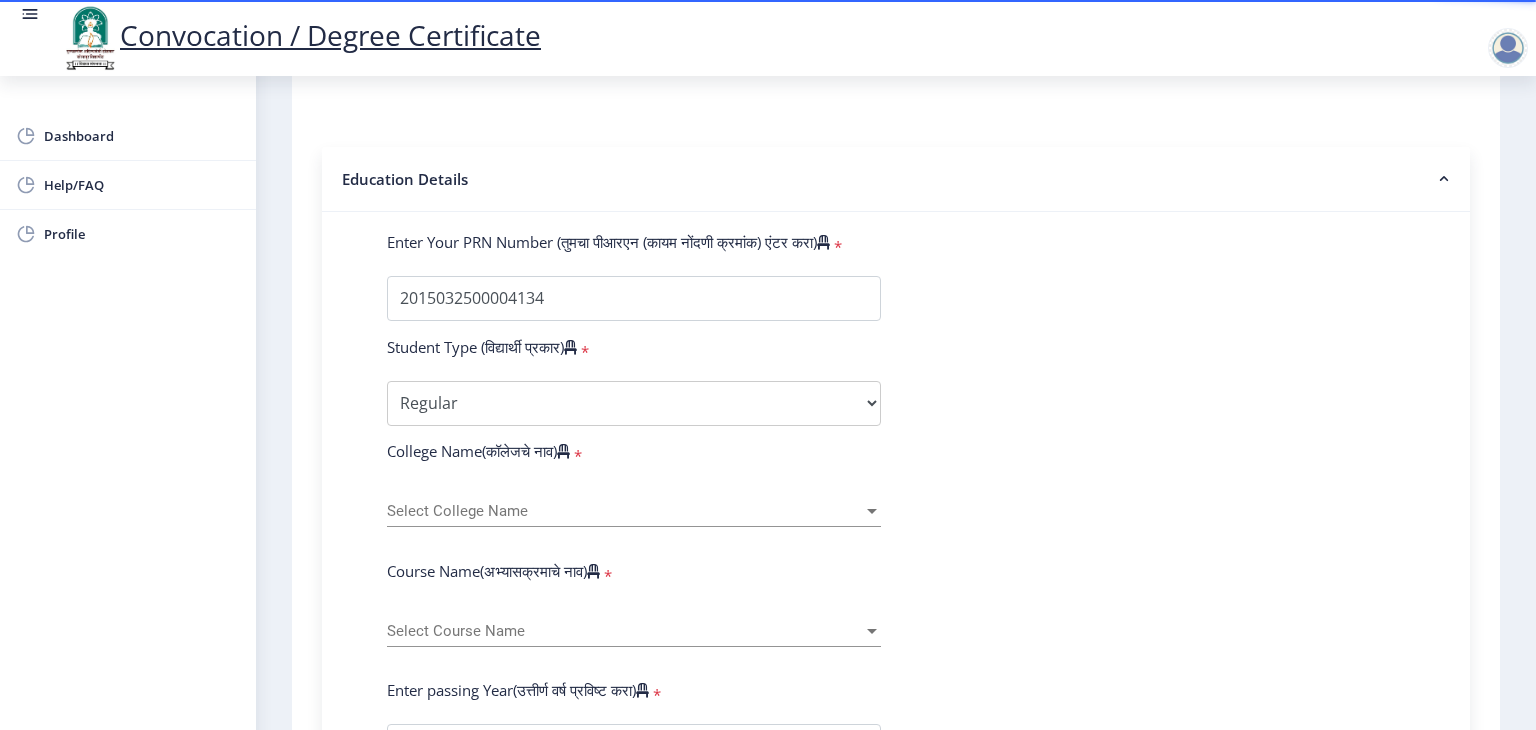 click on "Select College Name" at bounding box center (625, 511) 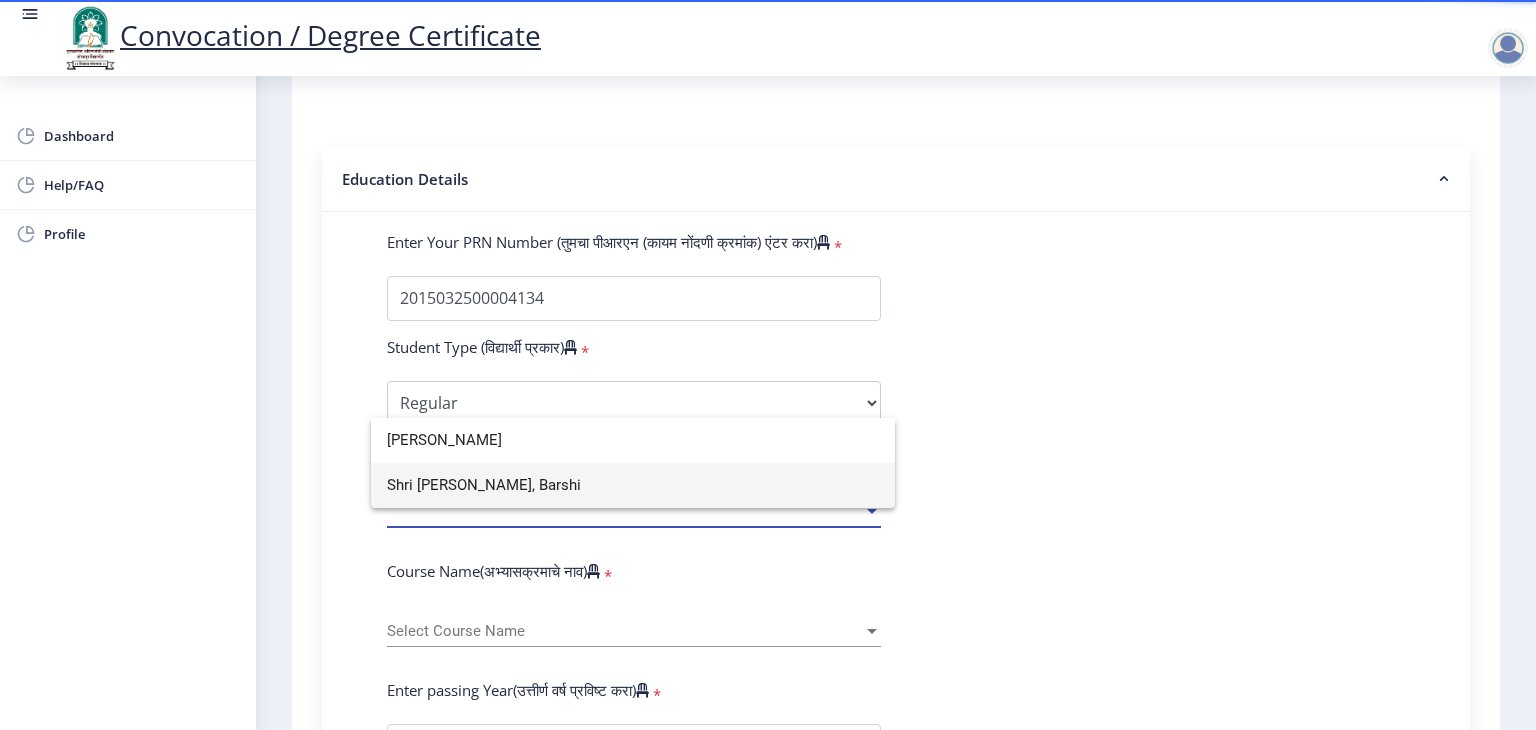 type on "shri shi" 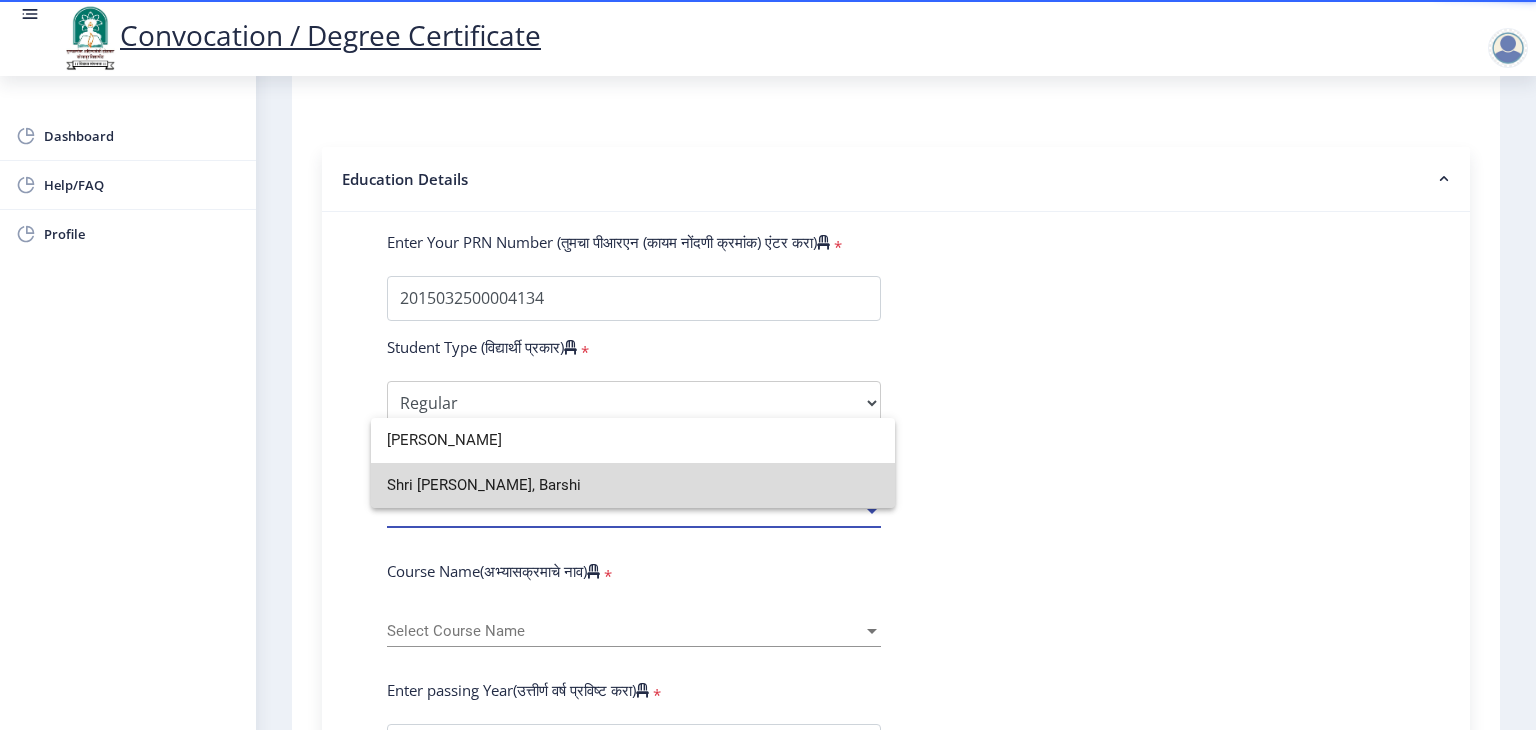 click on "Shri Shivaji Mahavidyalaya, Barshi" at bounding box center [633, 485] 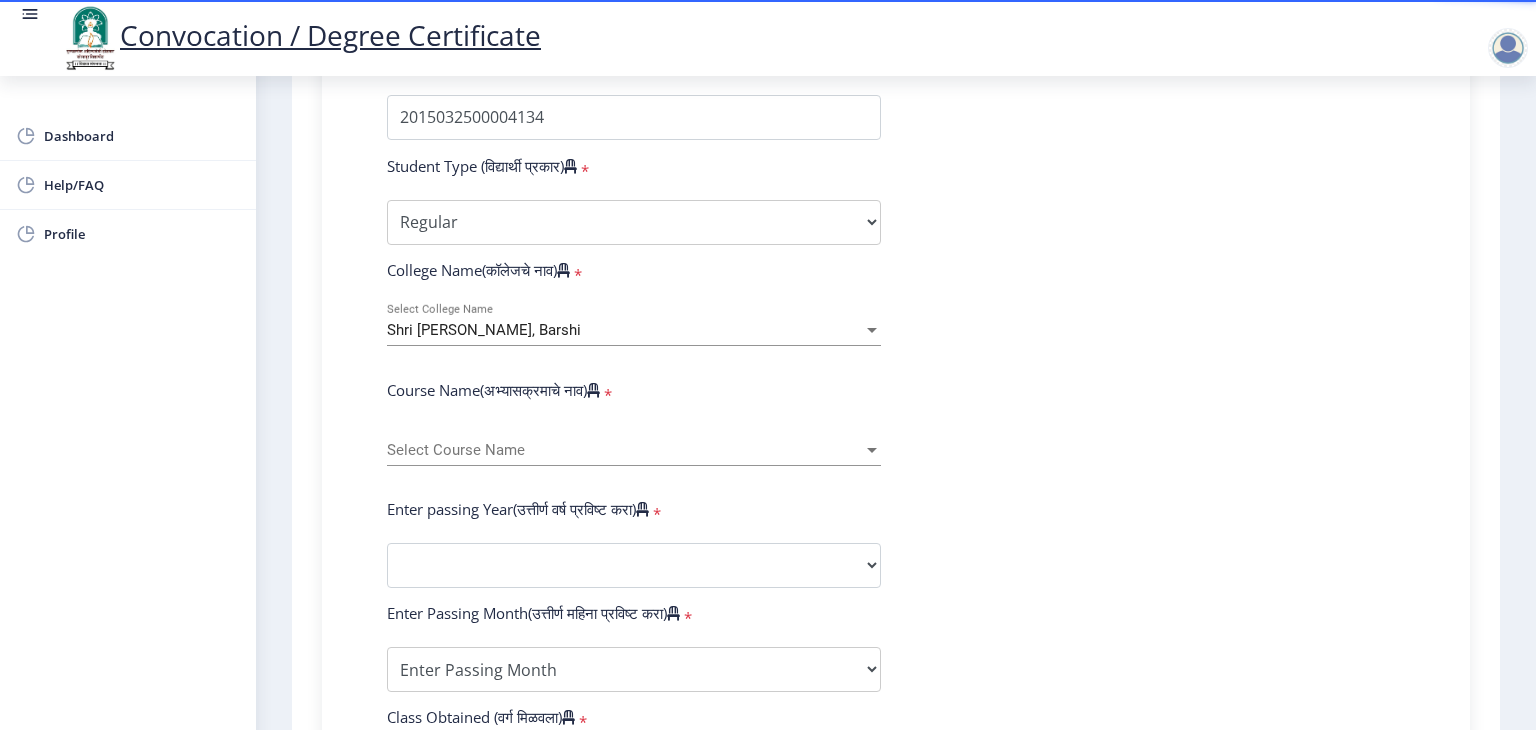 scroll, scrollTop: 600, scrollLeft: 0, axis: vertical 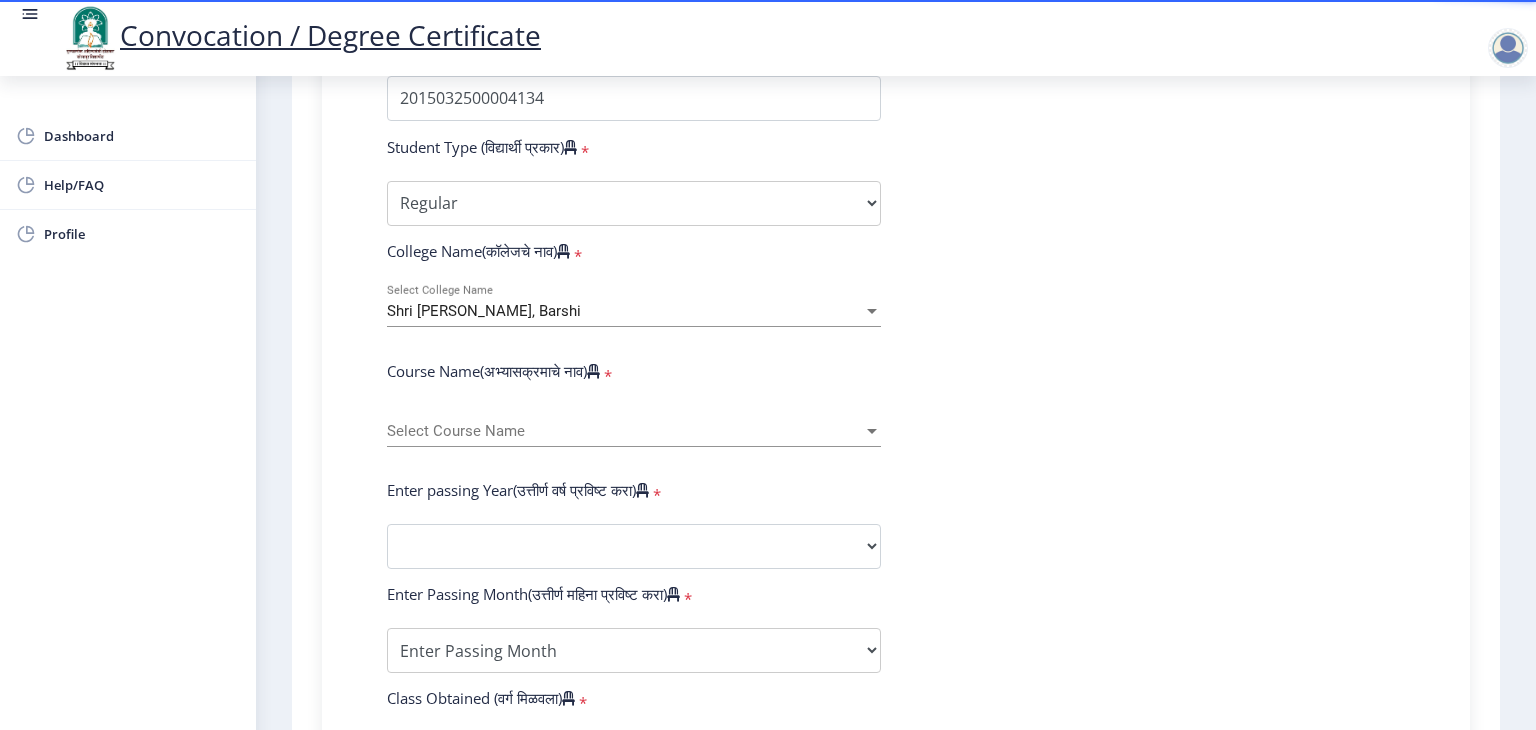 click on "Select Course Name" at bounding box center [625, 431] 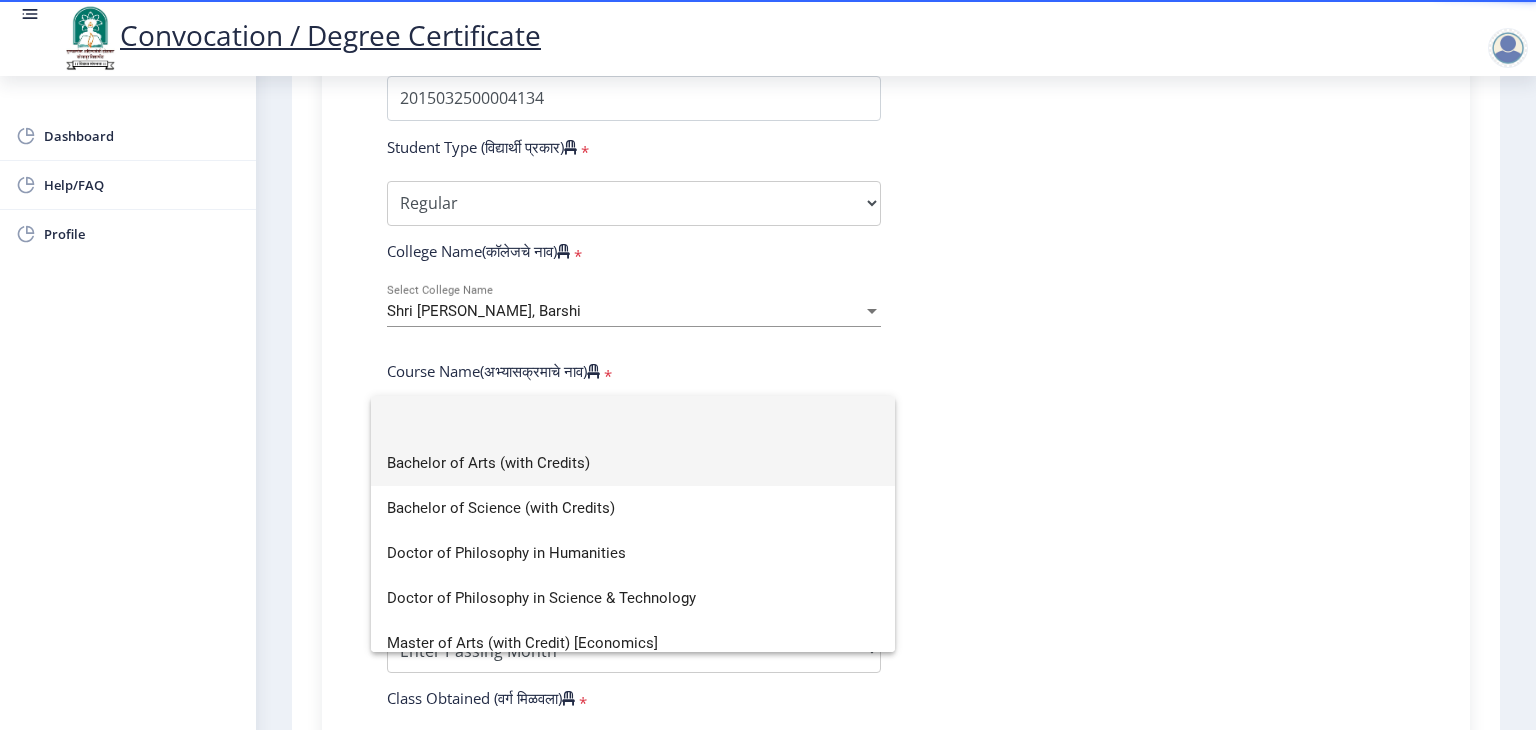 click on "Bachelor of Arts (with Credits)" at bounding box center (633, 463) 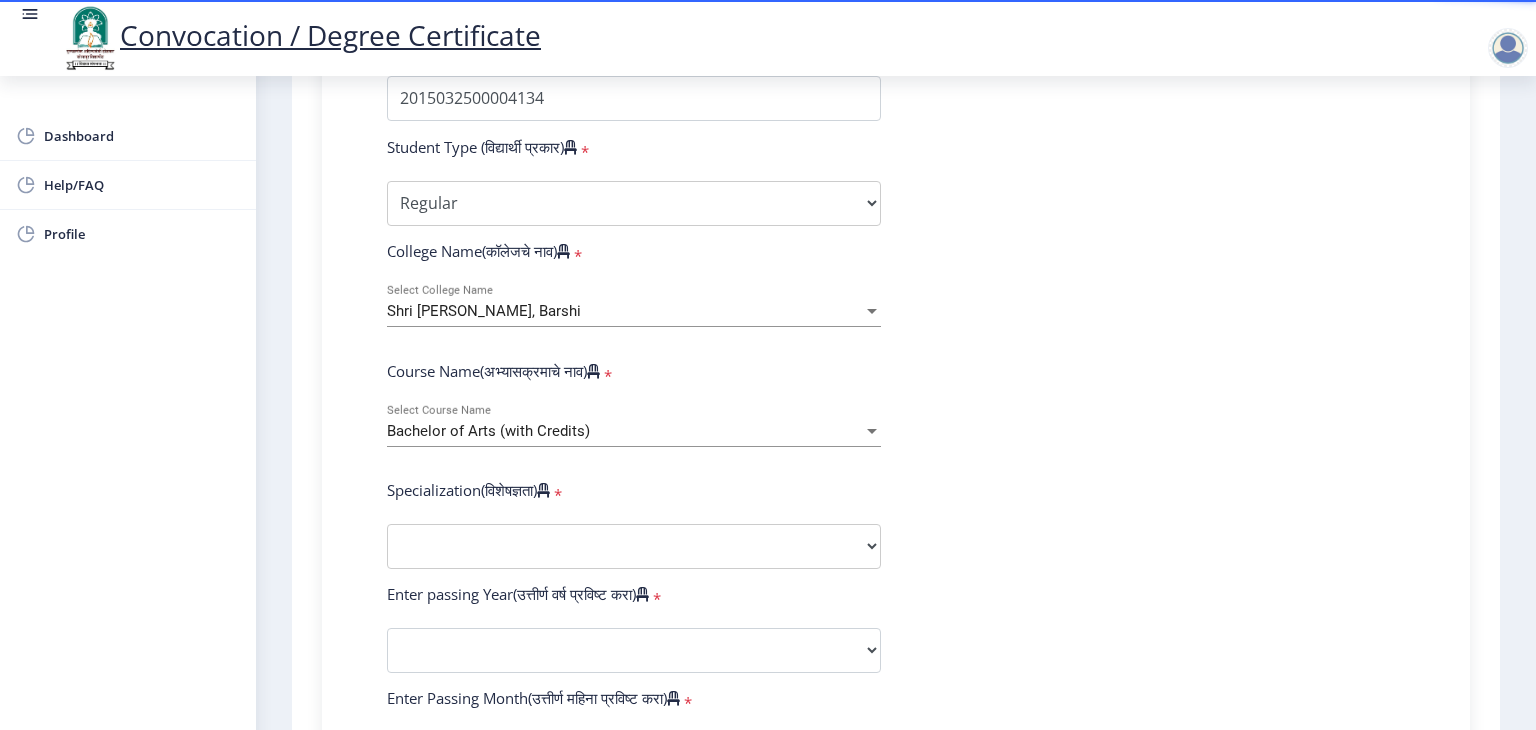 scroll, scrollTop: 700, scrollLeft: 0, axis: vertical 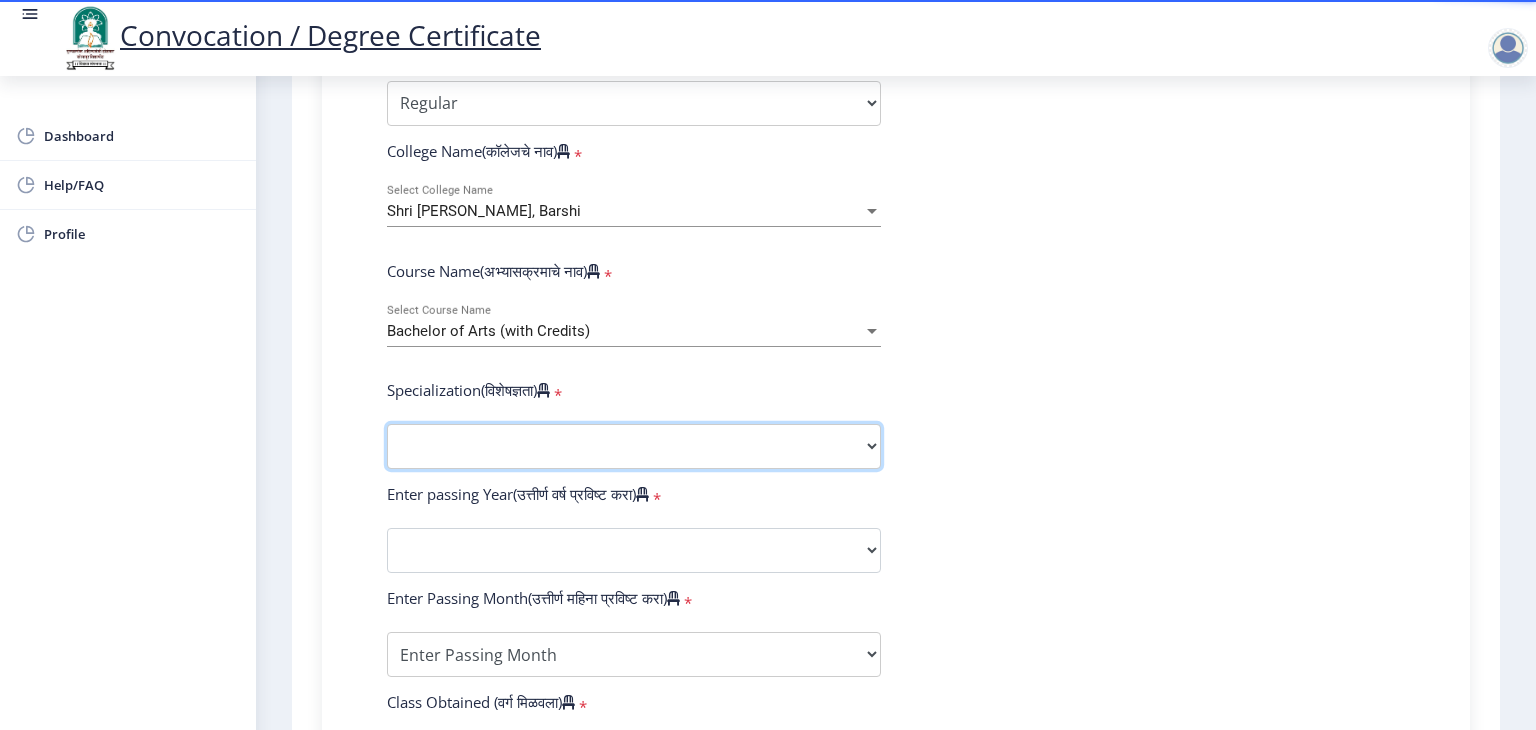 click on "Specialization English Geography Hindi Marathi Music Sanskrit Urdu Ancient Indian History Culture & Archaeology Economics History Physical Education Political Science Psychology Sociology Kannada Philosophy Other" at bounding box center (634, 446) 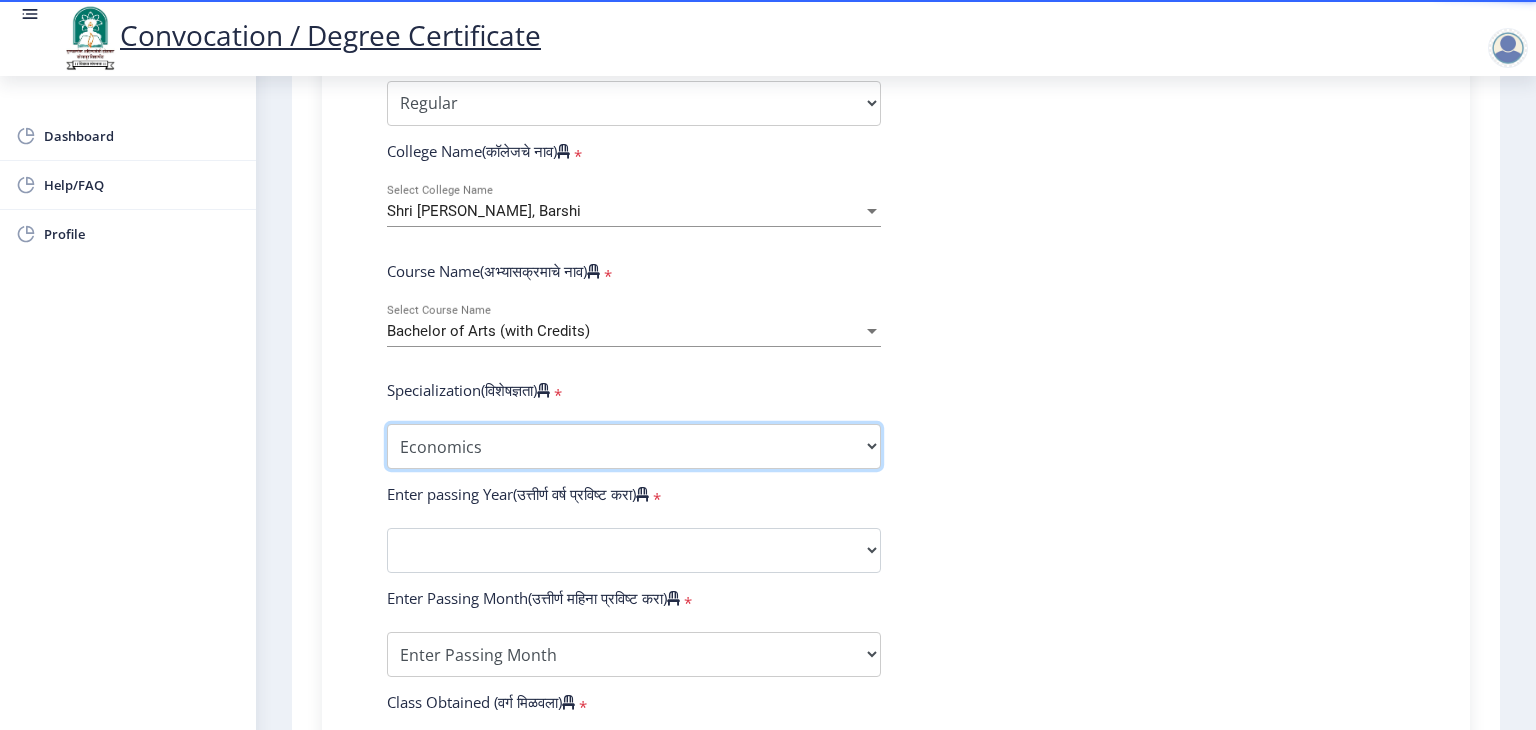 click on "Specialization English Geography Hindi Marathi Music Sanskrit Urdu Ancient Indian History Culture & Archaeology Economics History Physical Education Political Science Psychology Sociology Kannada Philosophy Other" at bounding box center (634, 446) 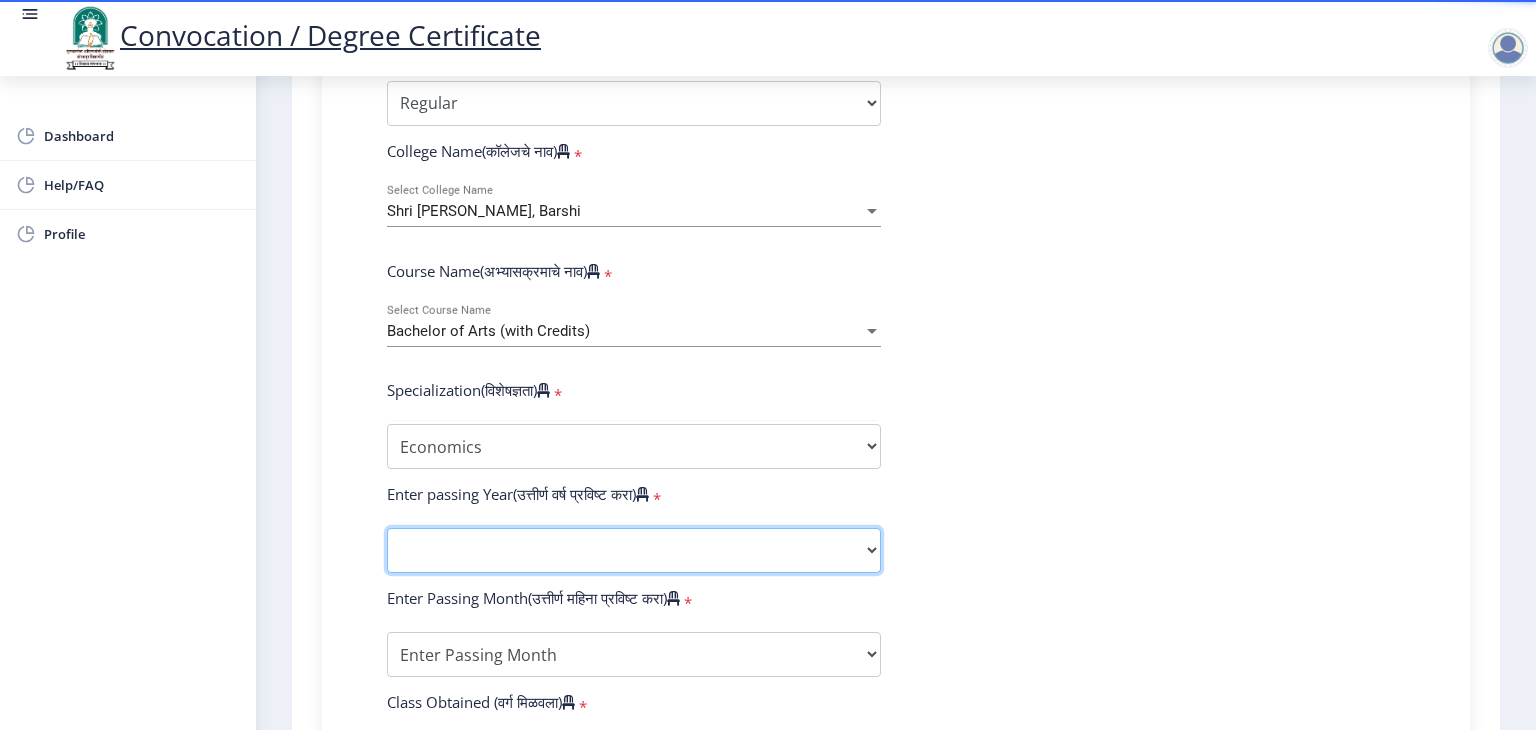 click on "2025   2024   2023   2022   2021   2020   2019   2018   2017   2016   2015   2014   2013   2012   2011   2010   2009   2008   2007   2006   2005   2004   2003   2002   2001   2000   1999   1998   1997   1996   1995   1994   1993   1992   1991   1990   1989   1988   1987   1986   1985   1984   1983   1982   1981   1980   1979   1978   1977   1976" 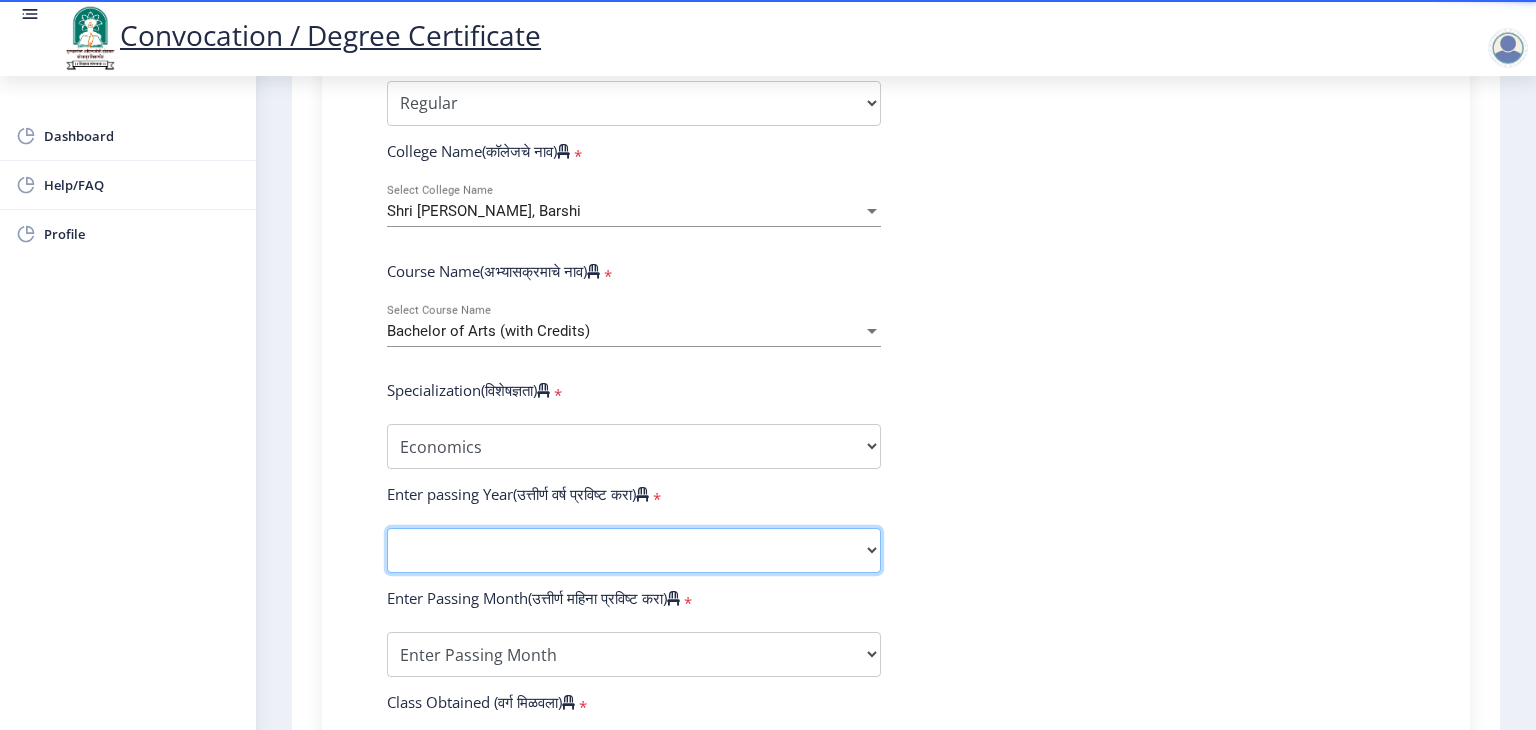 select on "2019" 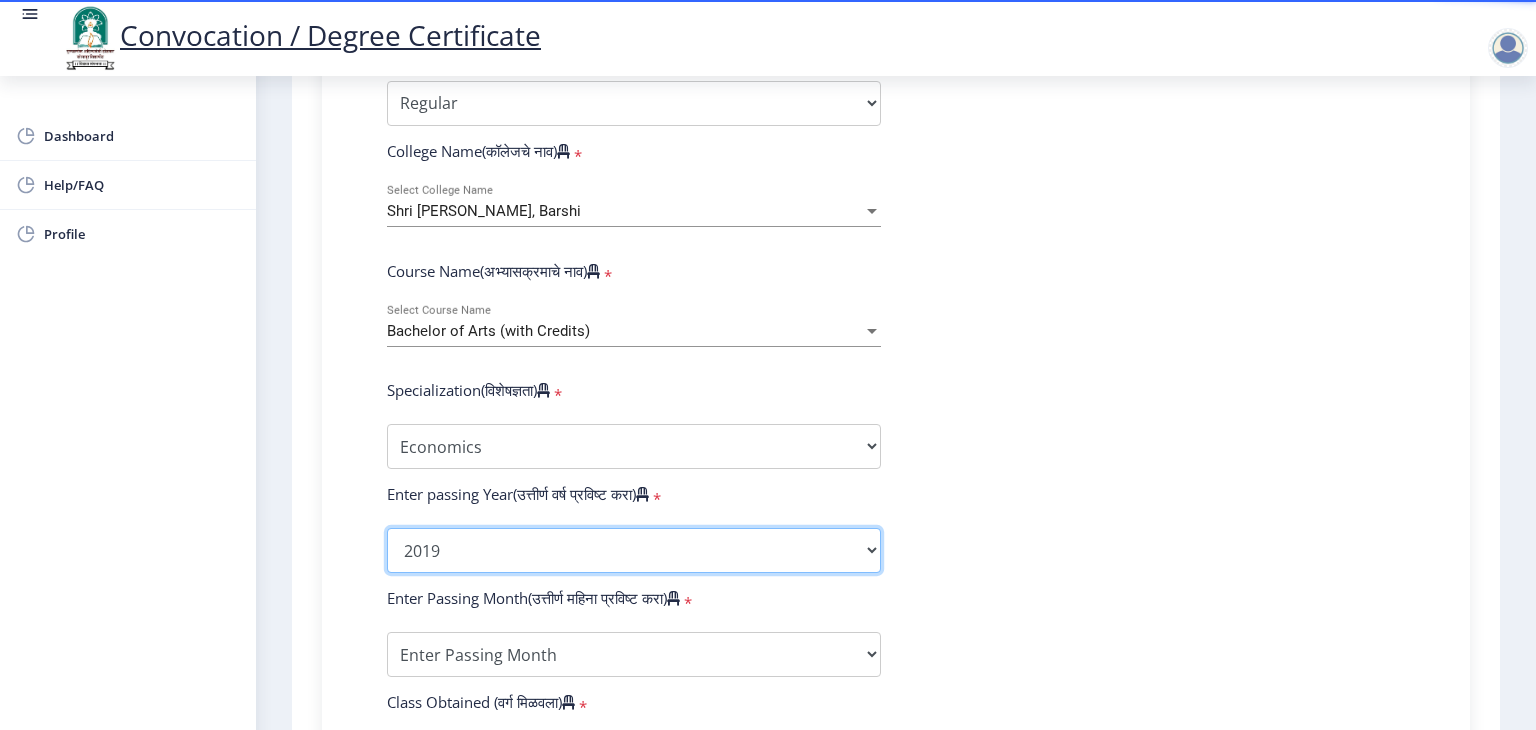 click on "2025   2024   2023   2022   2021   2020   2019   2018   2017   2016   2015   2014   2013   2012   2011   2010   2009   2008   2007   2006   2005   2004   2003   2002   2001   2000   1999   1998   1997   1996   1995   1994   1993   1992   1991   1990   1989   1988   1987   1986   1985   1984   1983   1982   1981   1980   1979   1978   1977   1976" 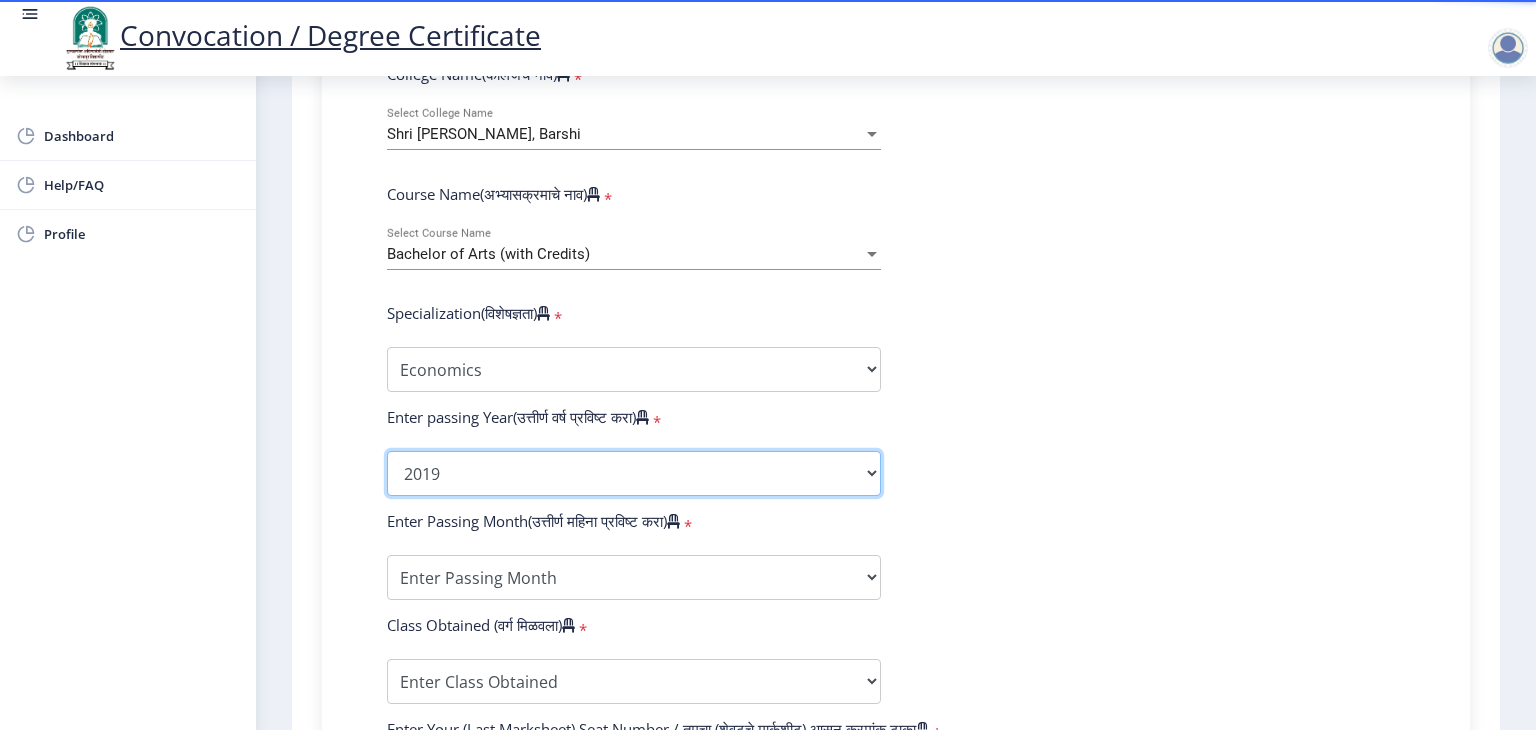 scroll, scrollTop: 900, scrollLeft: 0, axis: vertical 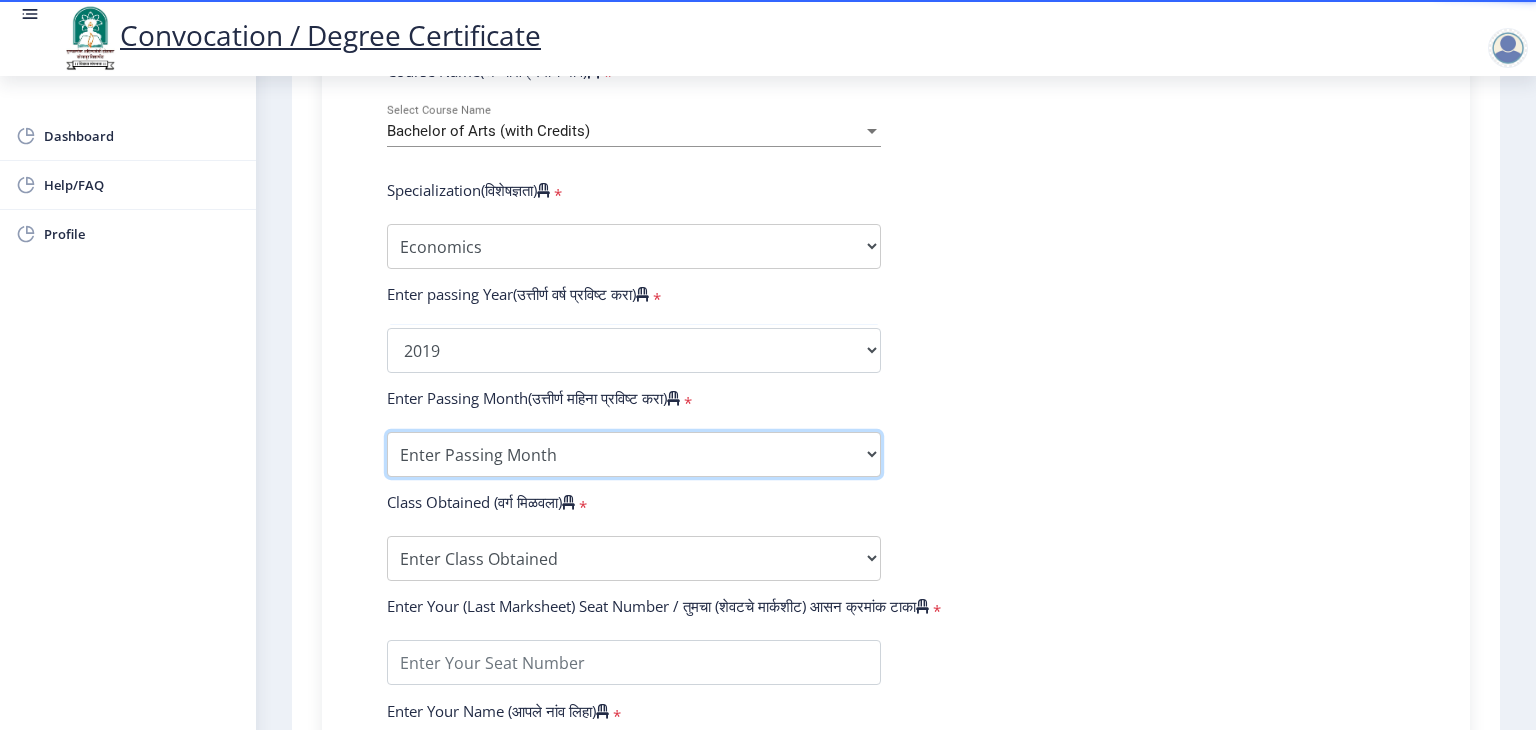 click on "Enter Passing Month March April May October November December" at bounding box center [634, 454] 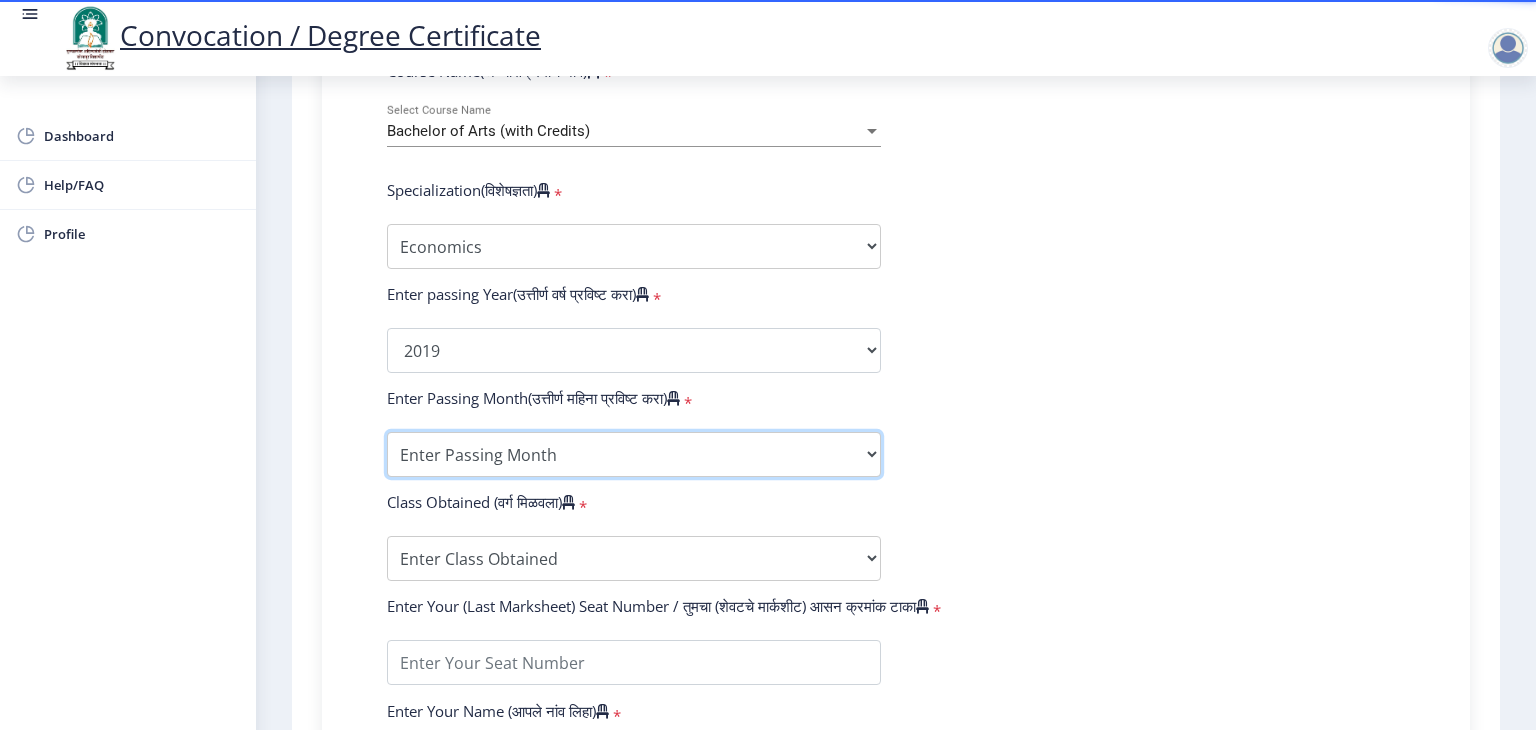 select on "March" 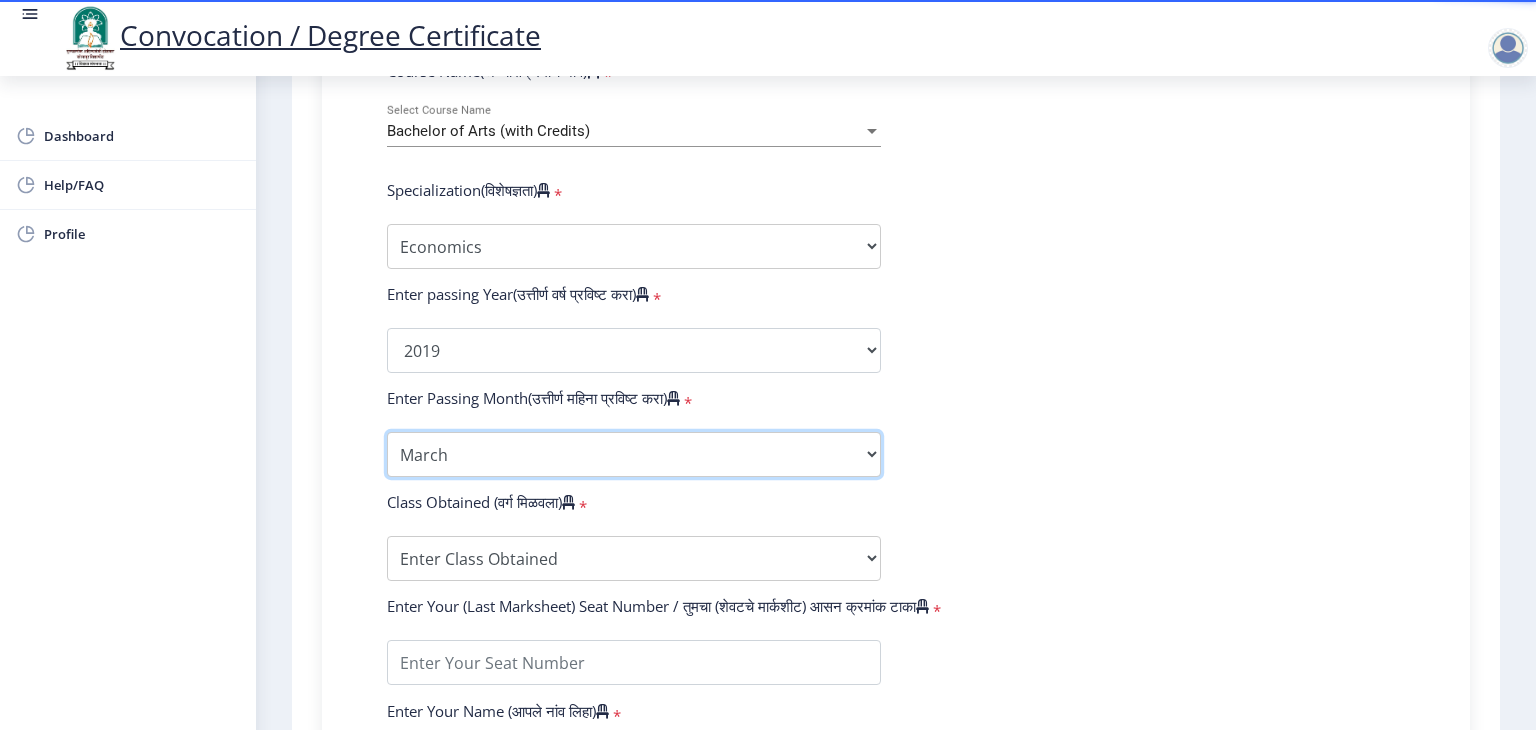 click on "Enter Passing Month March April May October November December" at bounding box center [634, 454] 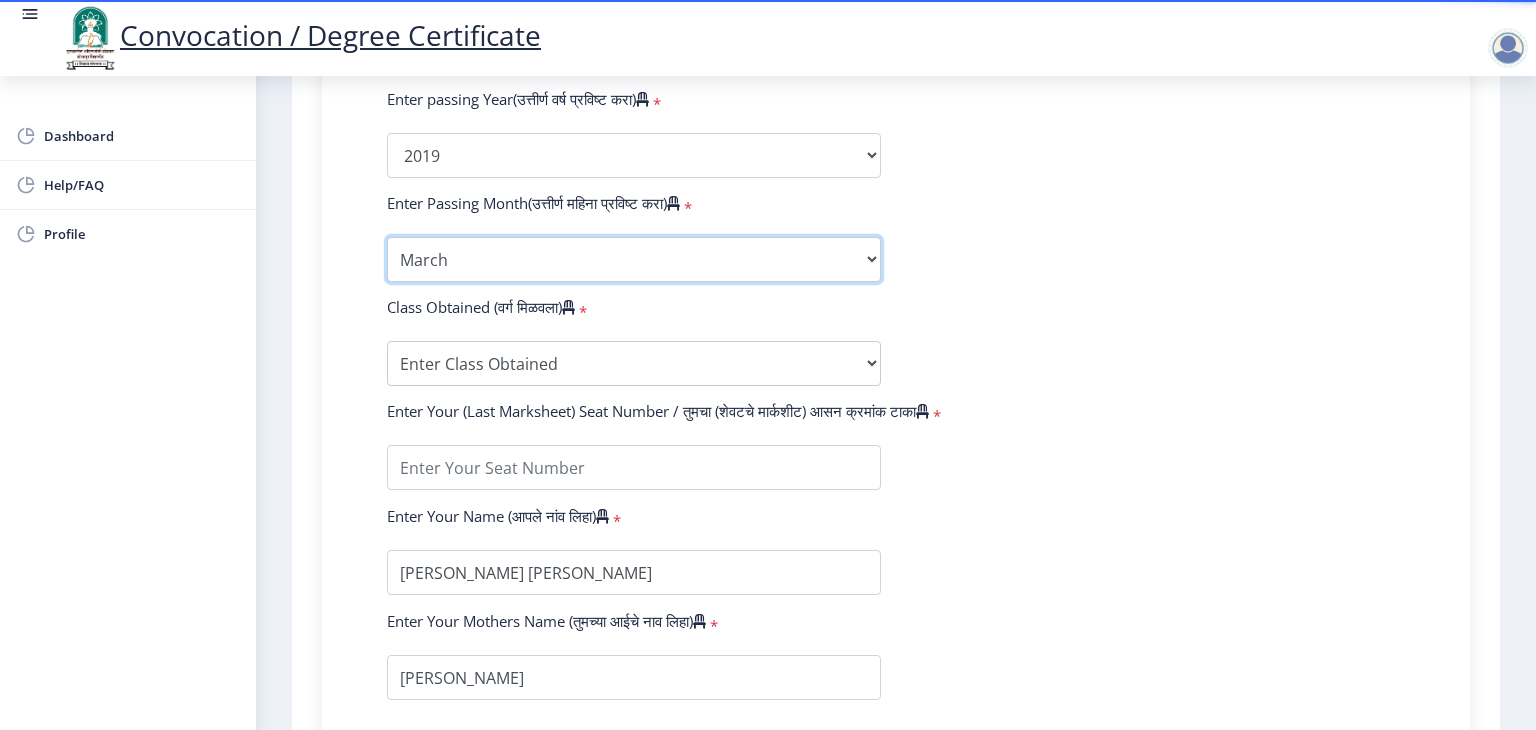 scroll, scrollTop: 1100, scrollLeft: 0, axis: vertical 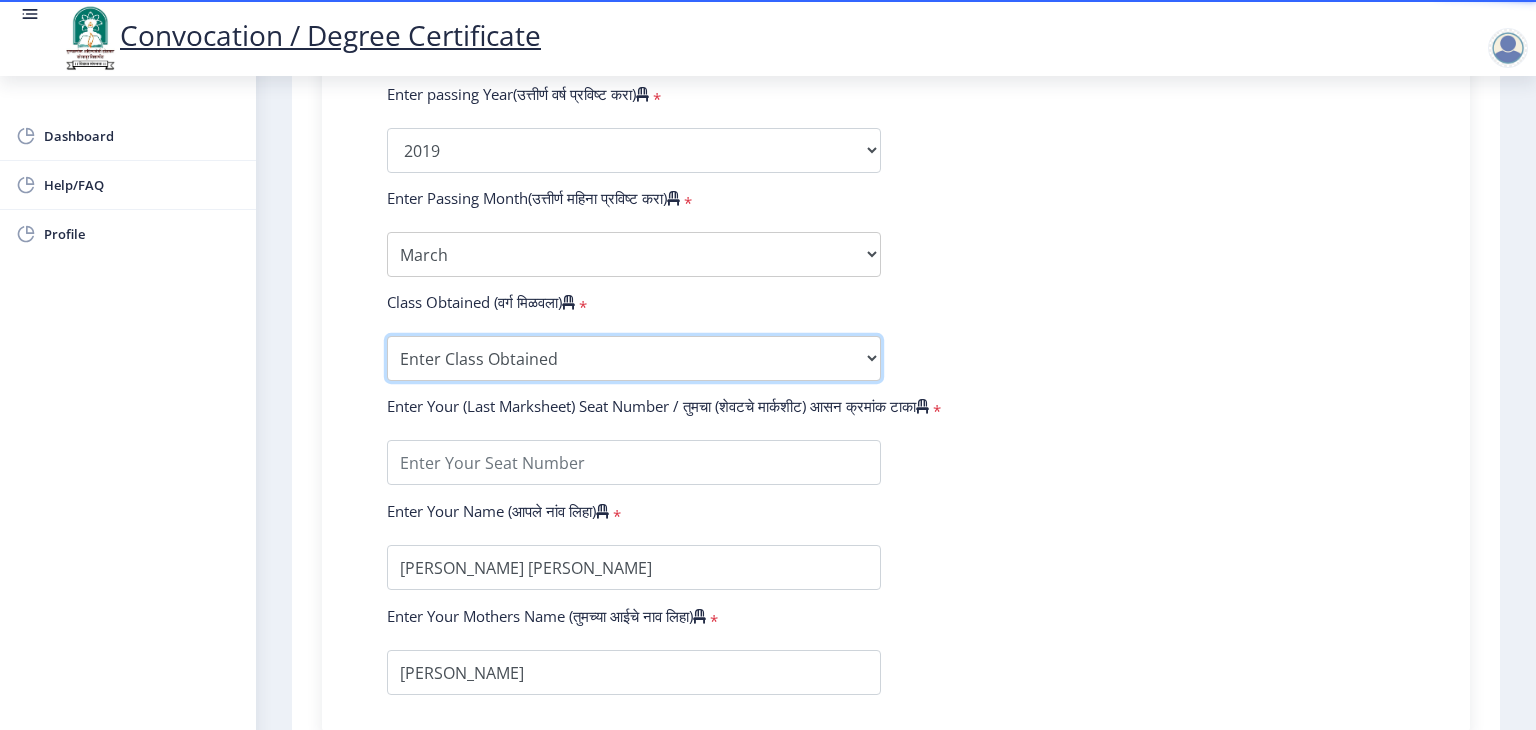 click on "Enter Class Obtained FIRST CLASS WITH DISTINCTION FIRST CLASS HIGHER SECOND CLASS SECOND CLASS PASS CLASS Grade O Grade A+ Grade A Grade B+ Grade B Grade C+ Grade C Grade D Grade E" at bounding box center (634, 358) 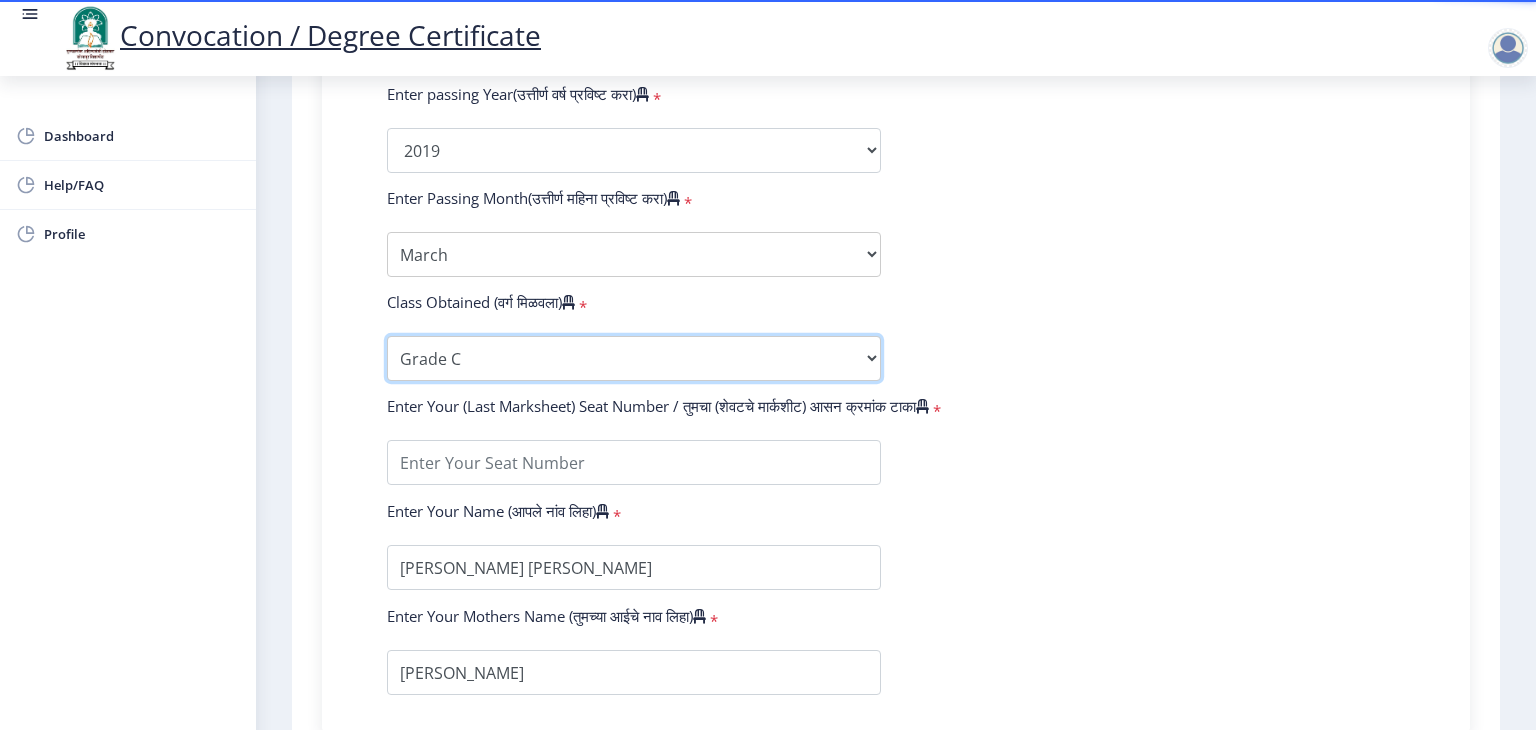 click on "Enter Class Obtained FIRST CLASS WITH DISTINCTION FIRST CLASS HIGHER SECOND CLASS SECOND CLASS PASS CLASS Grade O Grade A+ Grade A Grade B+ Grade B Grade C+ Grade C Grade D Grade E" at bounding box center (634, 358) 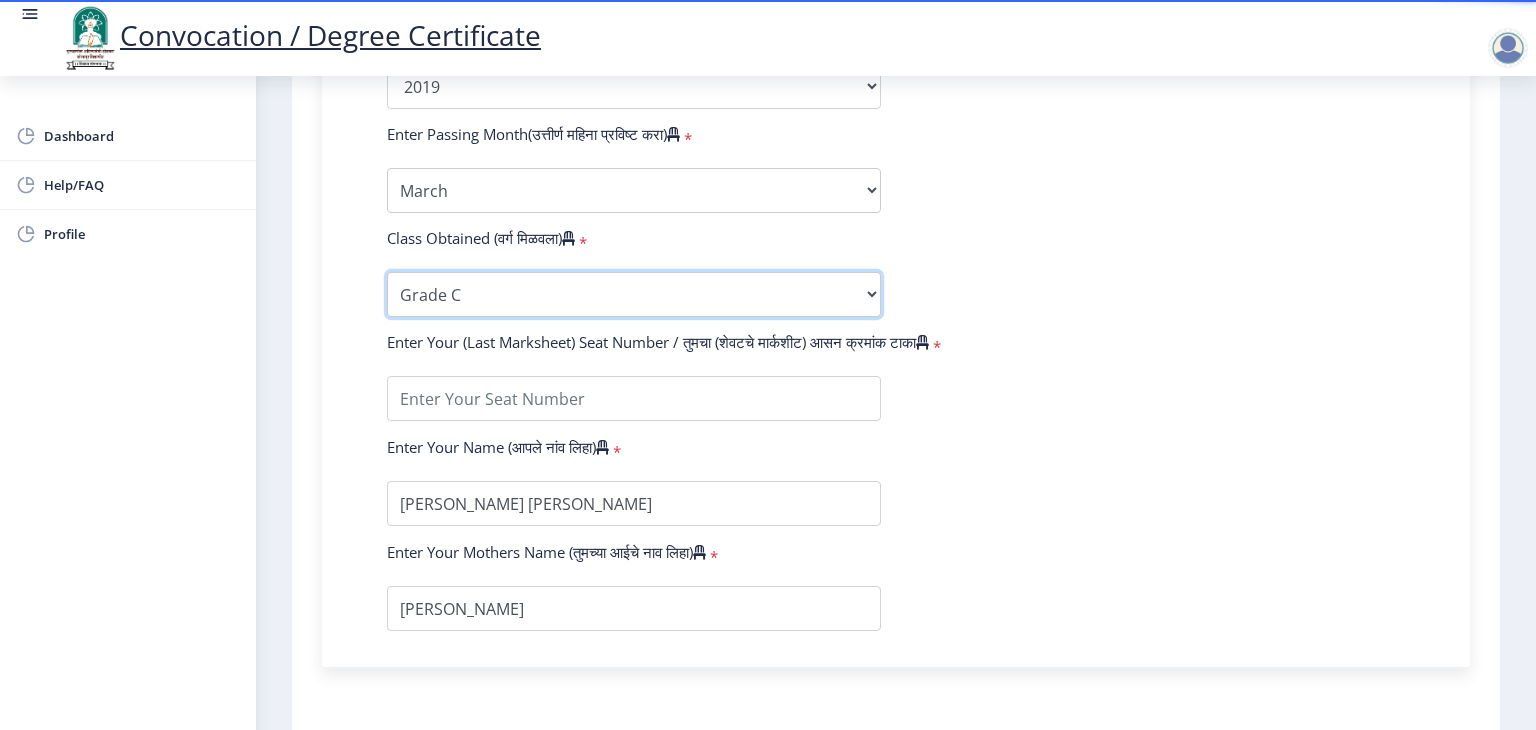 scroll, scrollTop: 1200, scrollLeft: 0, axis: vertical 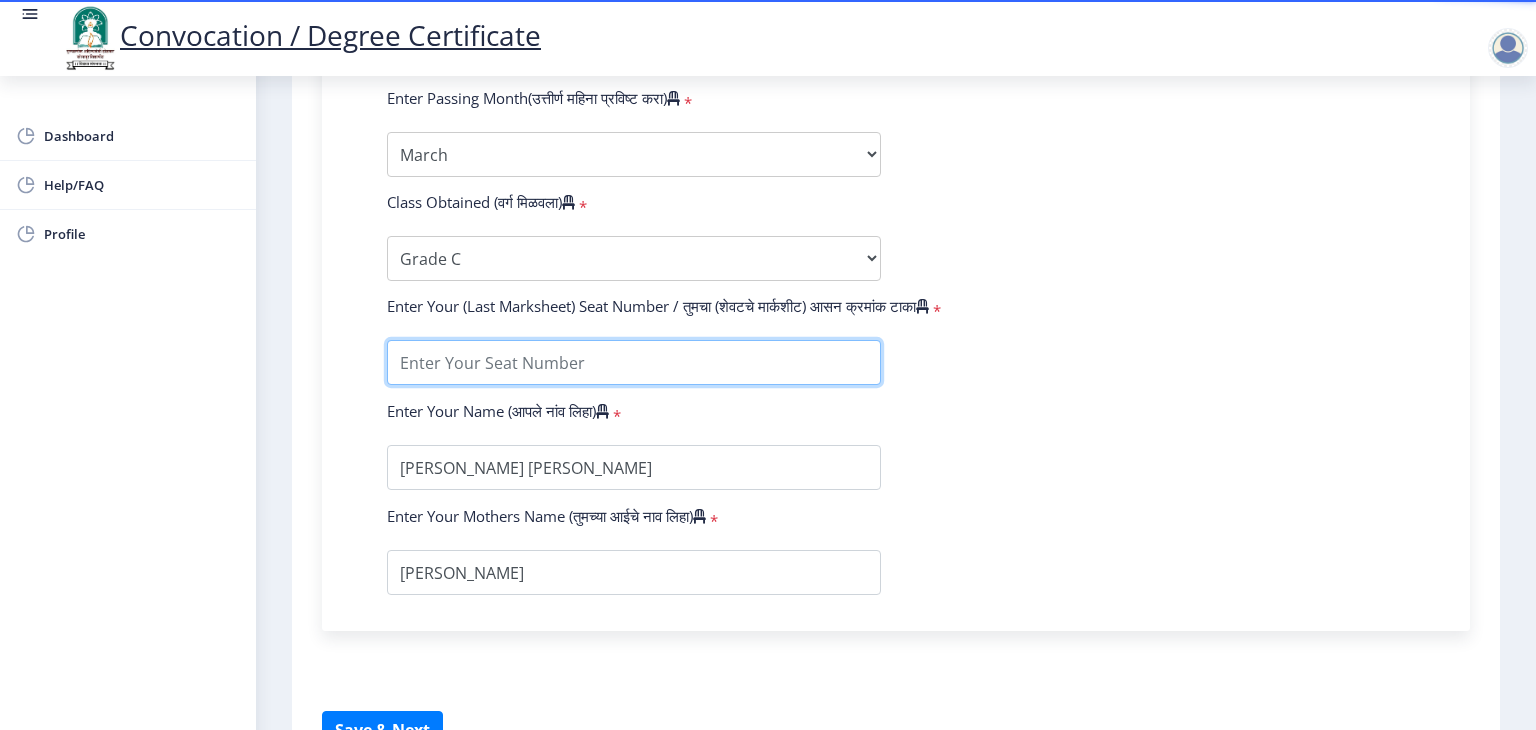 click at bounding box center [634, 362] 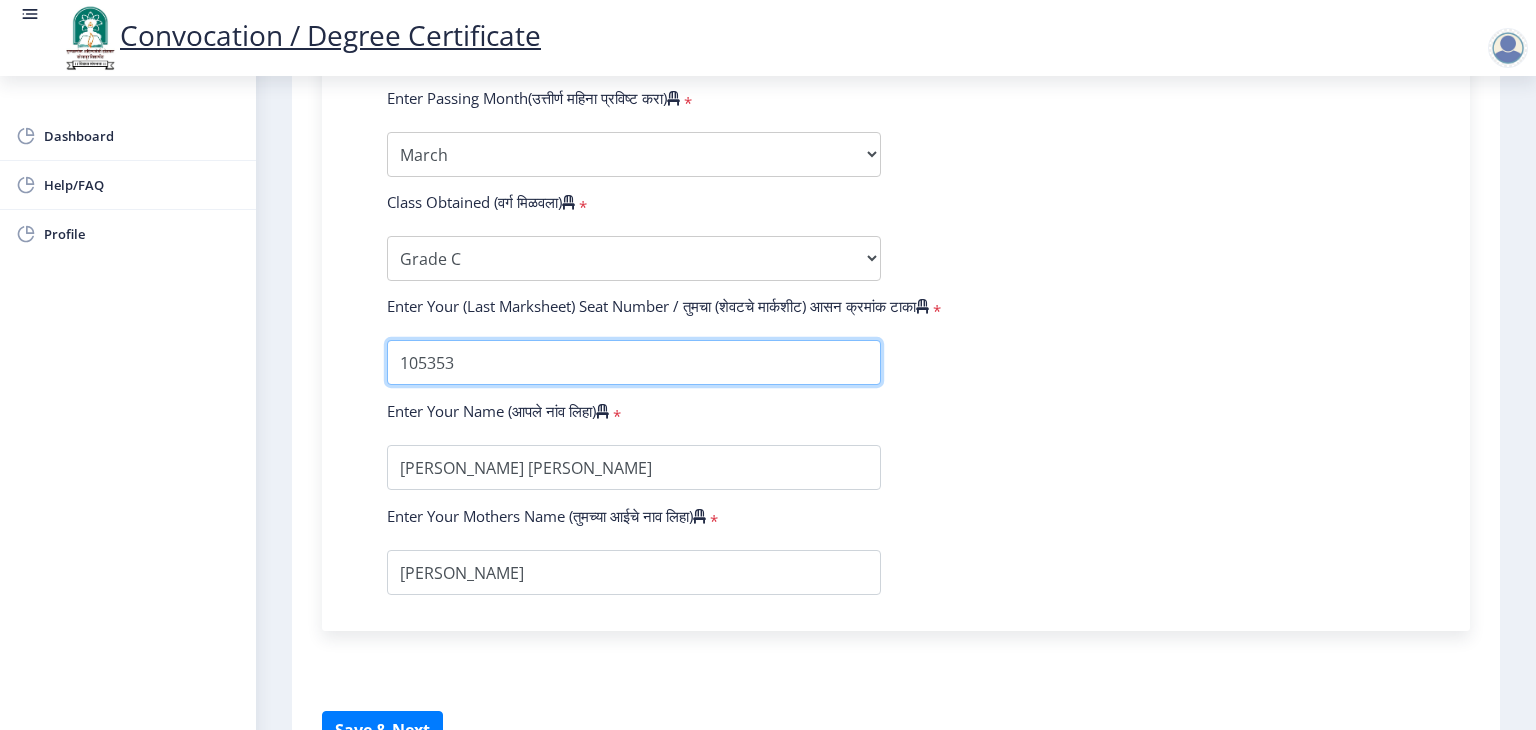 scroll, scrollTop: 1300, scrollLeft: 0, axis: vertical 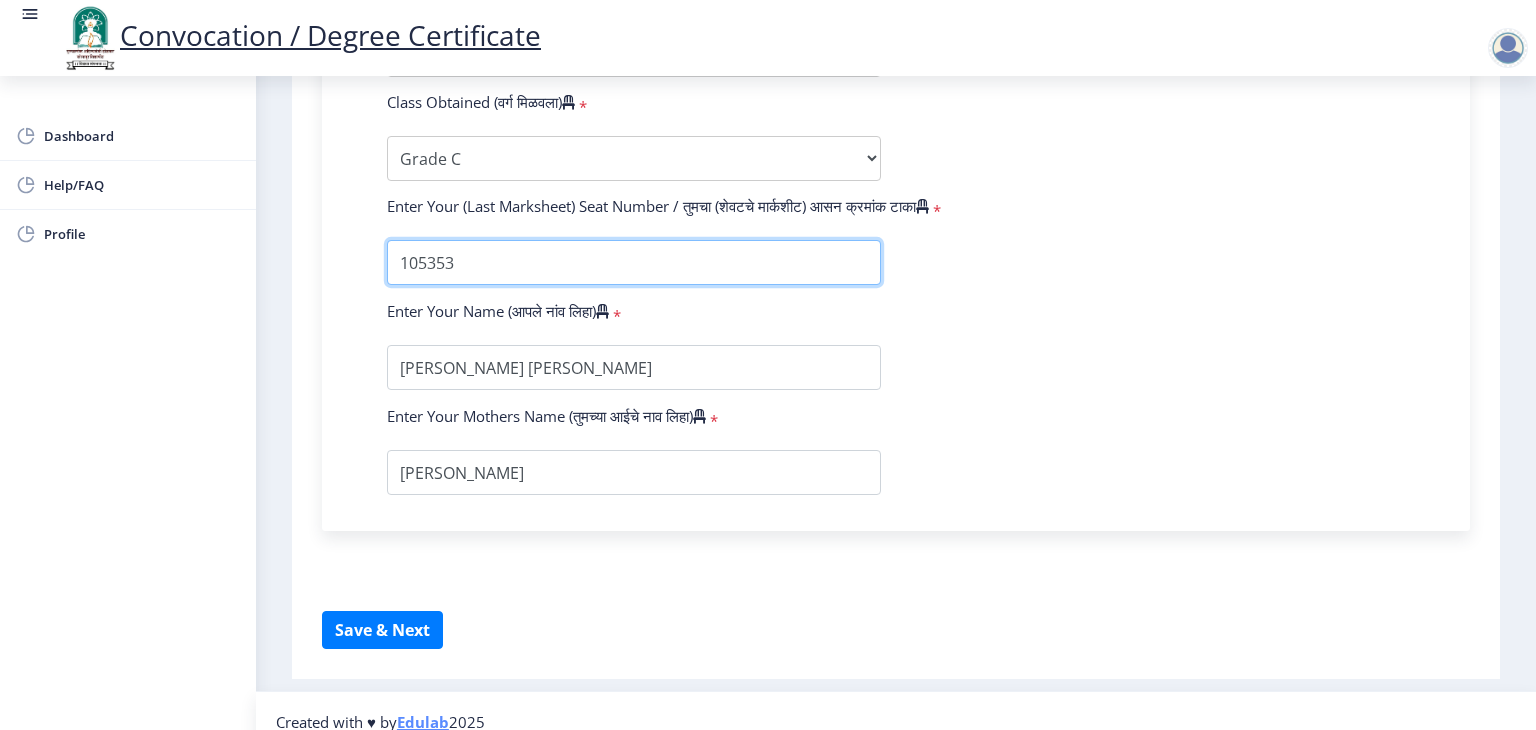 type on "105353" 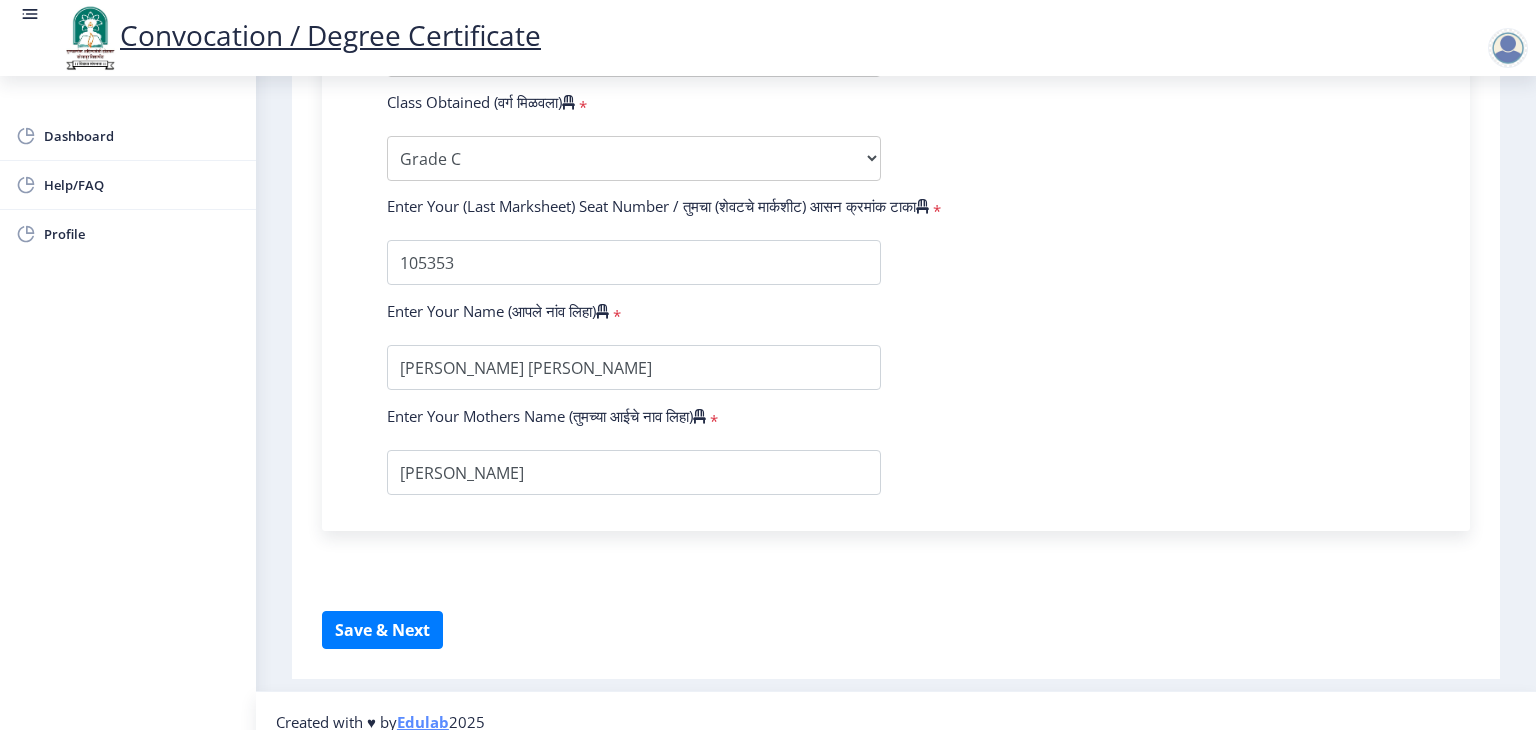 click on "Instructions (सूचना) 1. पदवी प्रमाणपत्रासाठी शैक्षणिक तपशील चरणावर, तुम्हाला तुमच्या अंतिम पदवी दीक्षांत प्रमाणपत्रासाठी तुमचे तपशील सबमिट करणे आवश्यक आहे.   2. तुम्ही ज्या कोर्ससाठी पदवी प्रमाणपत्रासाठी अर्ज करत आहात त्या अभ्यासक्रमाच्या नवीनतम जारी केलेल्या मार्कशीटवर आधारित तुमचे सर्व तपशील भरणे आवश्यक आहे.  Email Us on   su.sfc@studentscenter.in Education Details   Enter Your PRN Number (तुमचा पीआरएन (कायम नोंदणी क्रमांक) एंटर करा)   * * Regular * *" 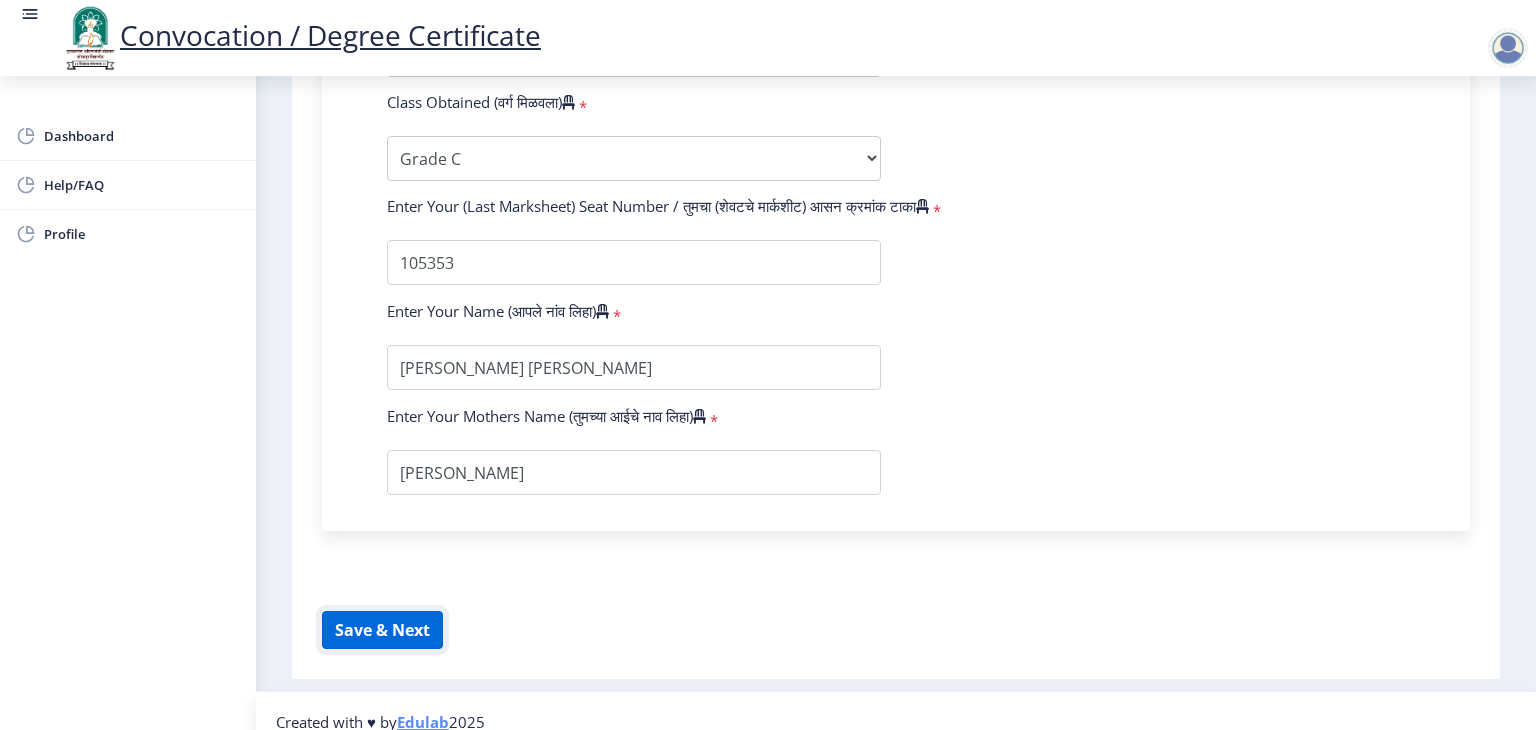 click on "Save & Next" 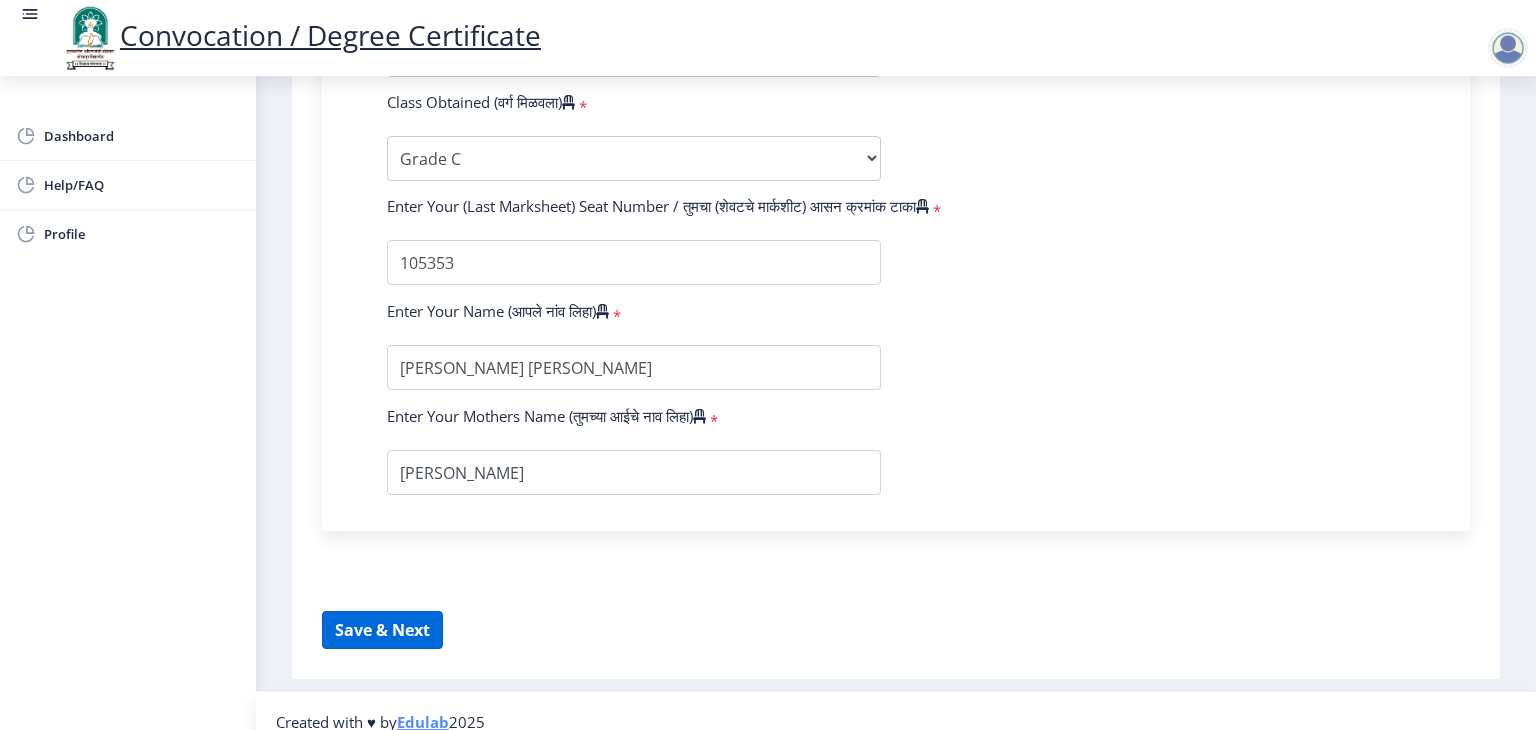 select 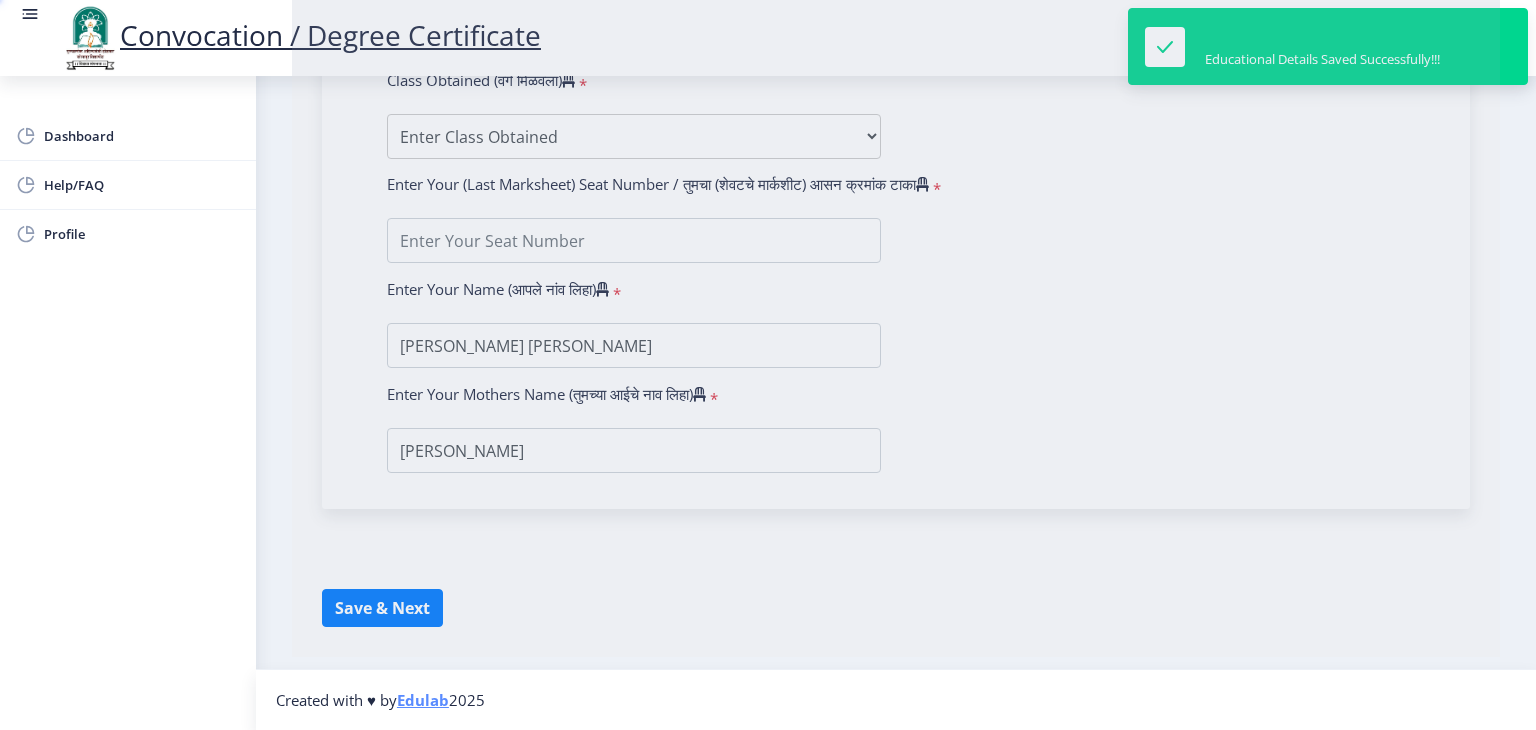 scroll, scrollTop: 0, scrollLeft: 0, axis: both 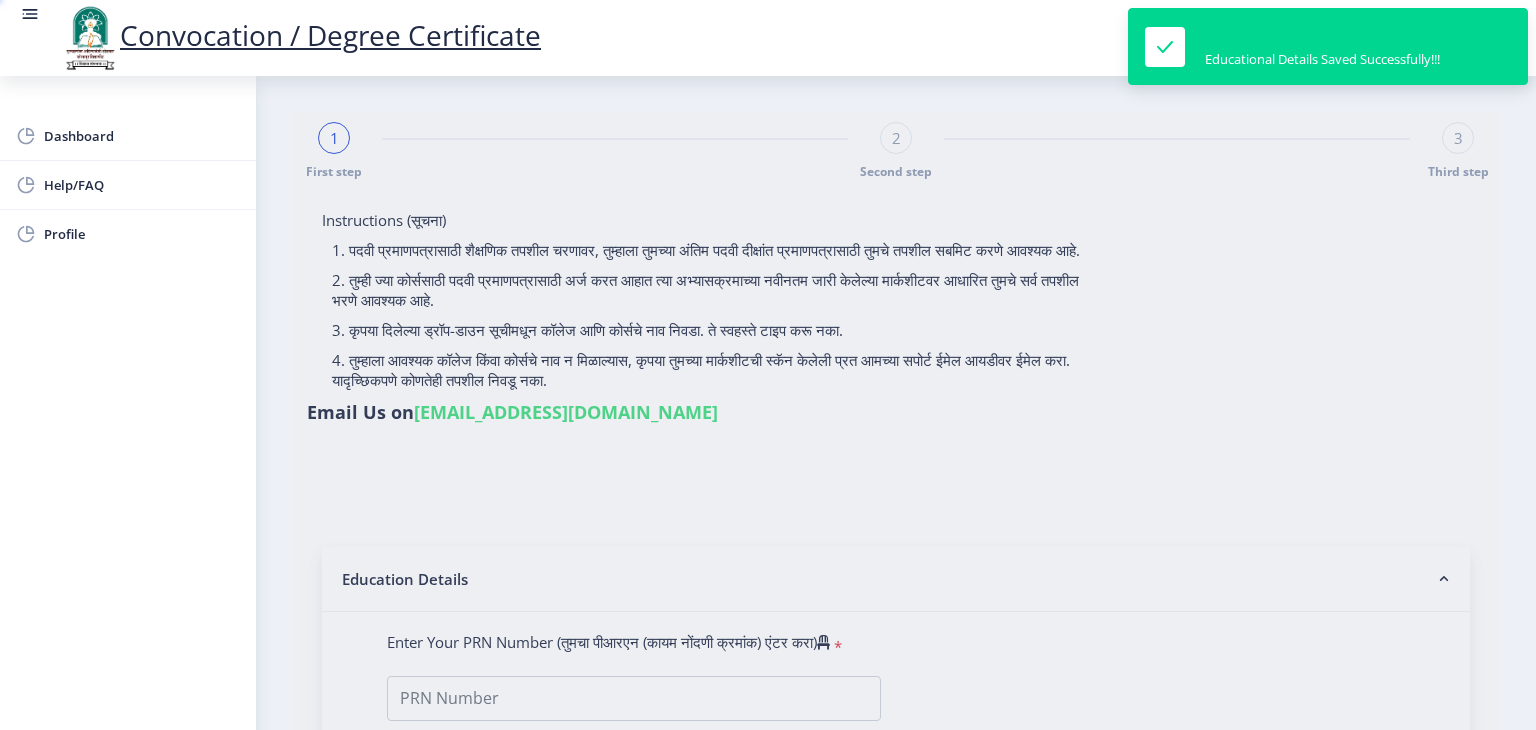 type on "2015032500004134" 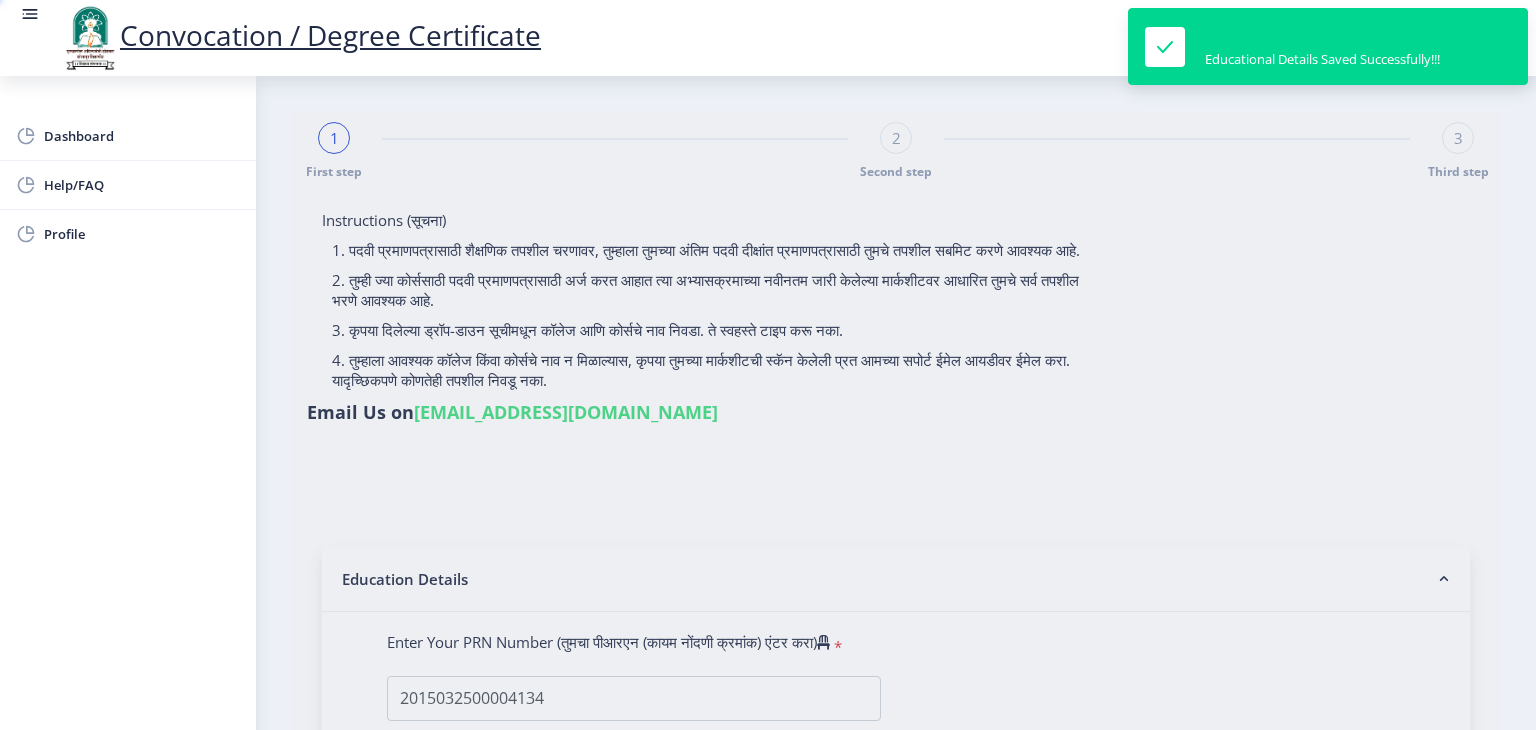 select on "Economics" 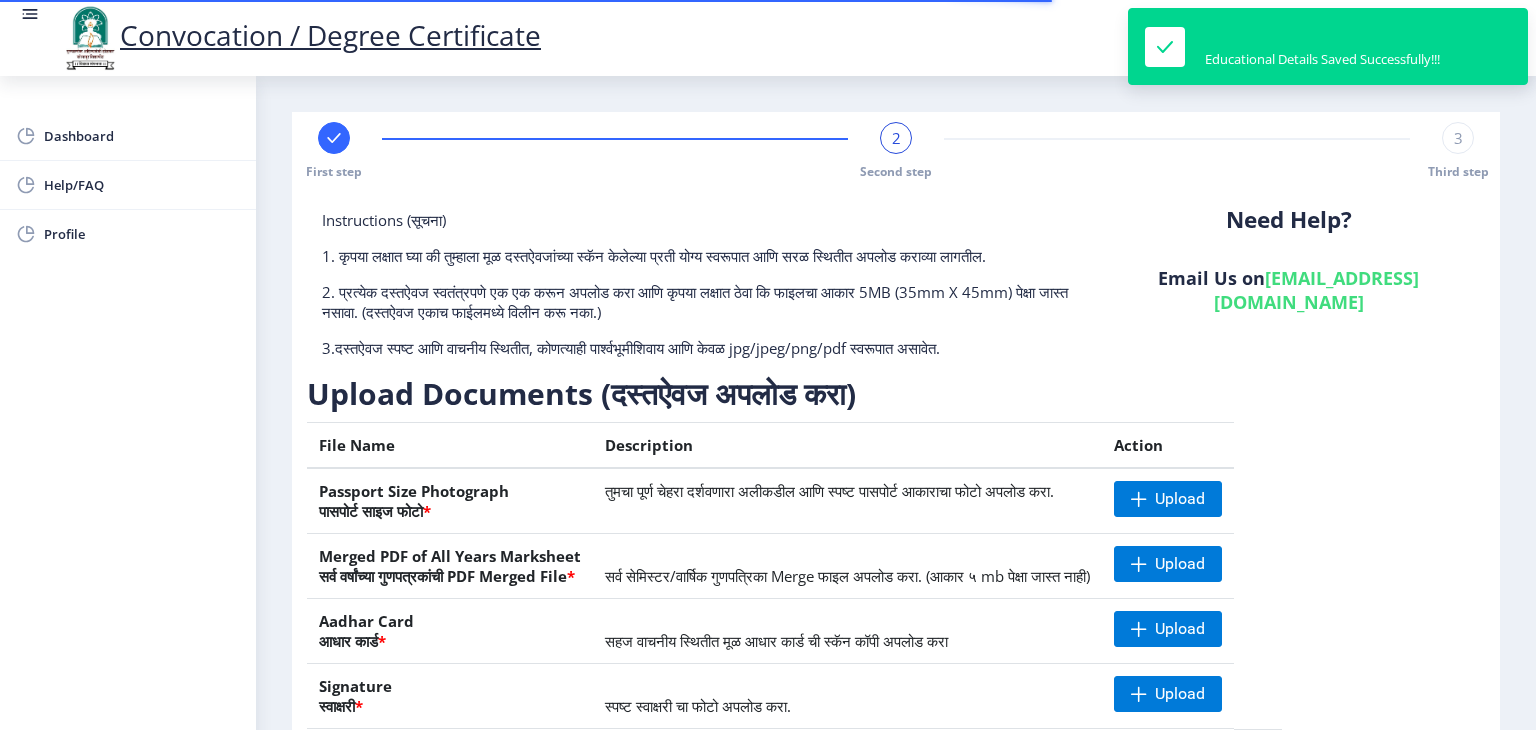 scroll, scrollTop: 100, scrollLeft: 0, axis: vertical 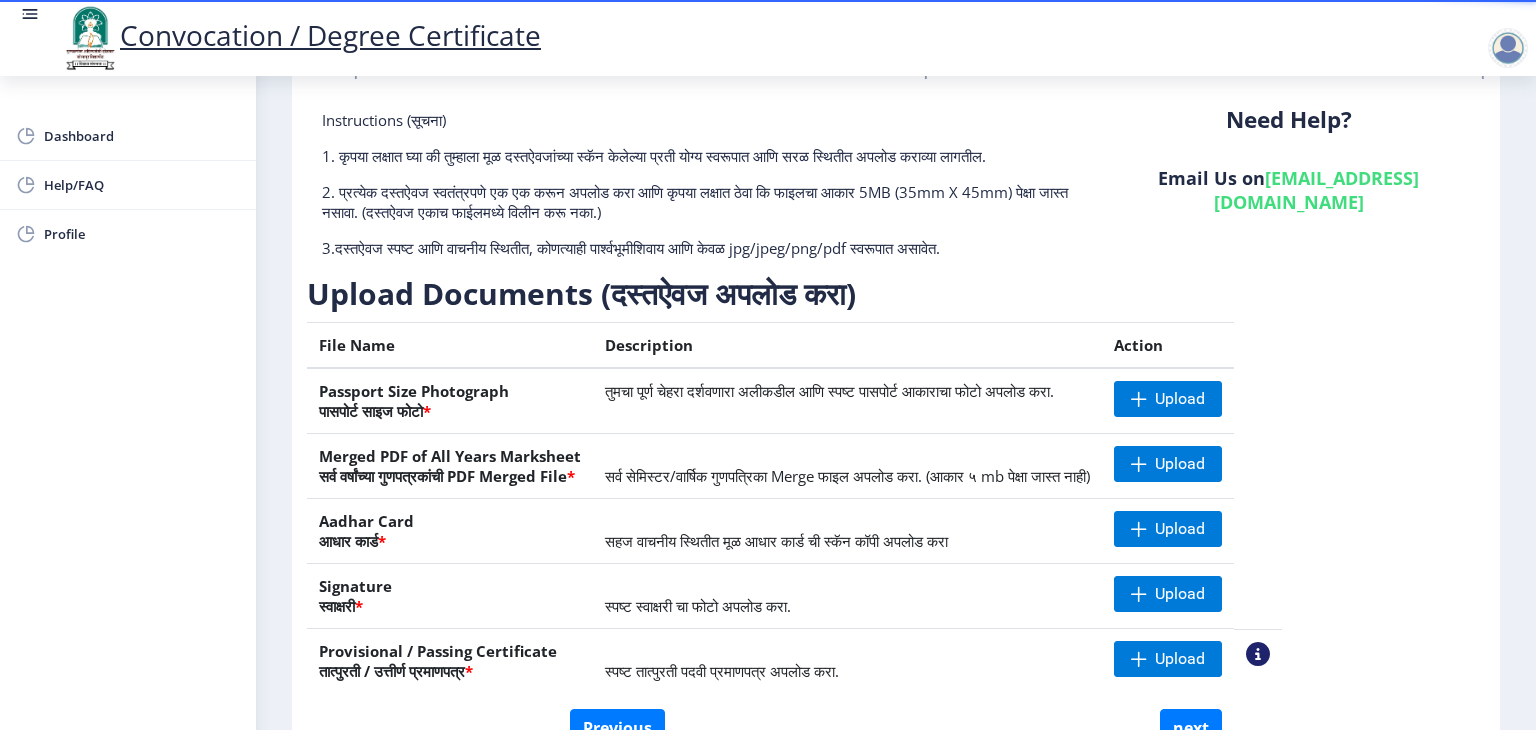 click on "Dashboard Help/FAQ Profile" 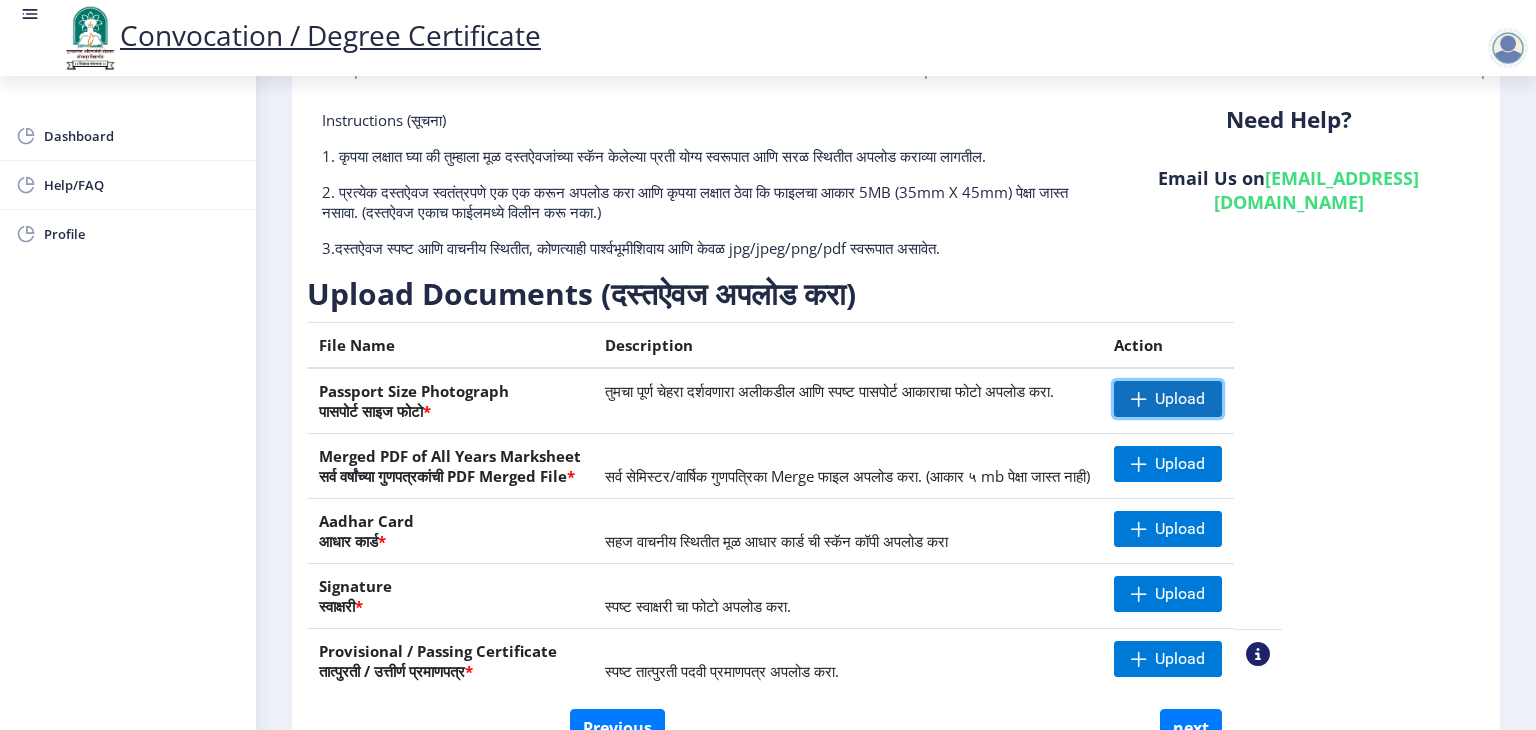 click on "Upload" 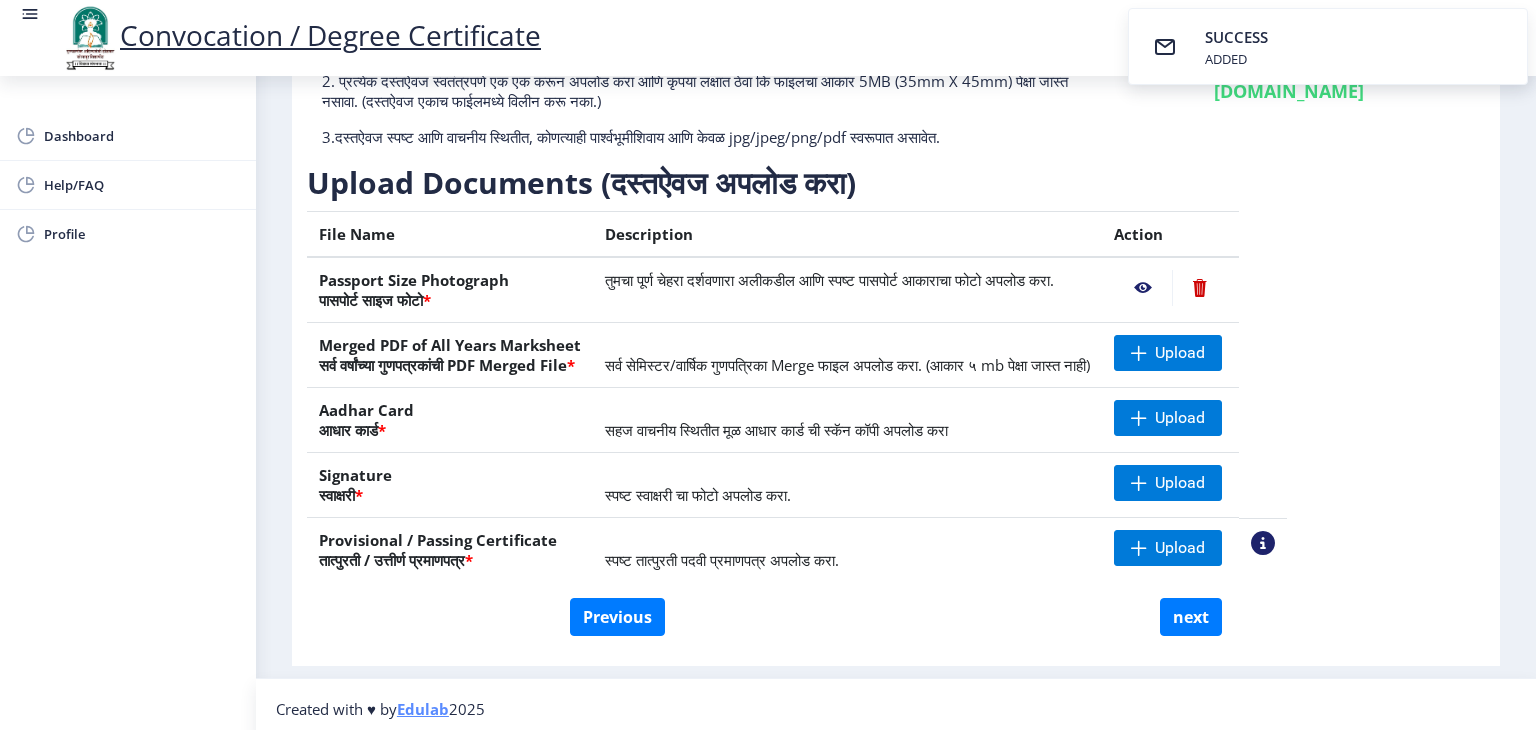scroll, scrollTop: 218, scrollLeft: 0, axis: vertical 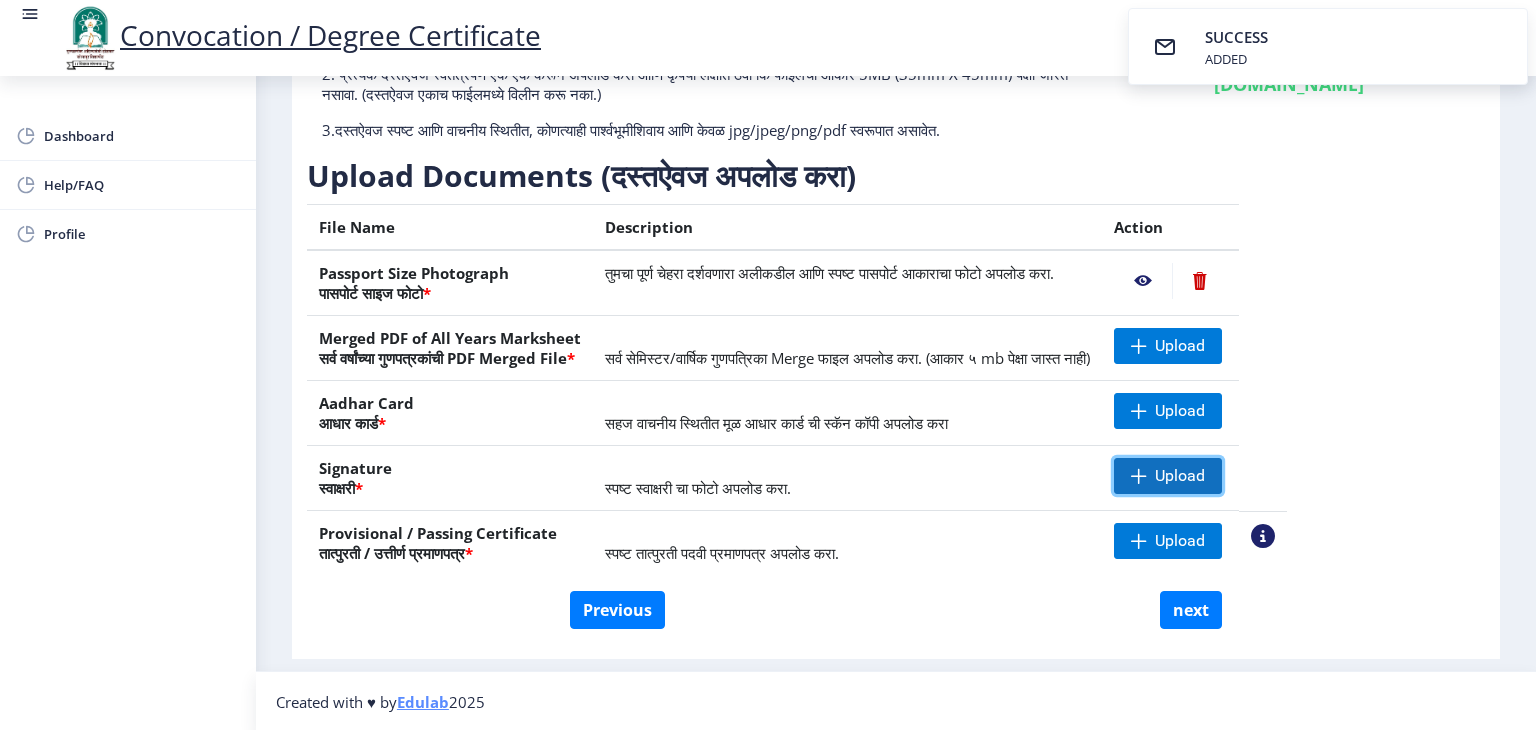 click 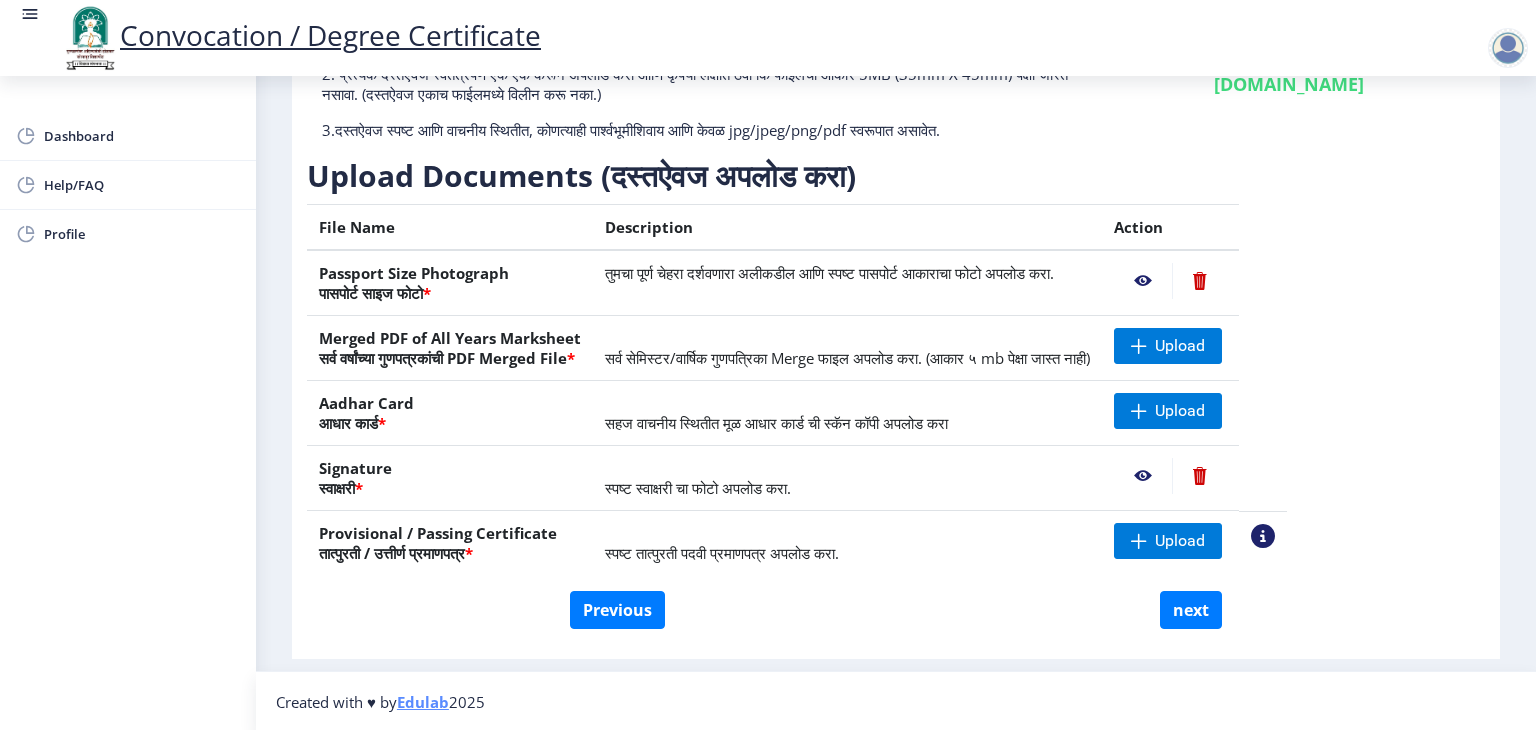 click on "Dashboard Help/FAQ Profile" 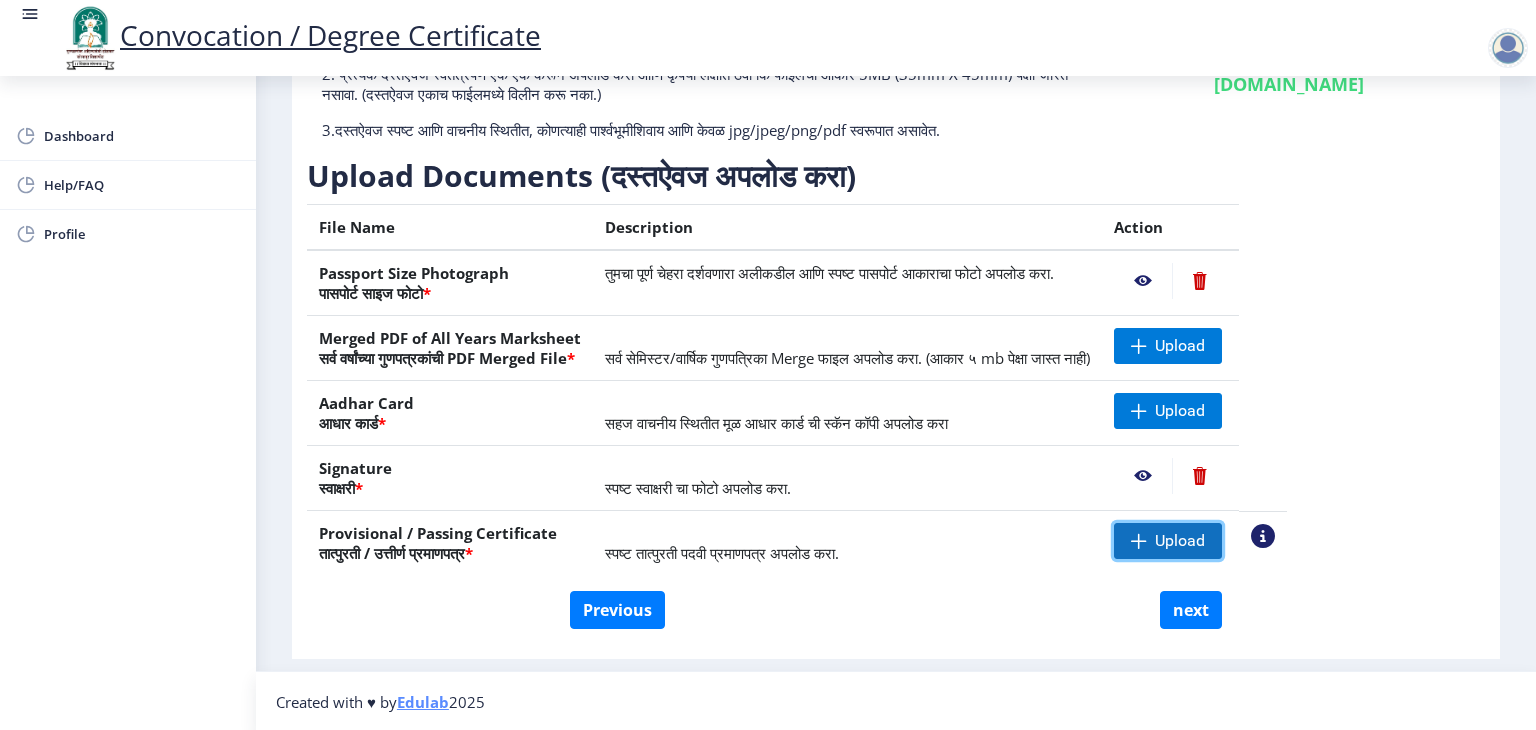 click on "Upload" 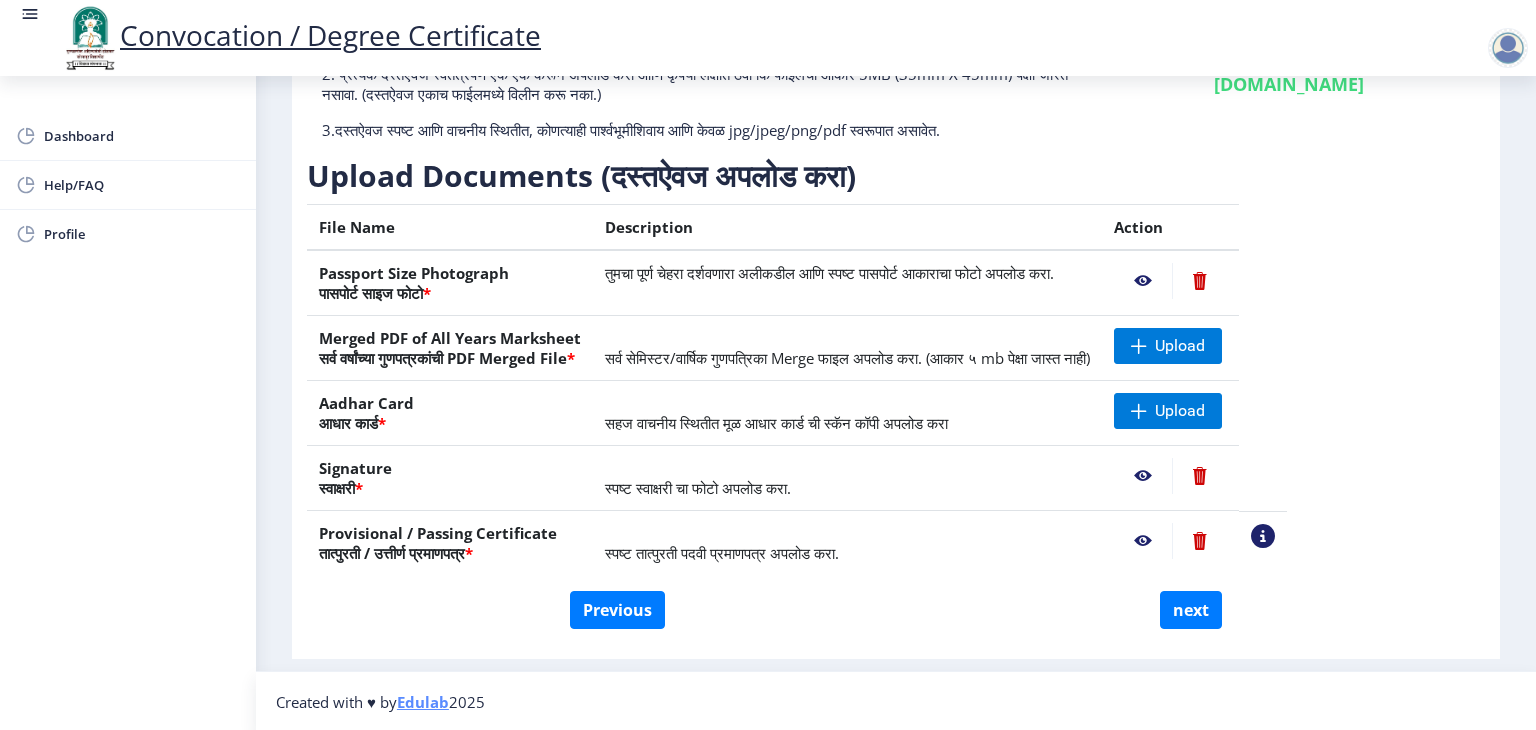 click on "First step 2 Second step 3 Third step Instructions (सूचना) 1. कृपया लक्षात घ्या की तुम्हाला मूळ दस्तऐवजांच्या स्कॅन केलेल्या प्रती योग्य स्वरूपात आणि सरळ स्थितीत अपलोड कराव्या लागतील.  2. प्रत्येक दस्तऐवज स्वतंत्रपणे एक एक करून अपलोड करा आणि कृपया लक्षात ठेवा कि फाइलचा आकार 5MB (35mm X 45mm) पेक्षा जास्त नसावा. (दस्तऐवज एकाच फाईलमध्ये विलीन करू नका.)  Need Help? Email Us on   su.sfc@studentscenter.in  Upload Documents (दस्तऐवज अपलोड करा)  File Name Description Action Passport Size Photograph  * Merged PDF of All Years Marksheet  * * *" 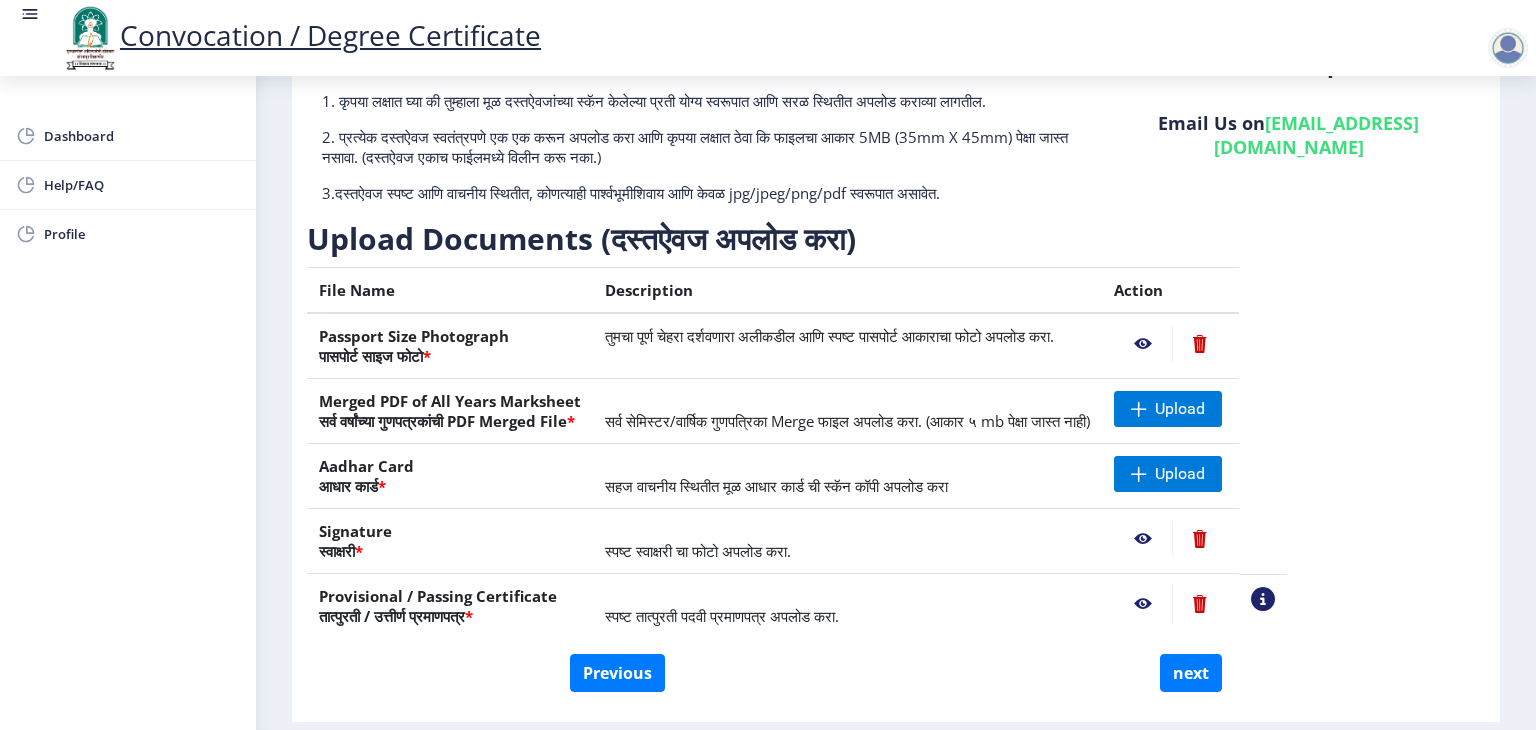 scroll, scrollTop: 200, scrollLeft: 0, axis: vertical 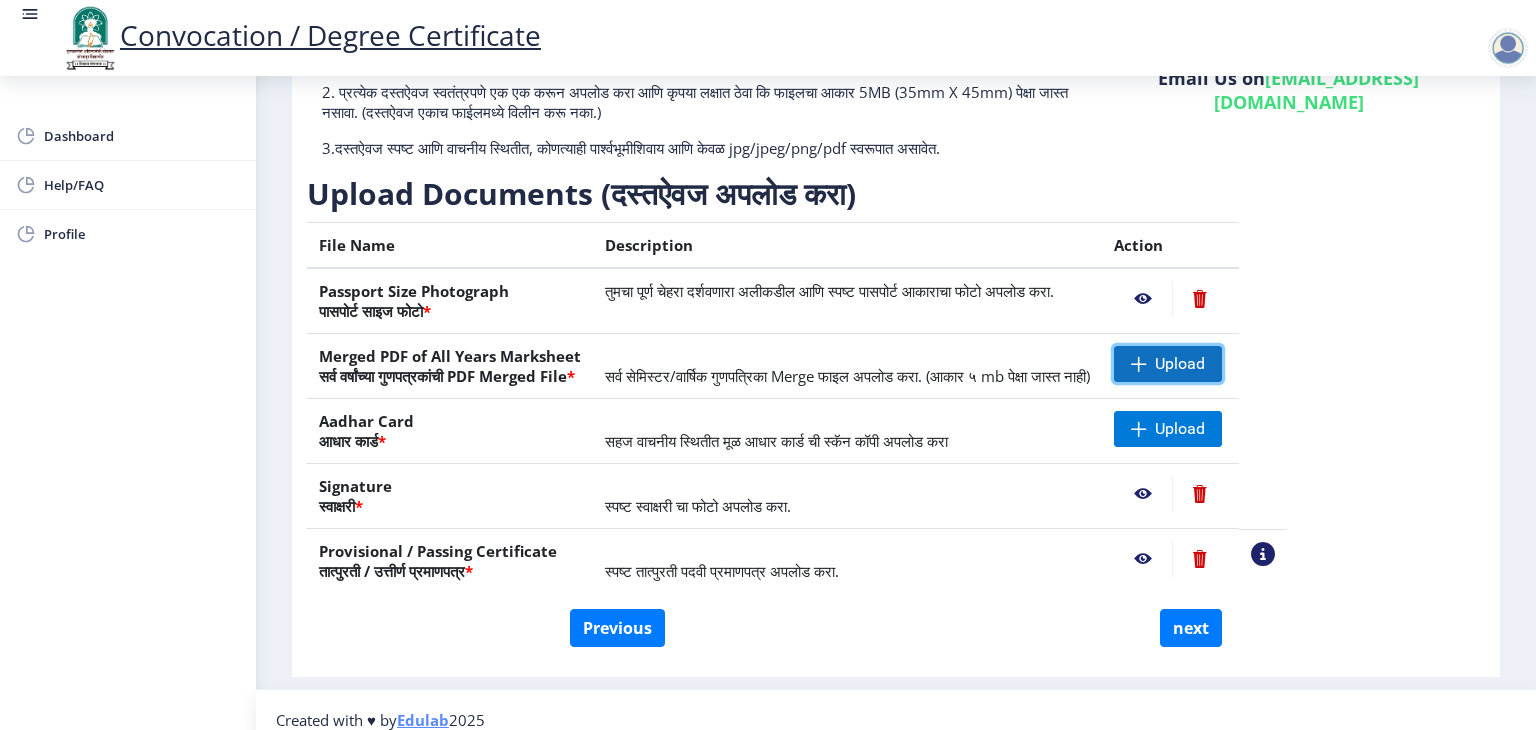 click 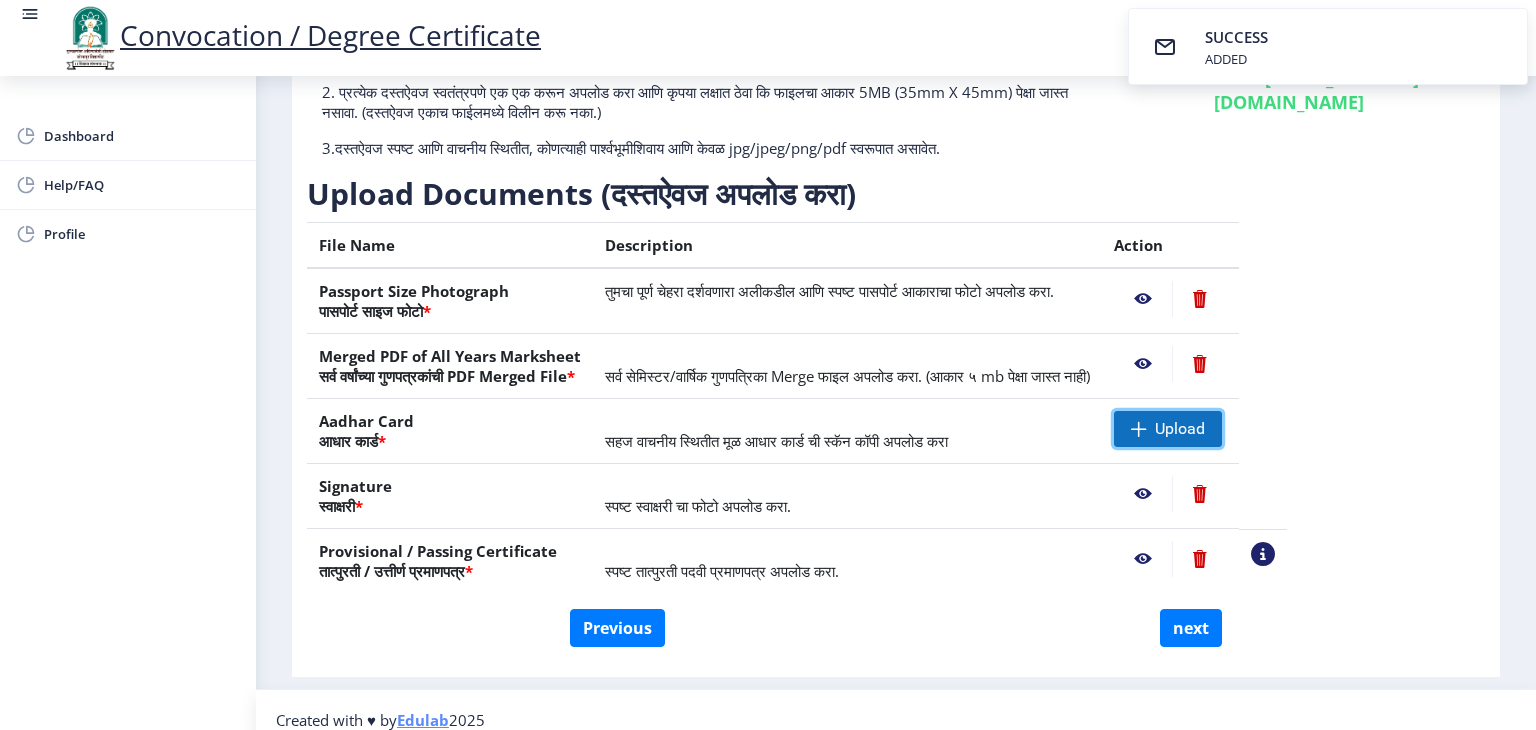 click on "Upload" 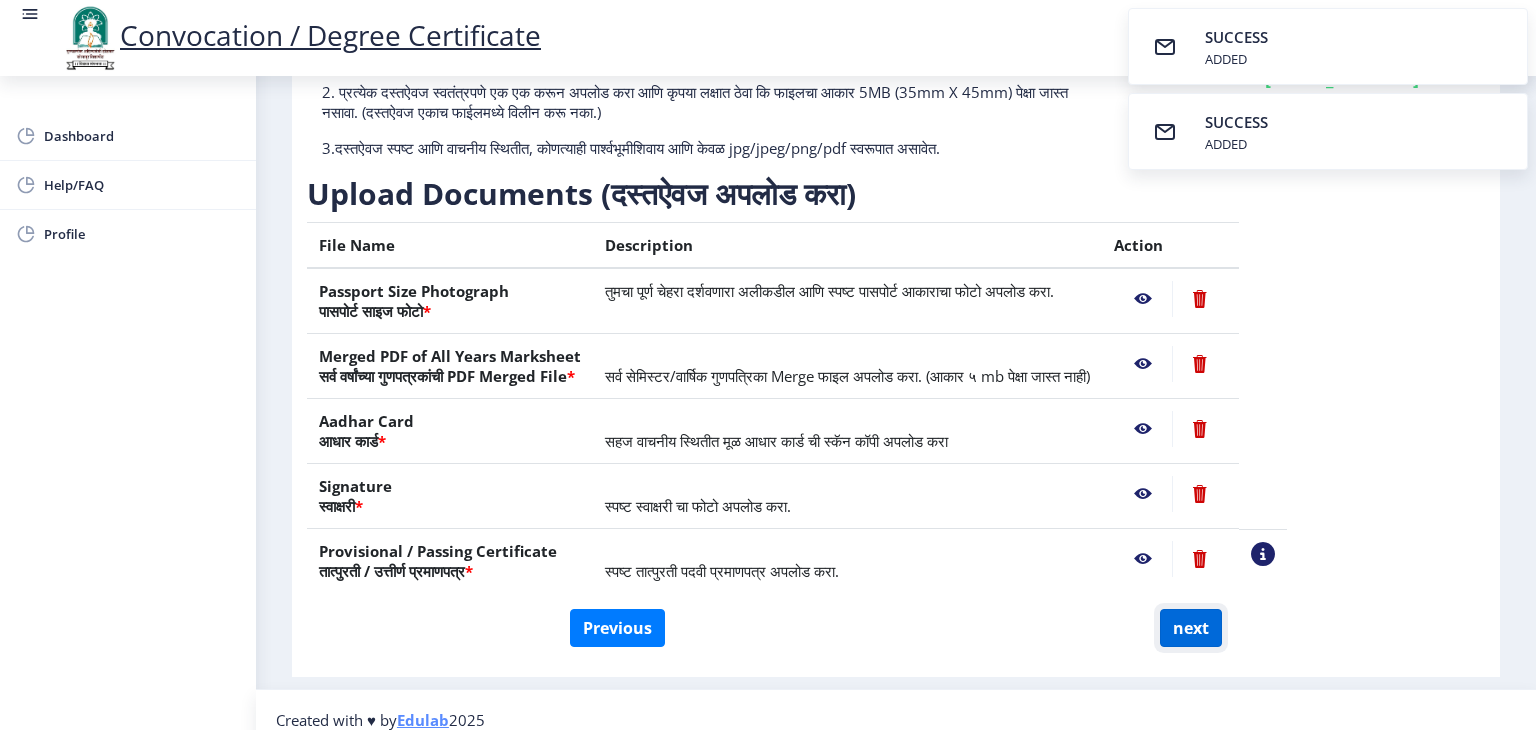 click on "next" 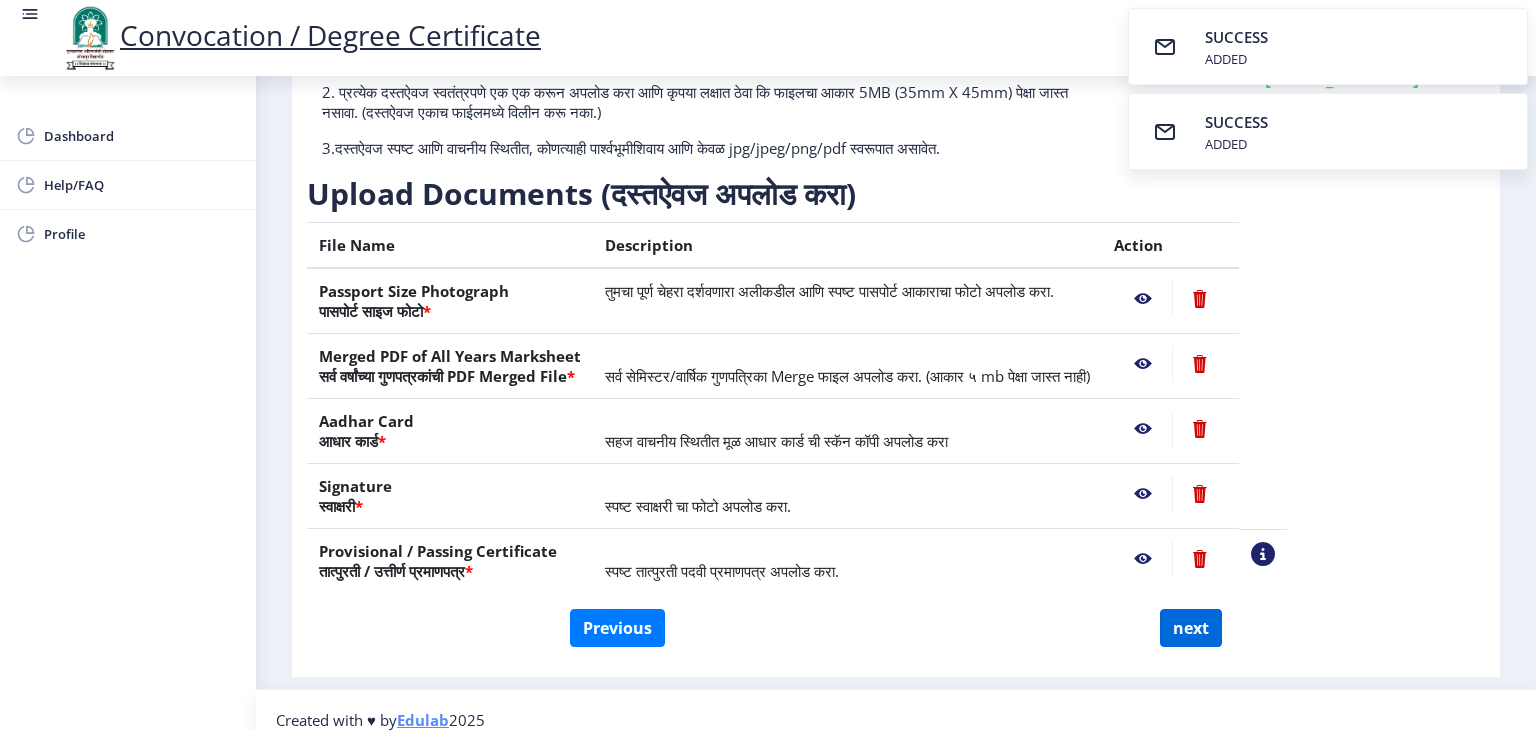 scroll, scrollTop: 0, scrollLeft: 0, axis: both 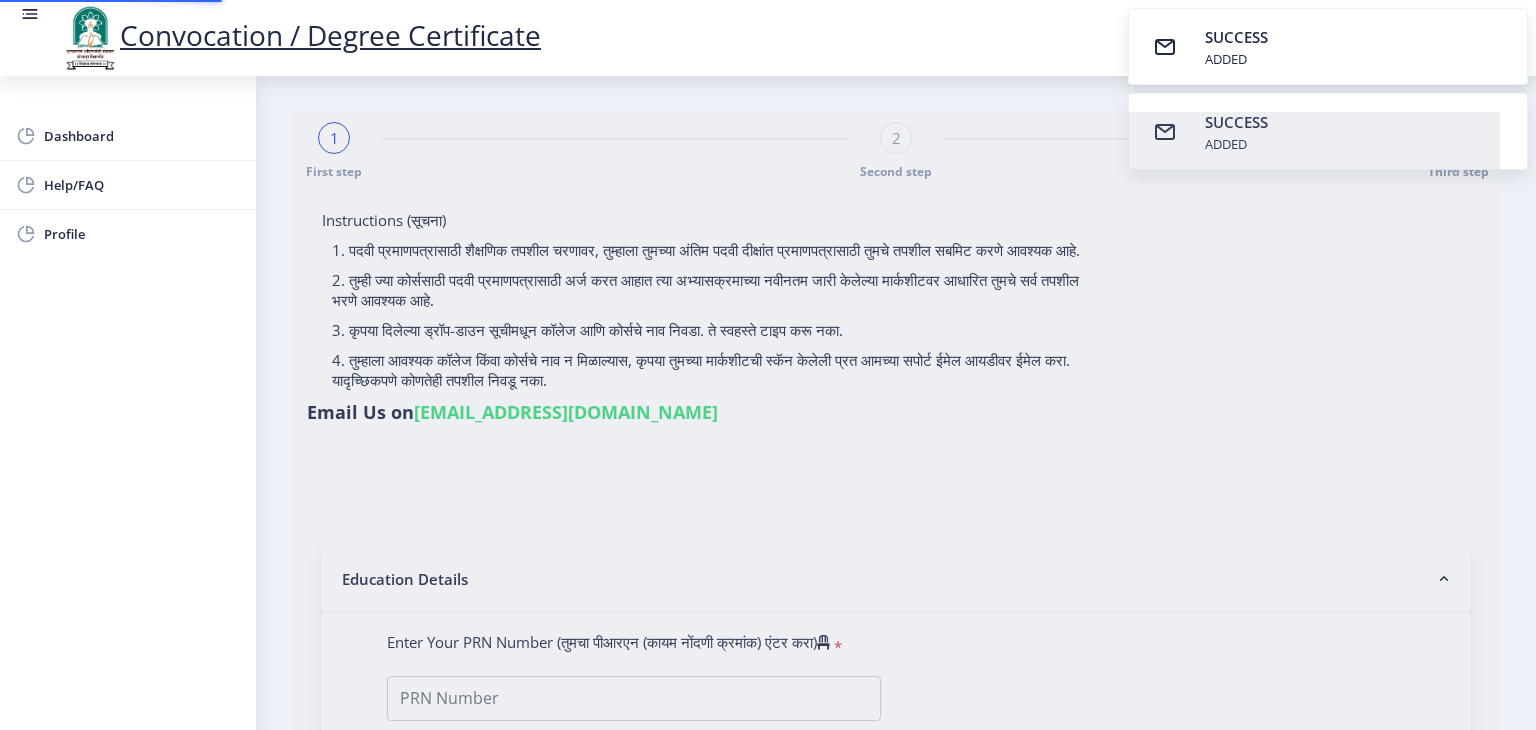 select on "Regular" 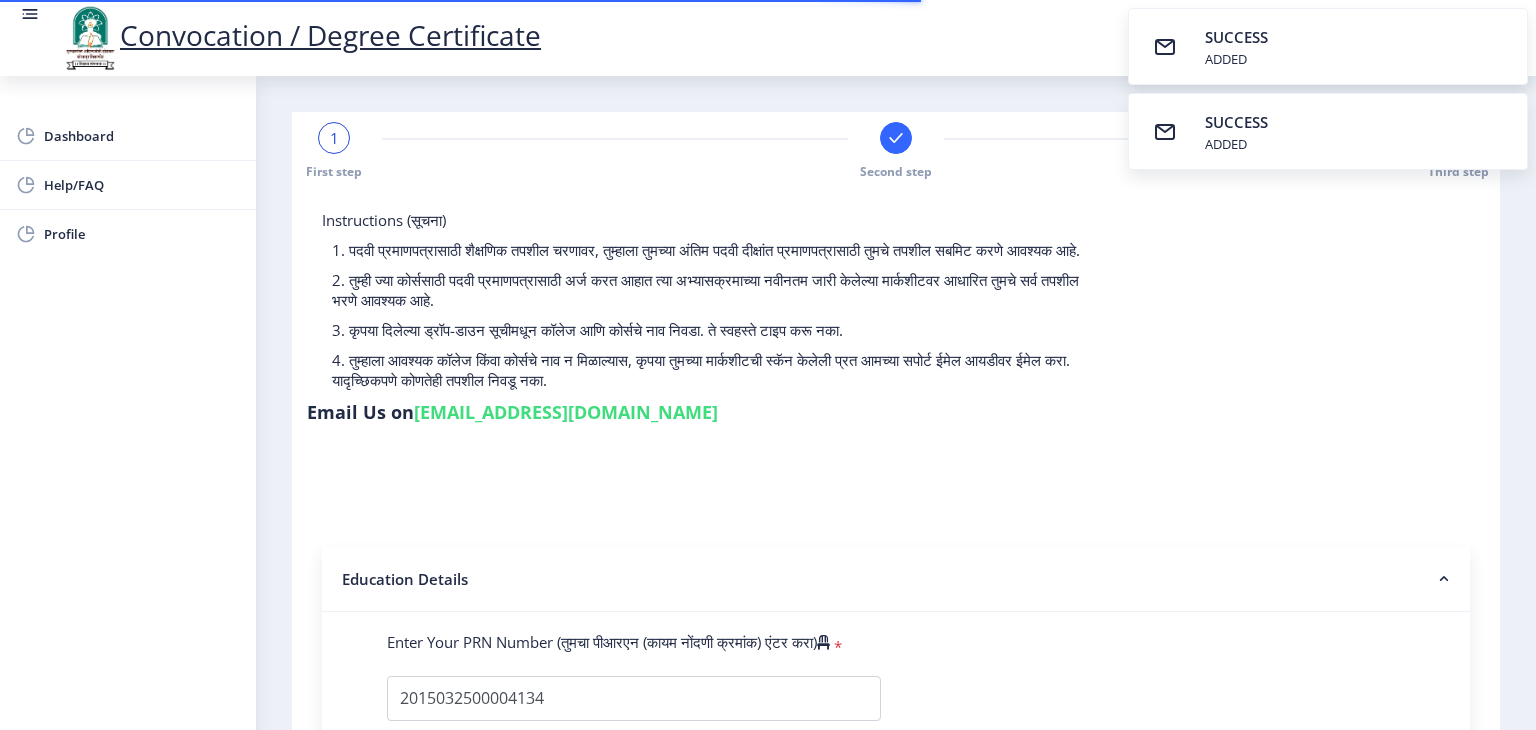select 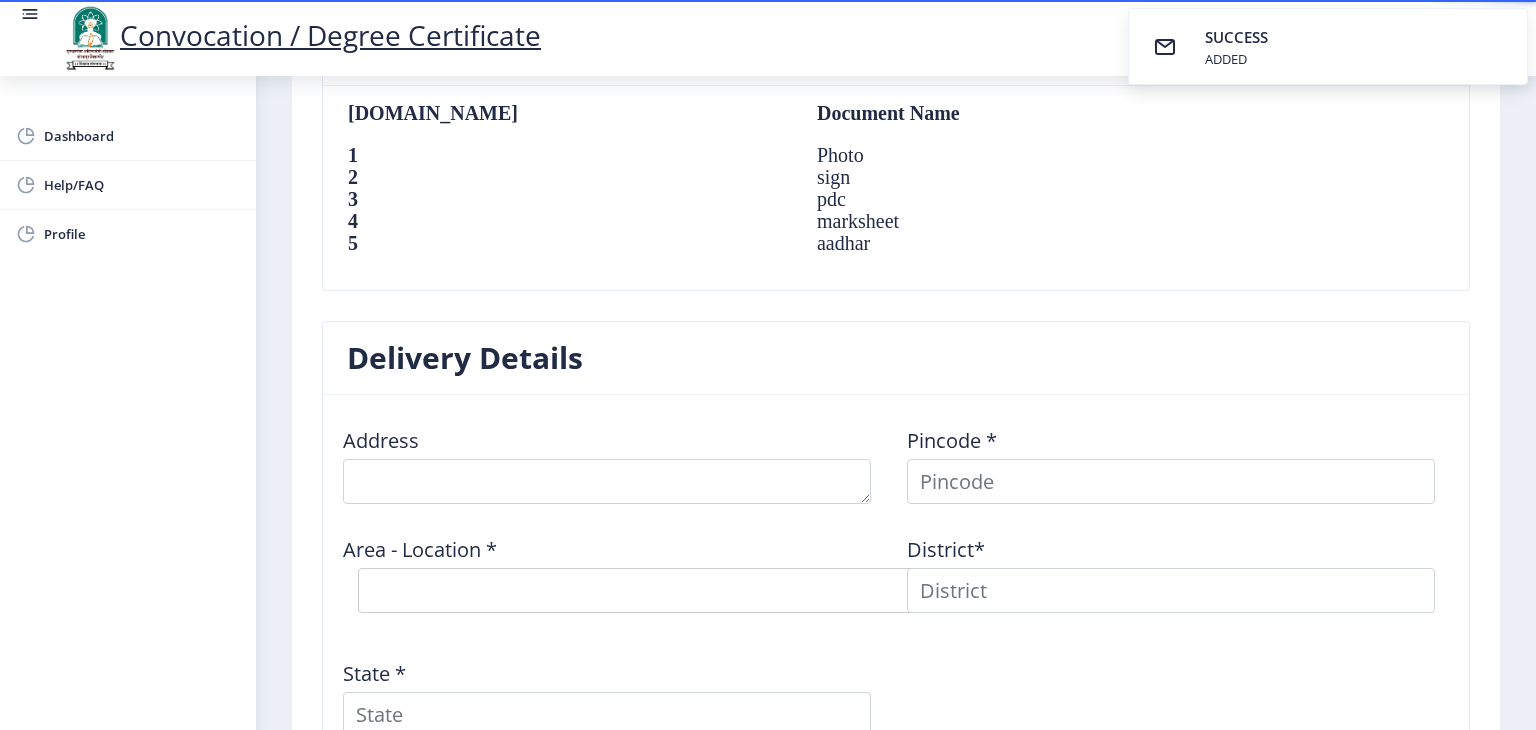 scroll, scrollTop: 1400, scrollLeft: 0, axis: vertical 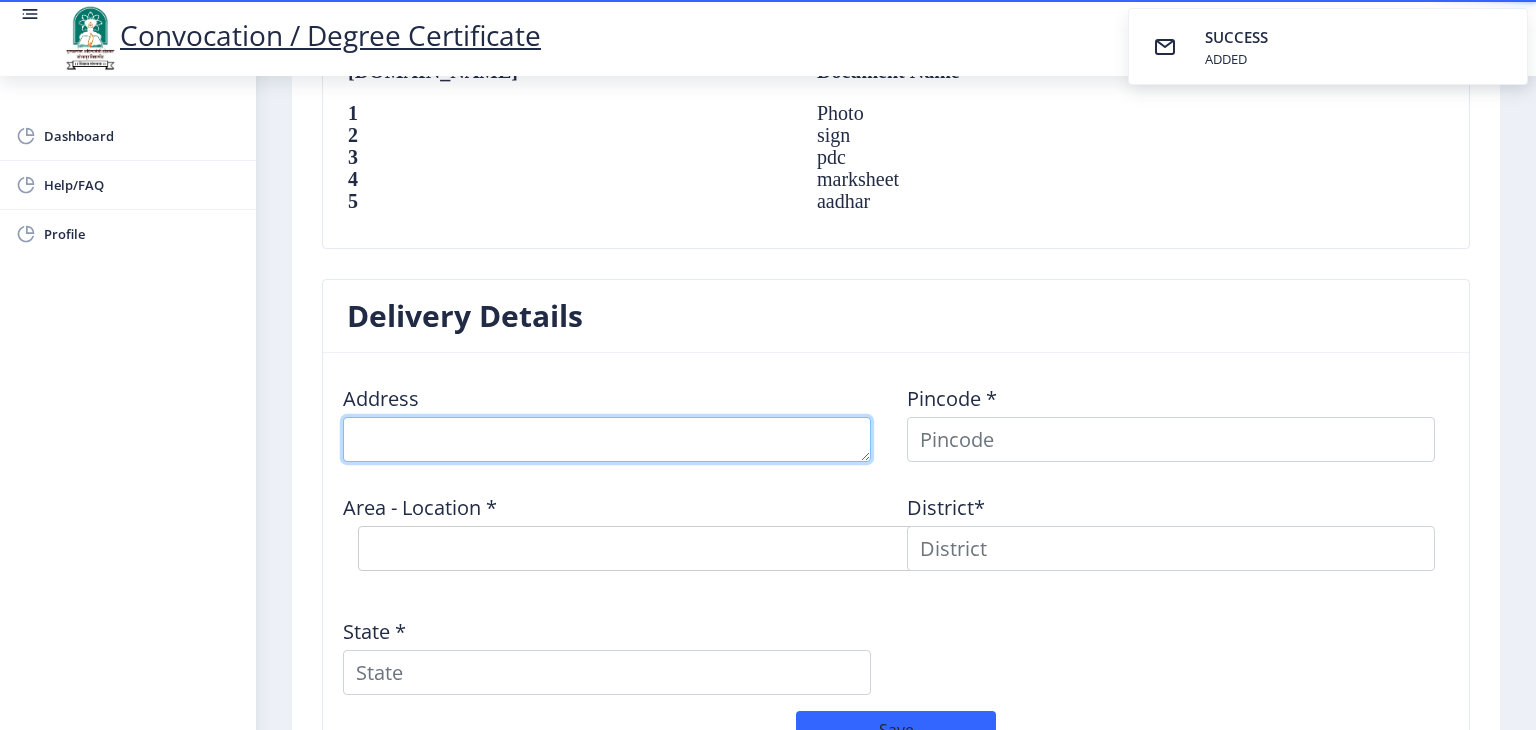 click at bounding box center [607, 439] 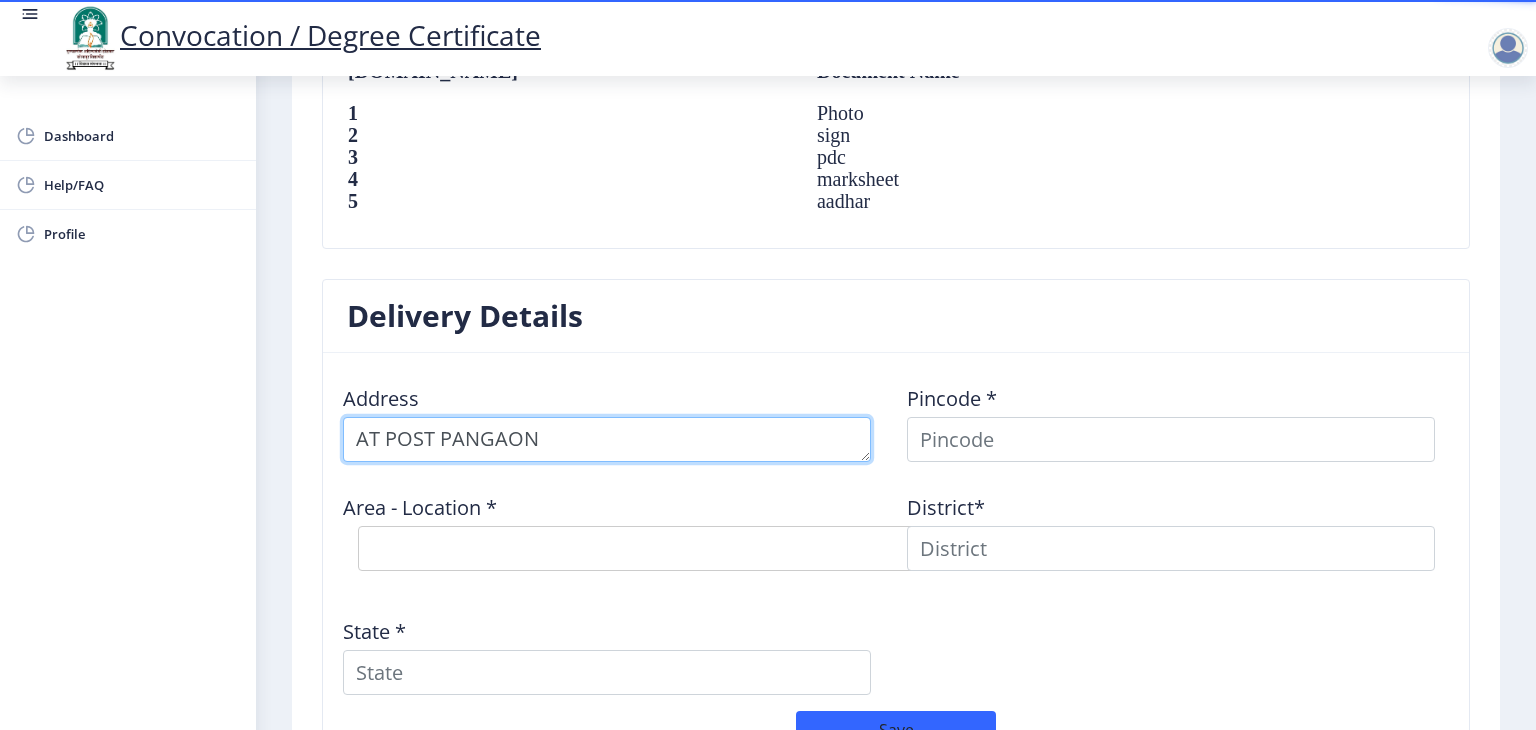 type on "AT POST PANGAON" 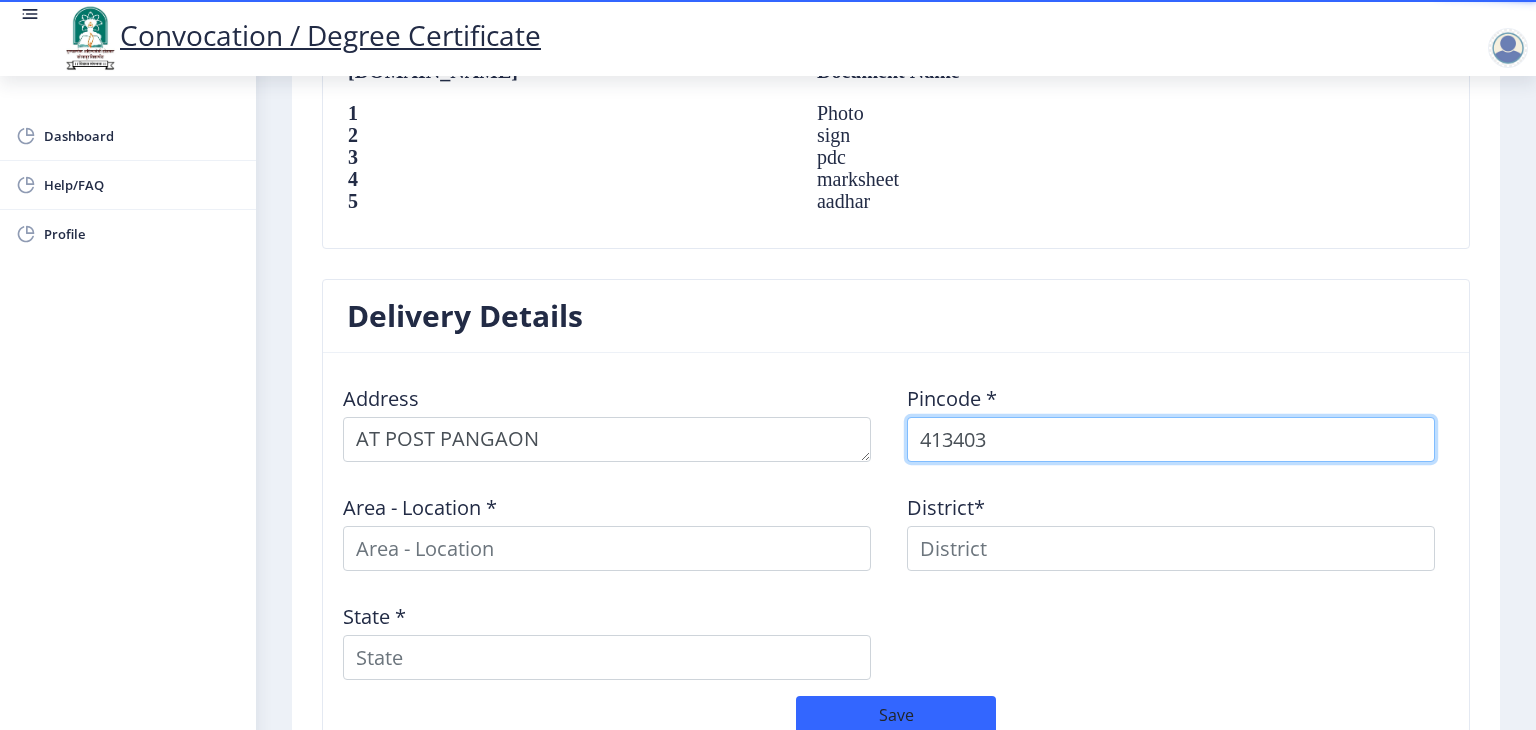 type on "413403" 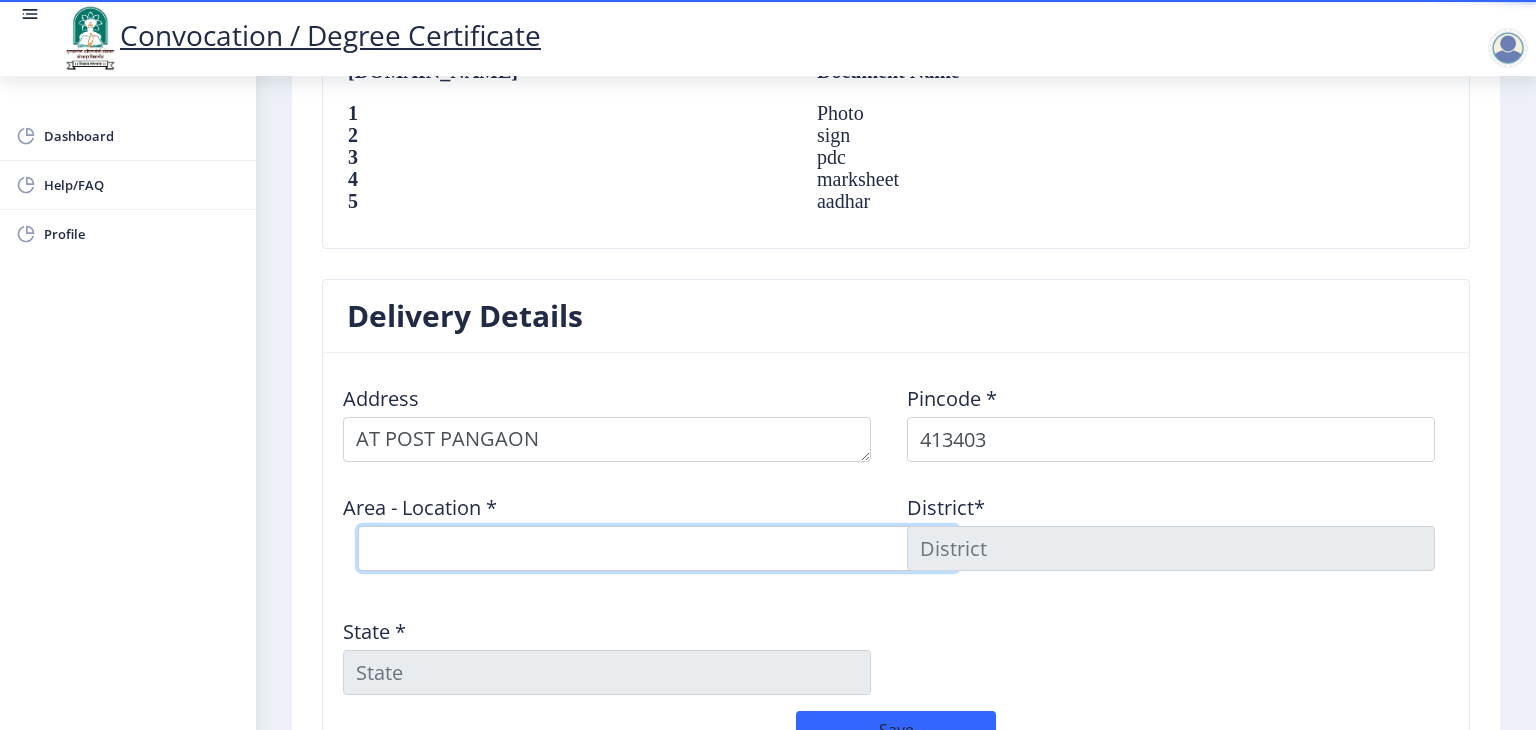 click on "Select Area Location Bavi B.O Ghanegaon B.O Kalambwadi B.O Pangaon S.O (Solapur) Sakat B.O" at bounding box center (658, 548) 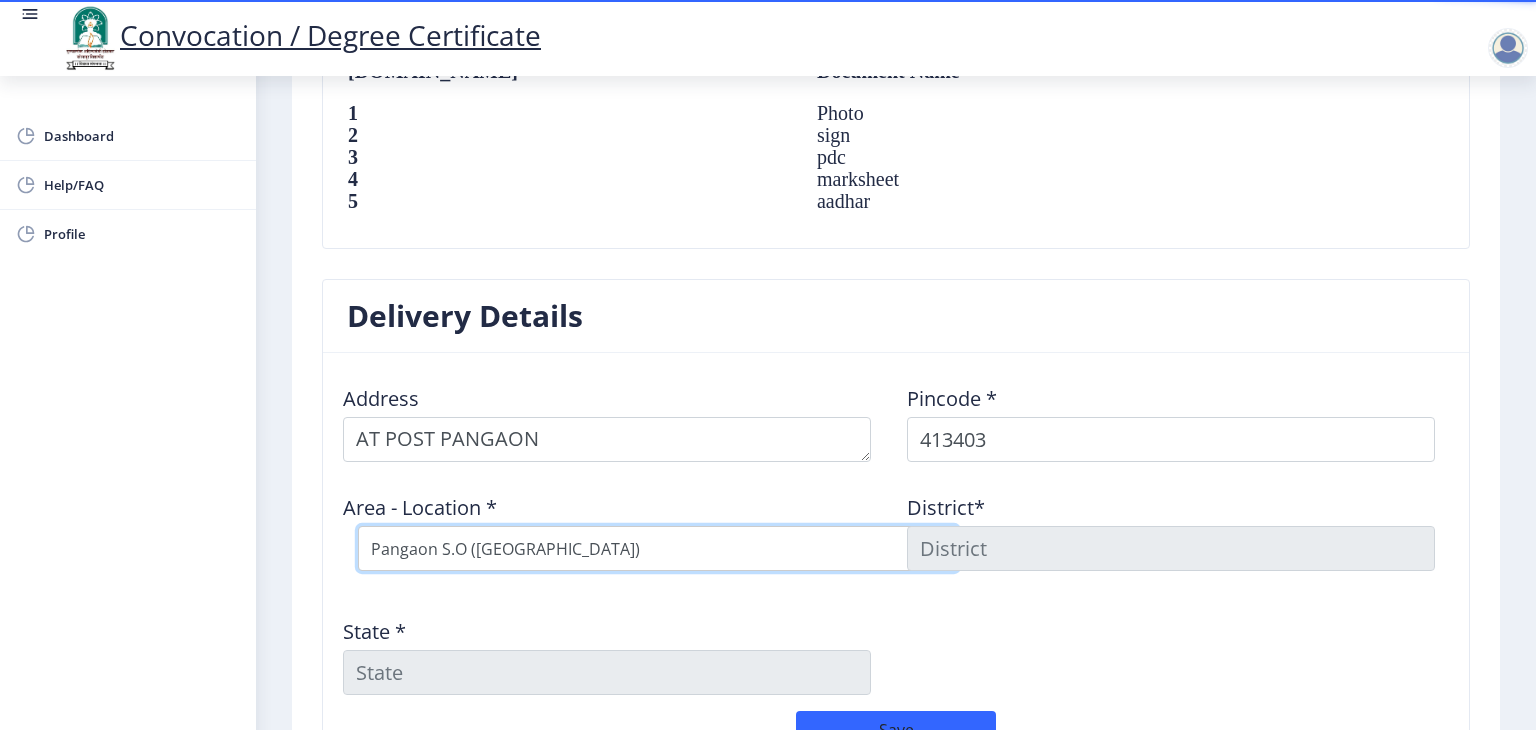 click on "Select Area Location Bavi B.O Ghanegaon B.O Kalambwadi B.O Pangaon S.O (Solapur) Sakat B.O" at bounding box center [658, 548] 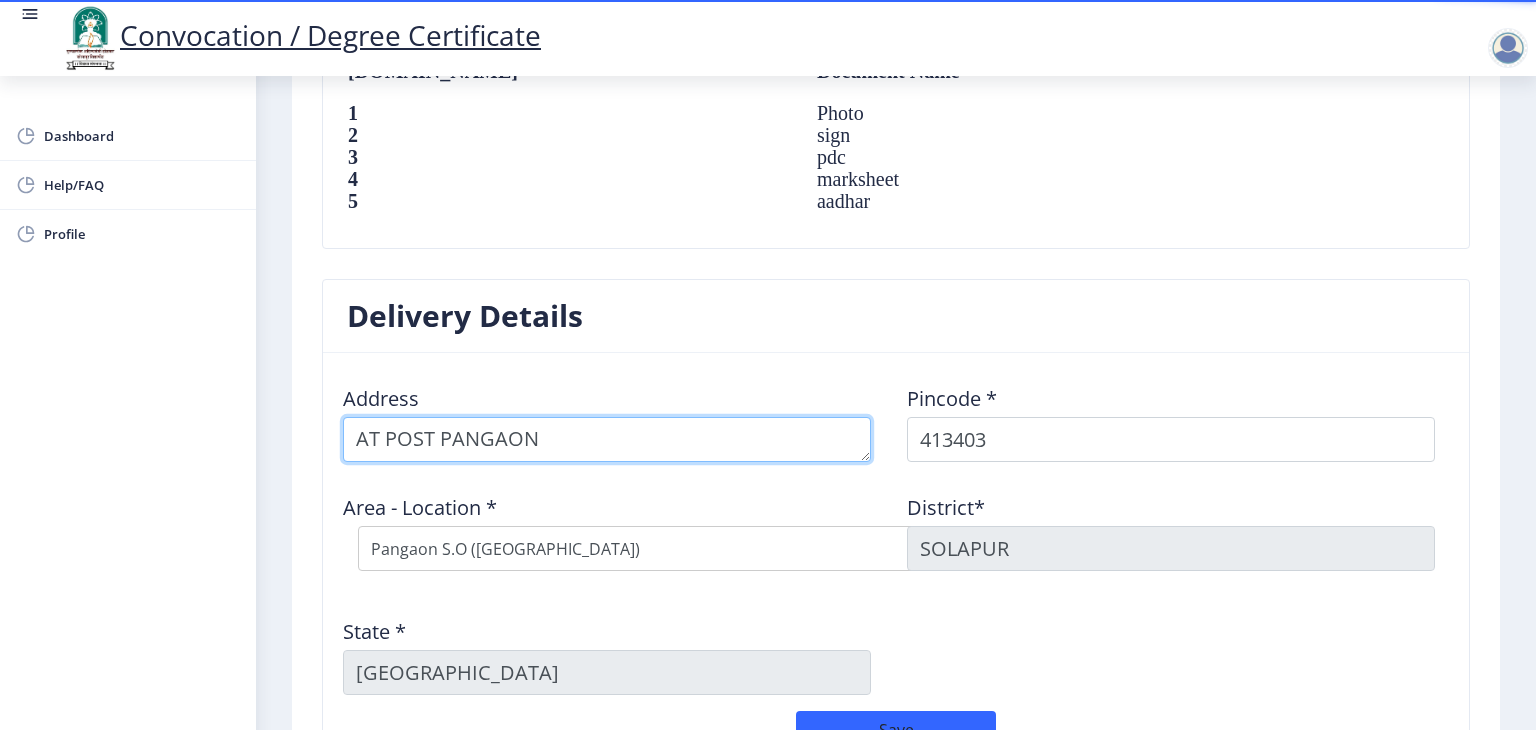 click at bounding box center (607, 439) 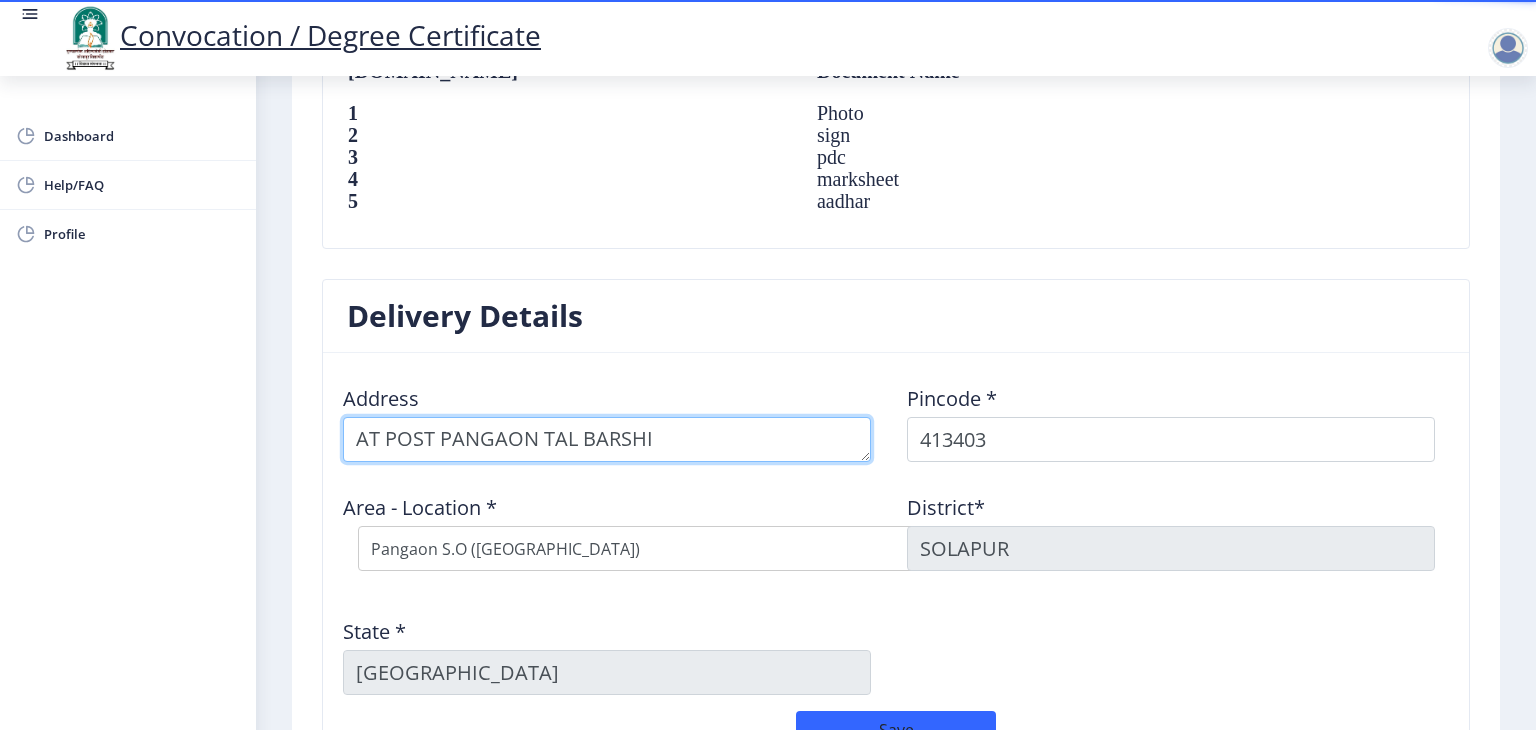 type on "AT POST PANGAON TAL BARSHI" 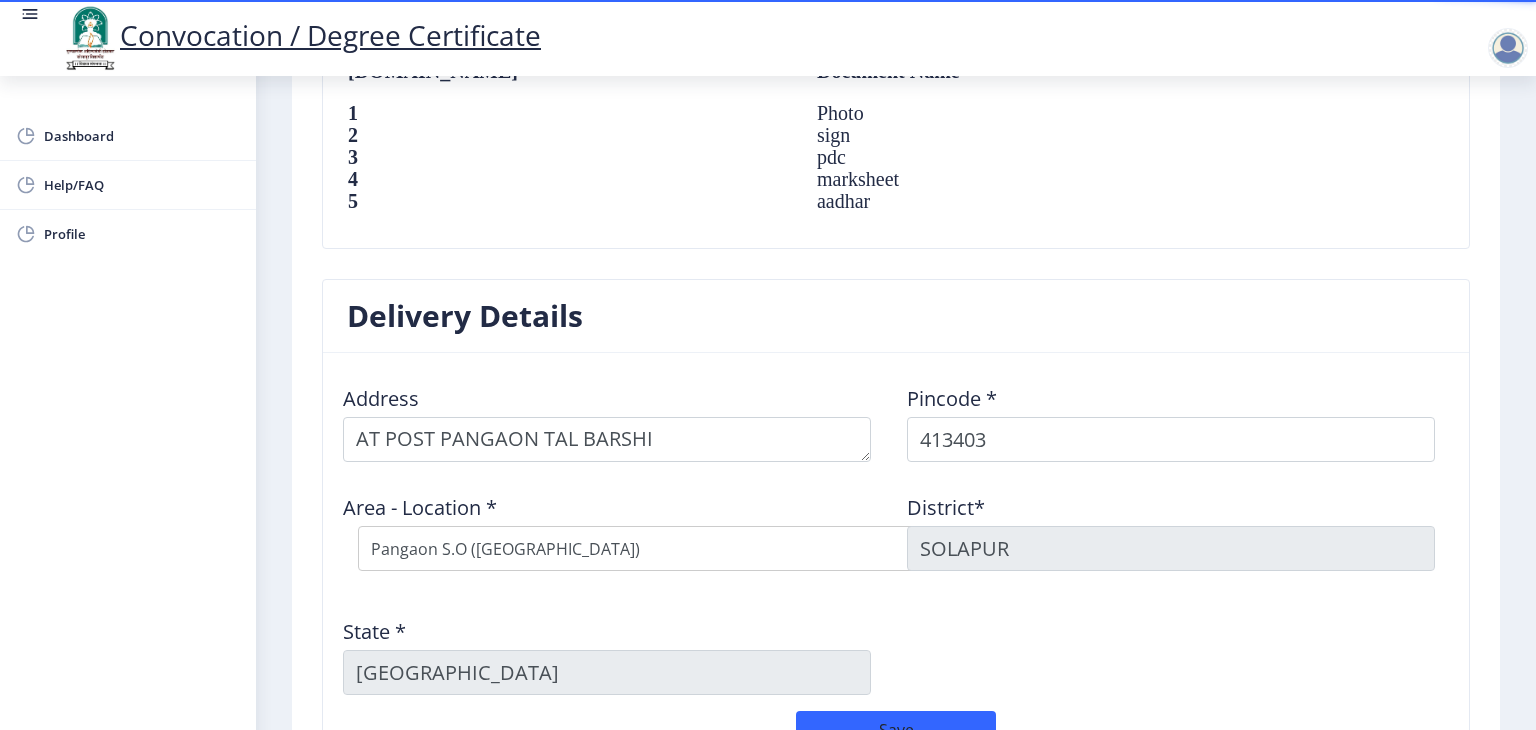 click on "Address    Pincode *  413403 Area - Location *  Select Area Location Bavi B.O Ghanegaon B.O Kalambwadi B.O Pangaon S.O (Solapur) Sakat B.O District*  SOLAPUR State *  Maharashtra" 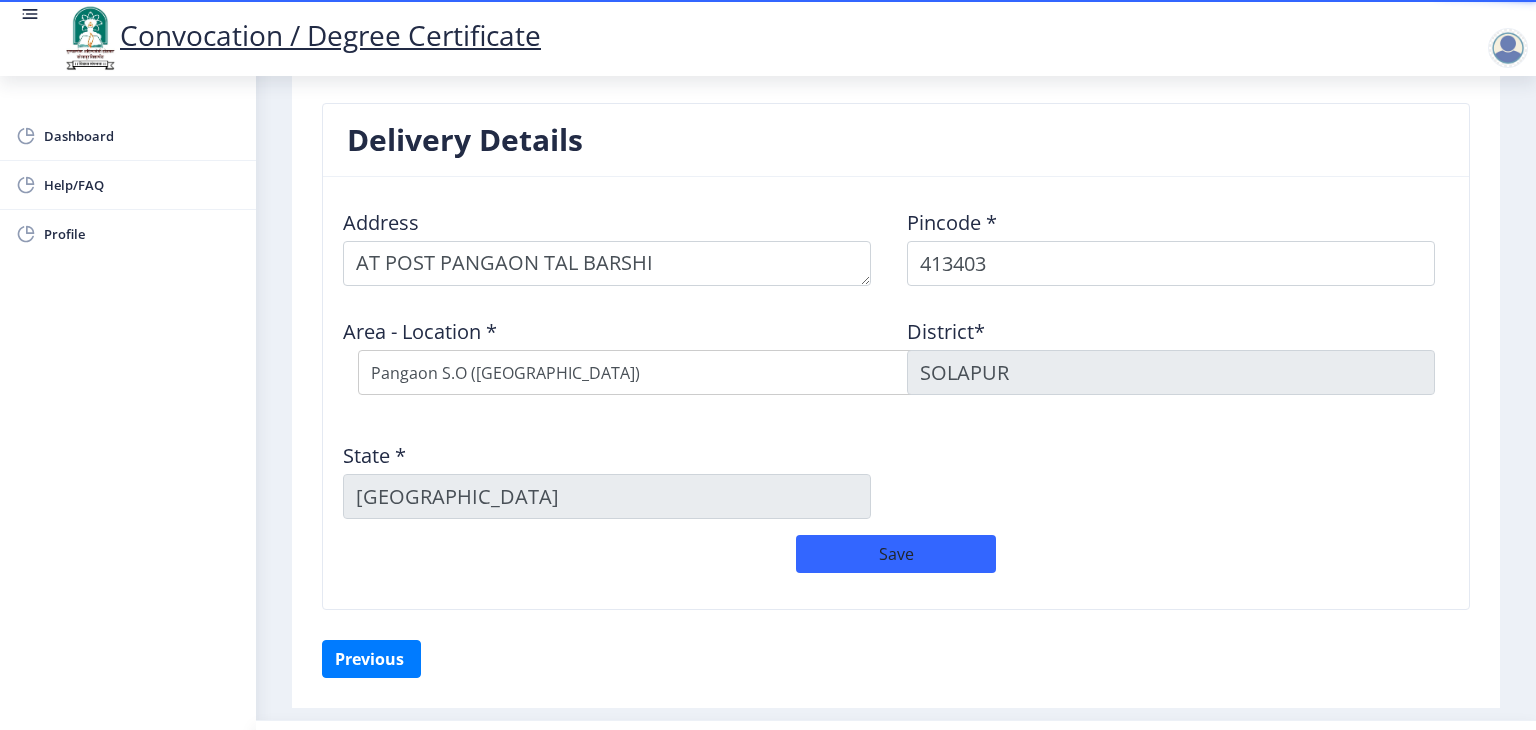 scroll, scrollTop: 1600, scrollLeft: 0, axis: vertical 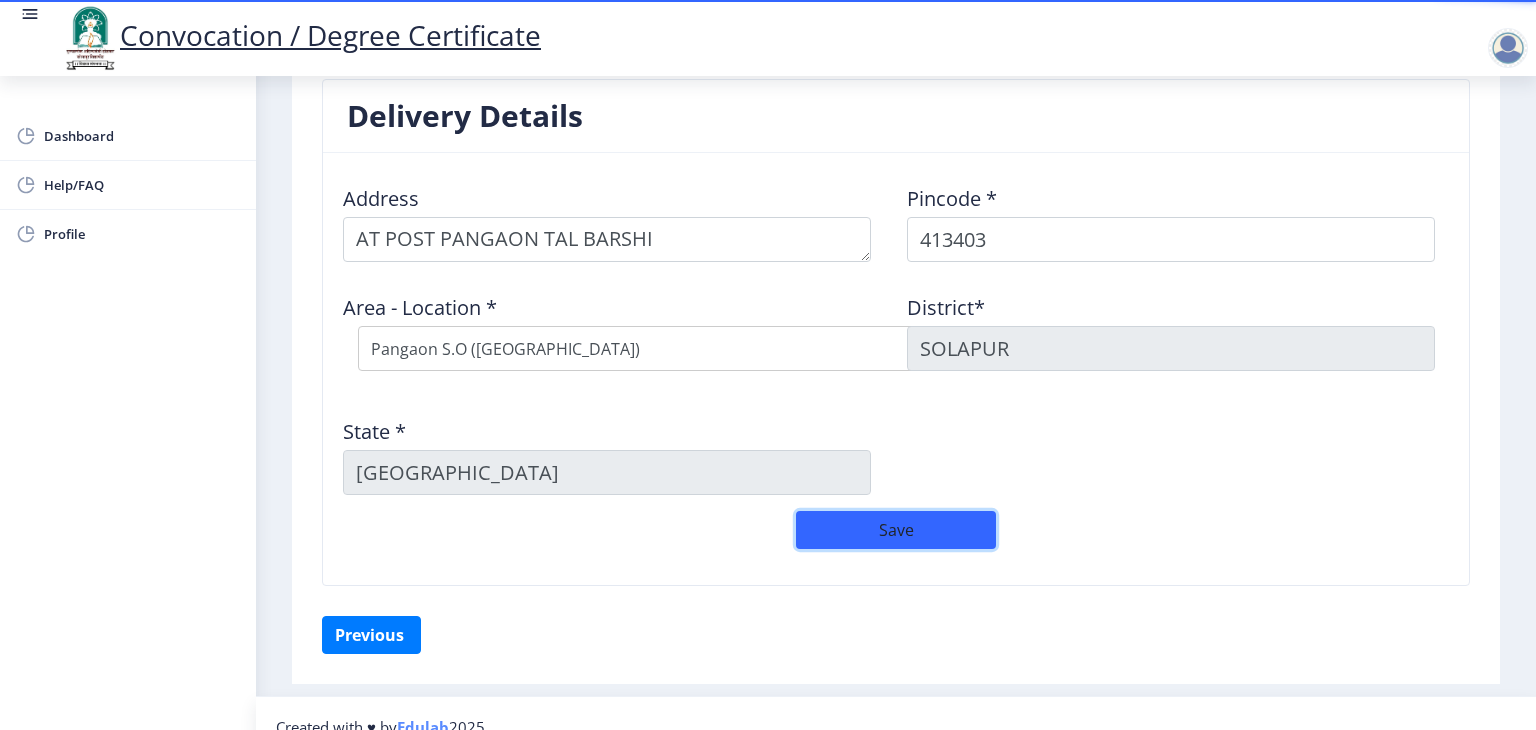 click on "Save" 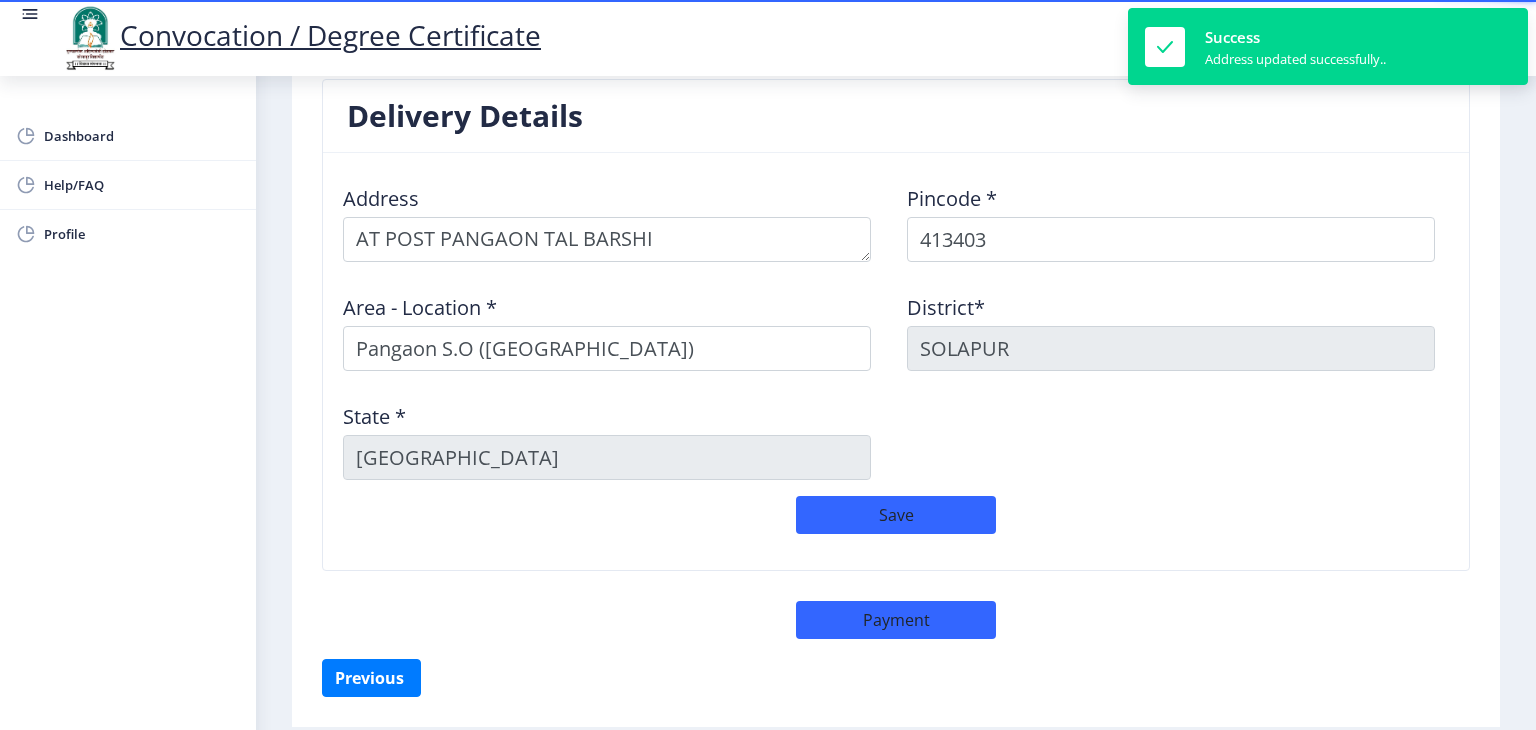 click on "Delivery Details Address    Pincode *  413403 Area - Location * Pangaon S.O (Solapur) District*  SOLAPUR State *  Maharashtra  Save" 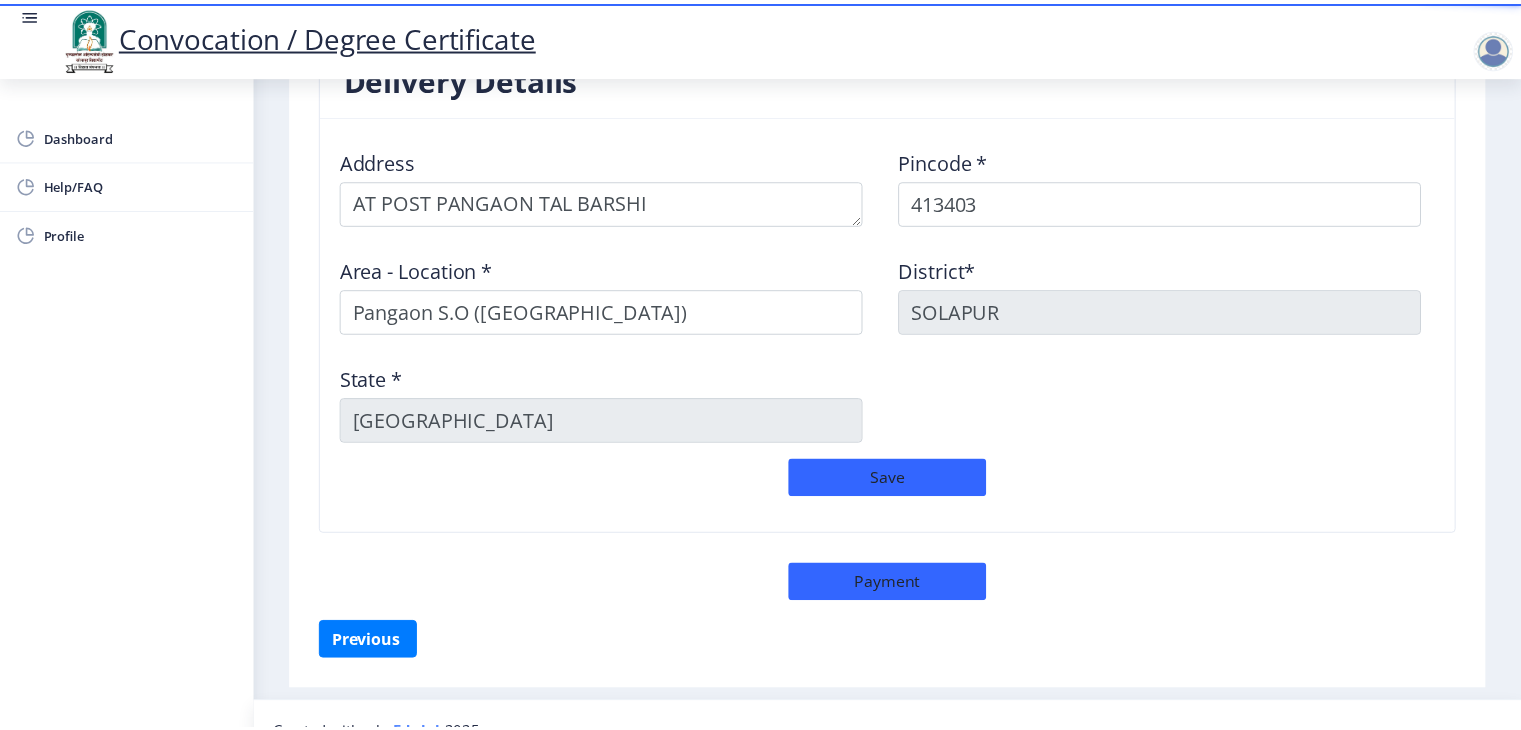 scroll, scrollTop: 1644, scrollLeft: 0, axis: vertical 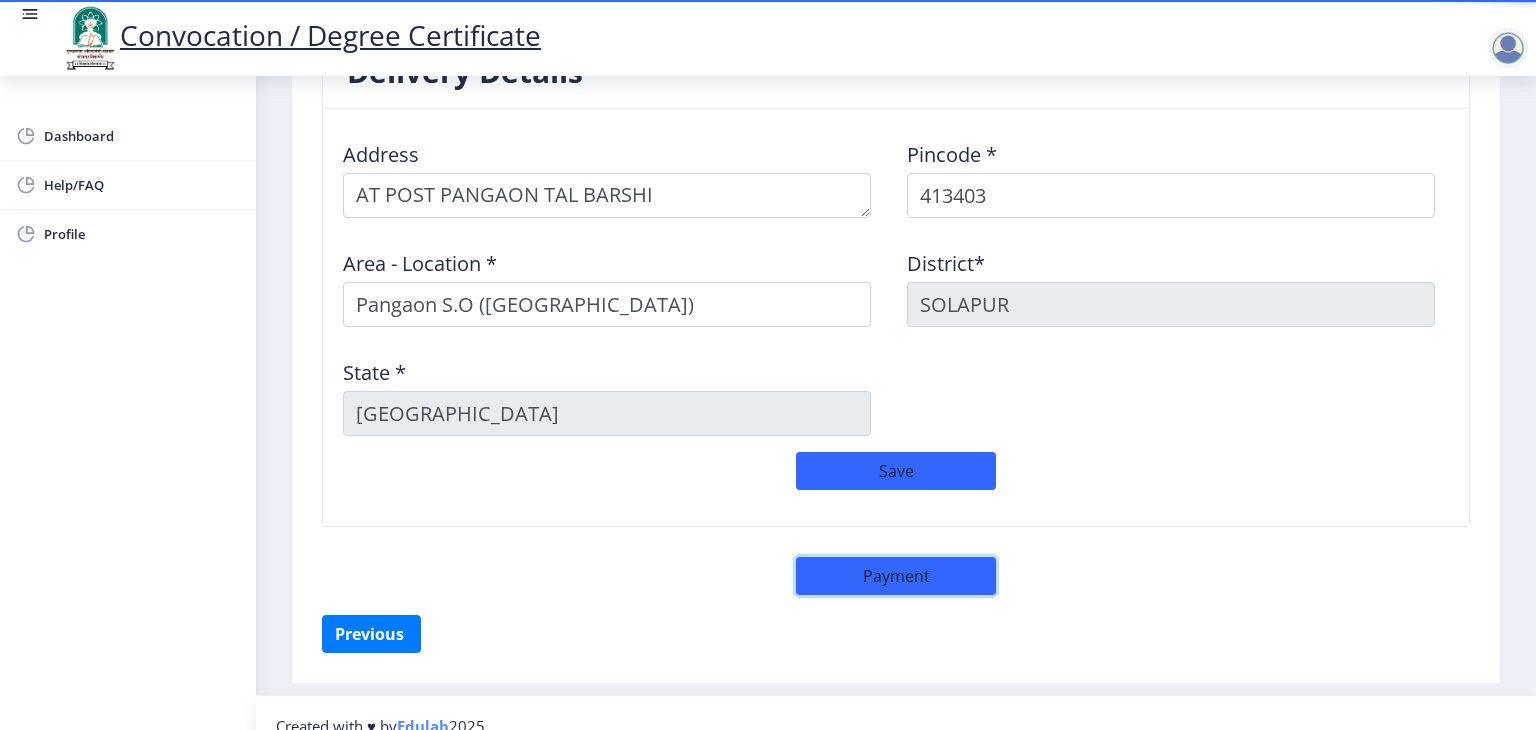 click on "Payment" 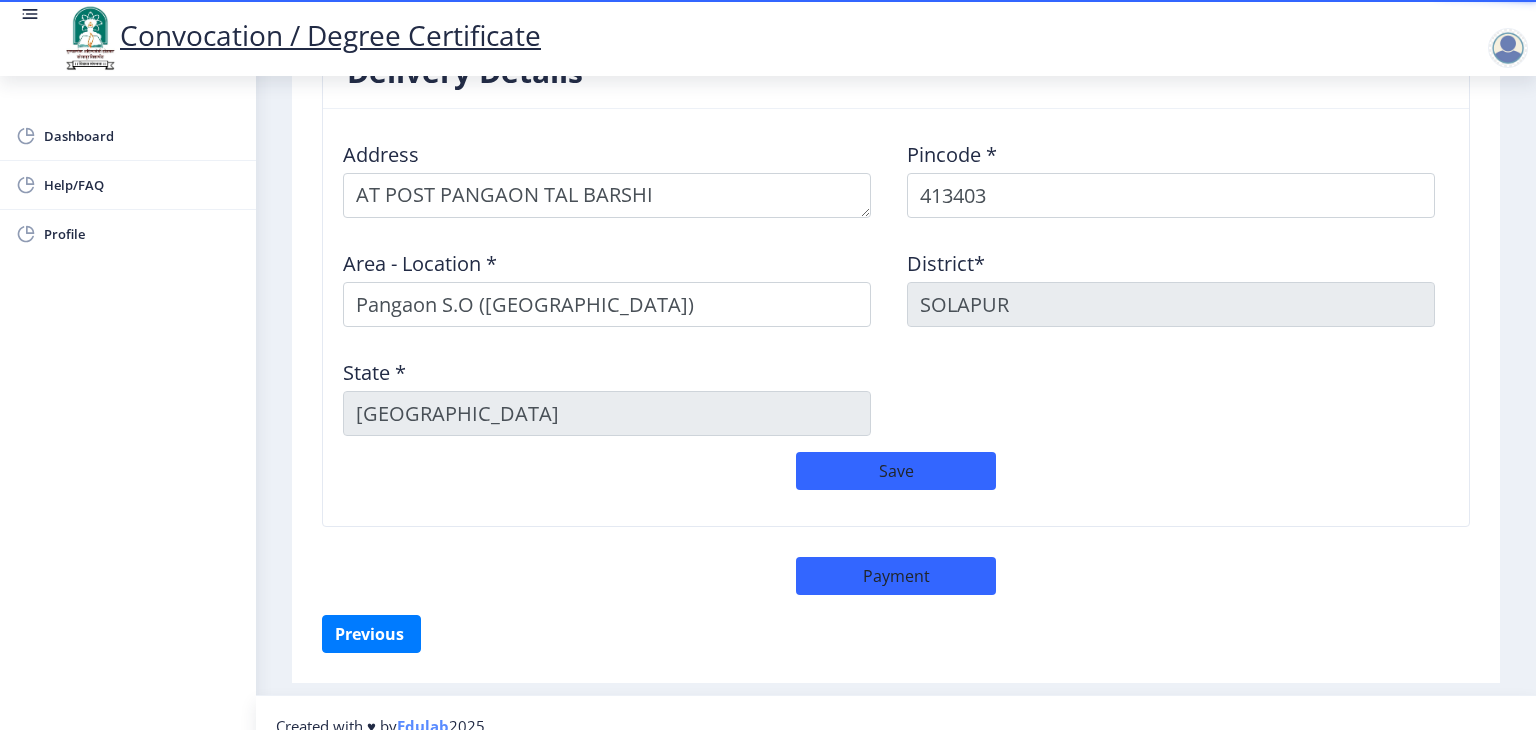 select on "sealed" 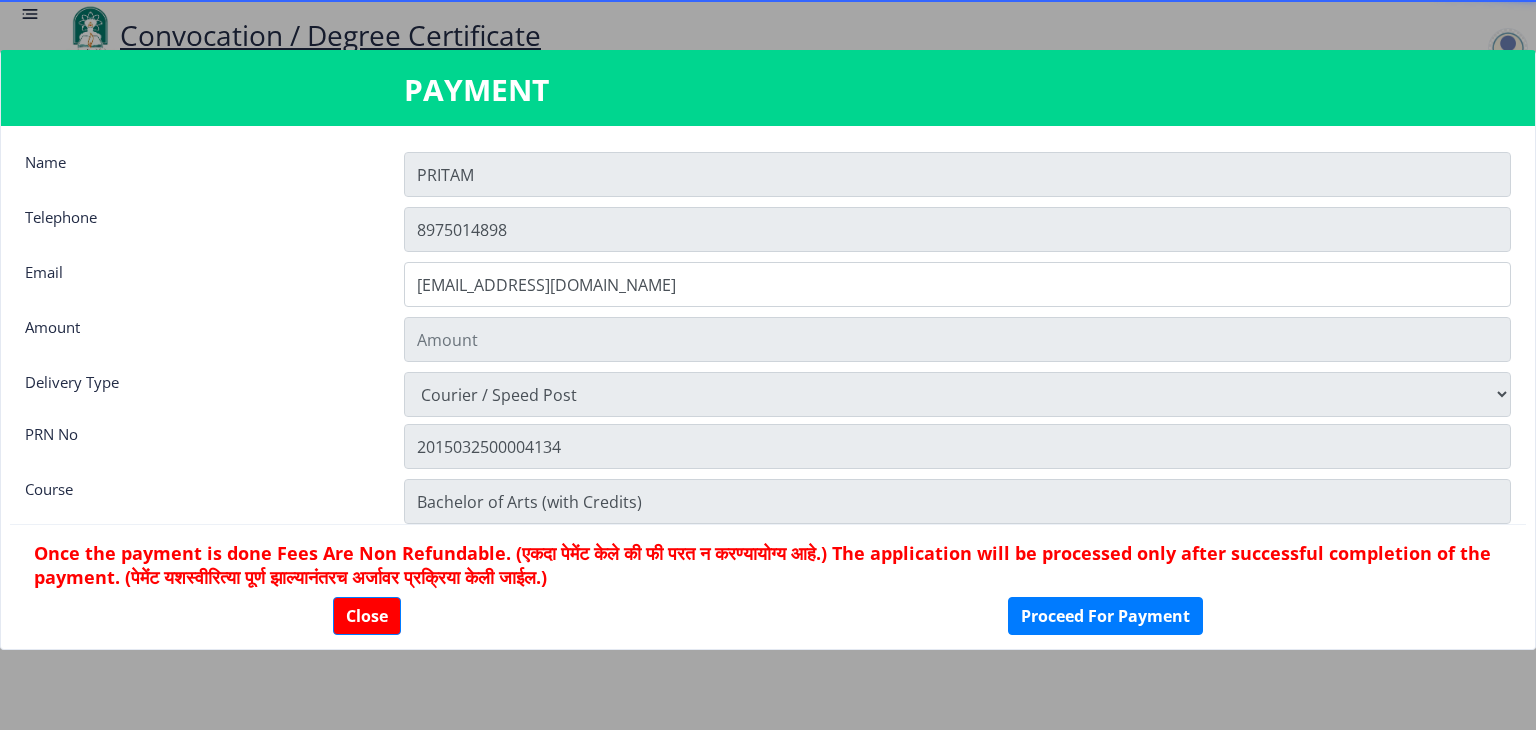 type on "900" 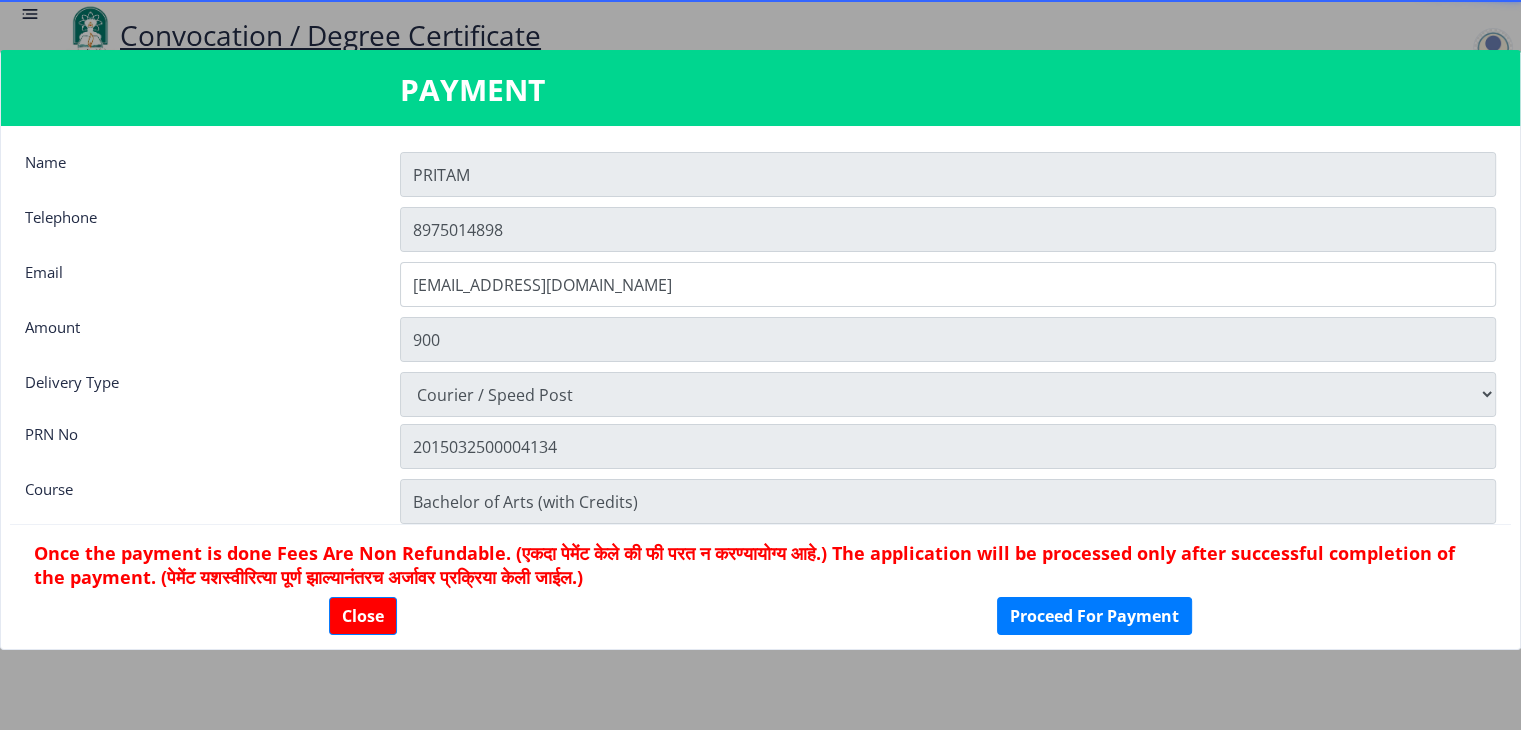 scroll, scrollTop: 1644, scrollLeft: 0, axis: vertical 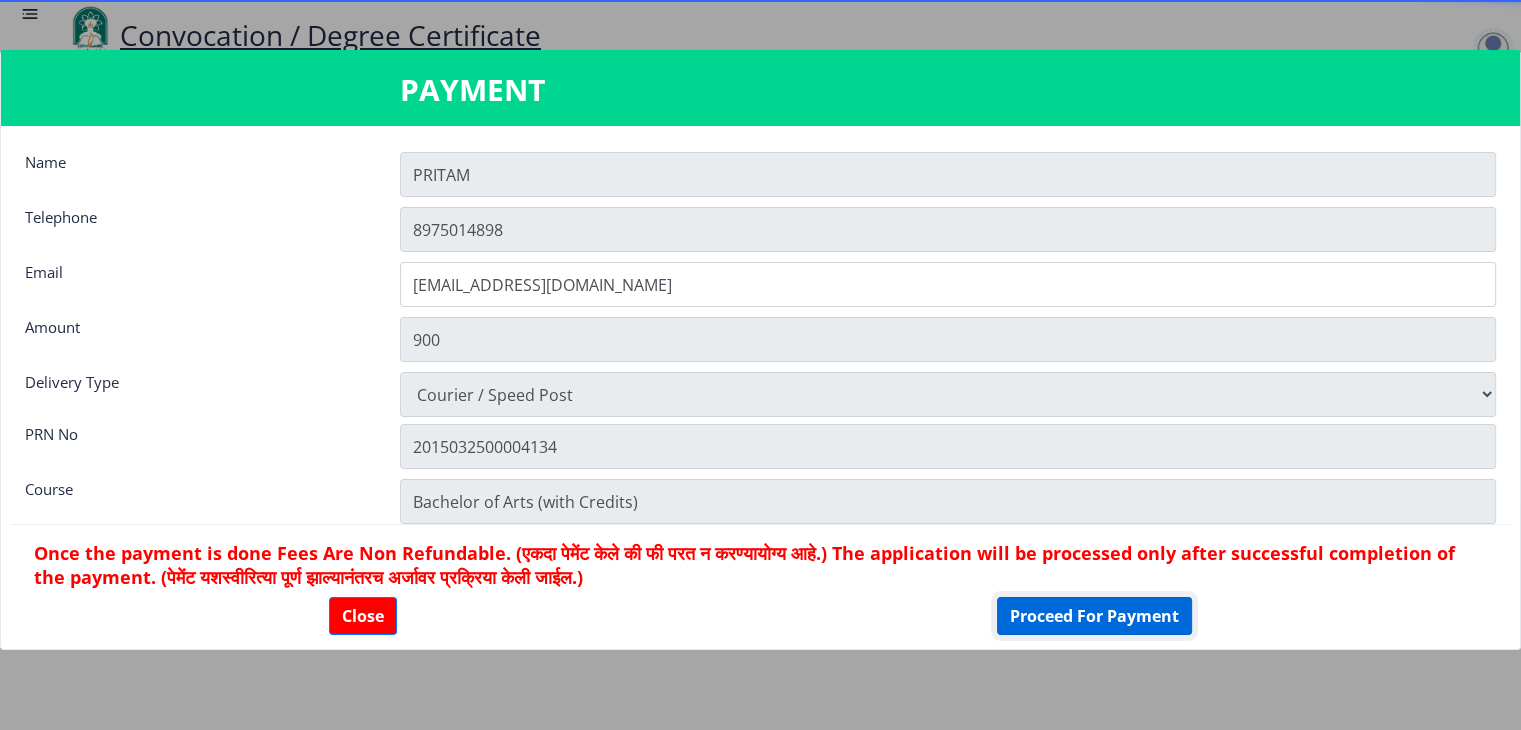 click on "Proceed For Payment" 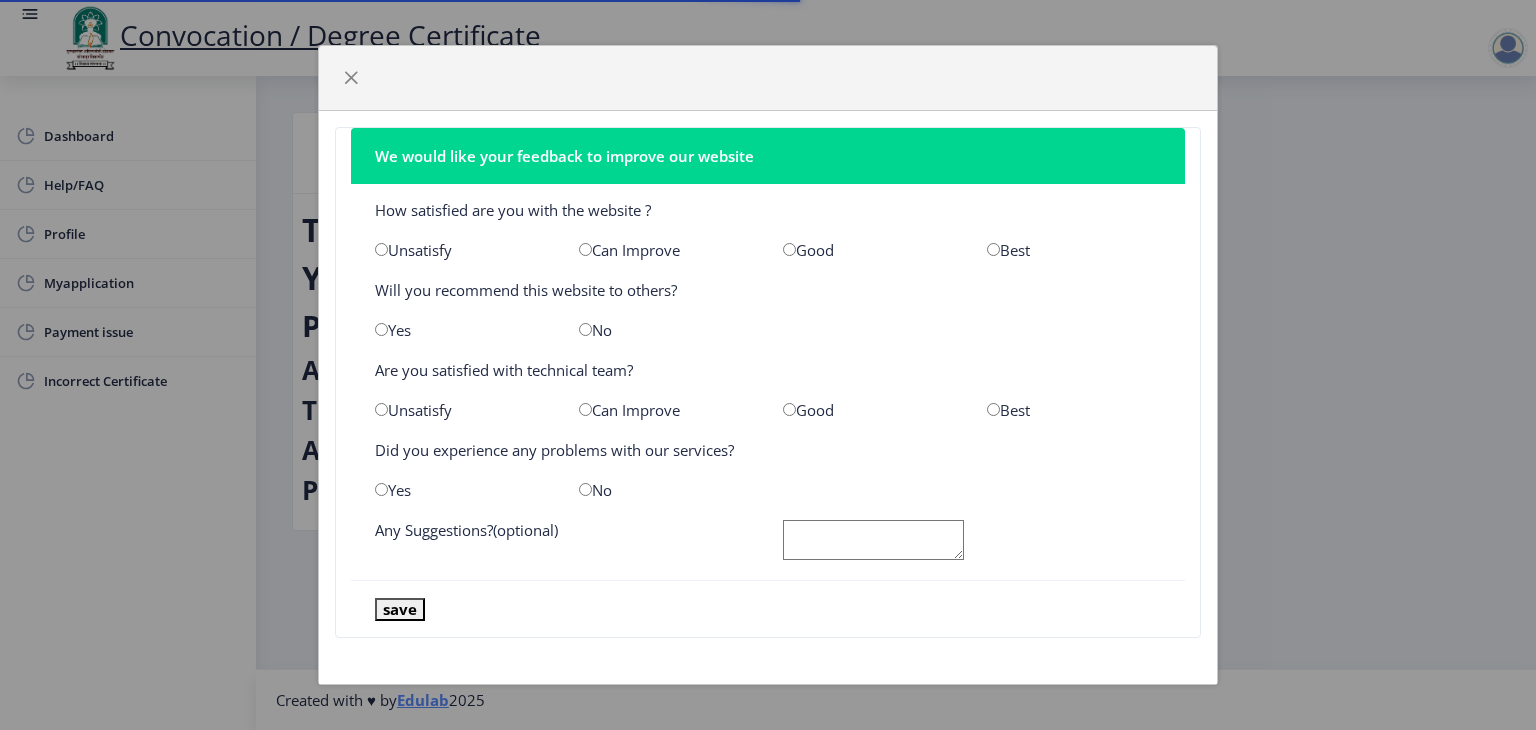 scroll, scrollTop: 0, scrollLeft: 0, axis: both 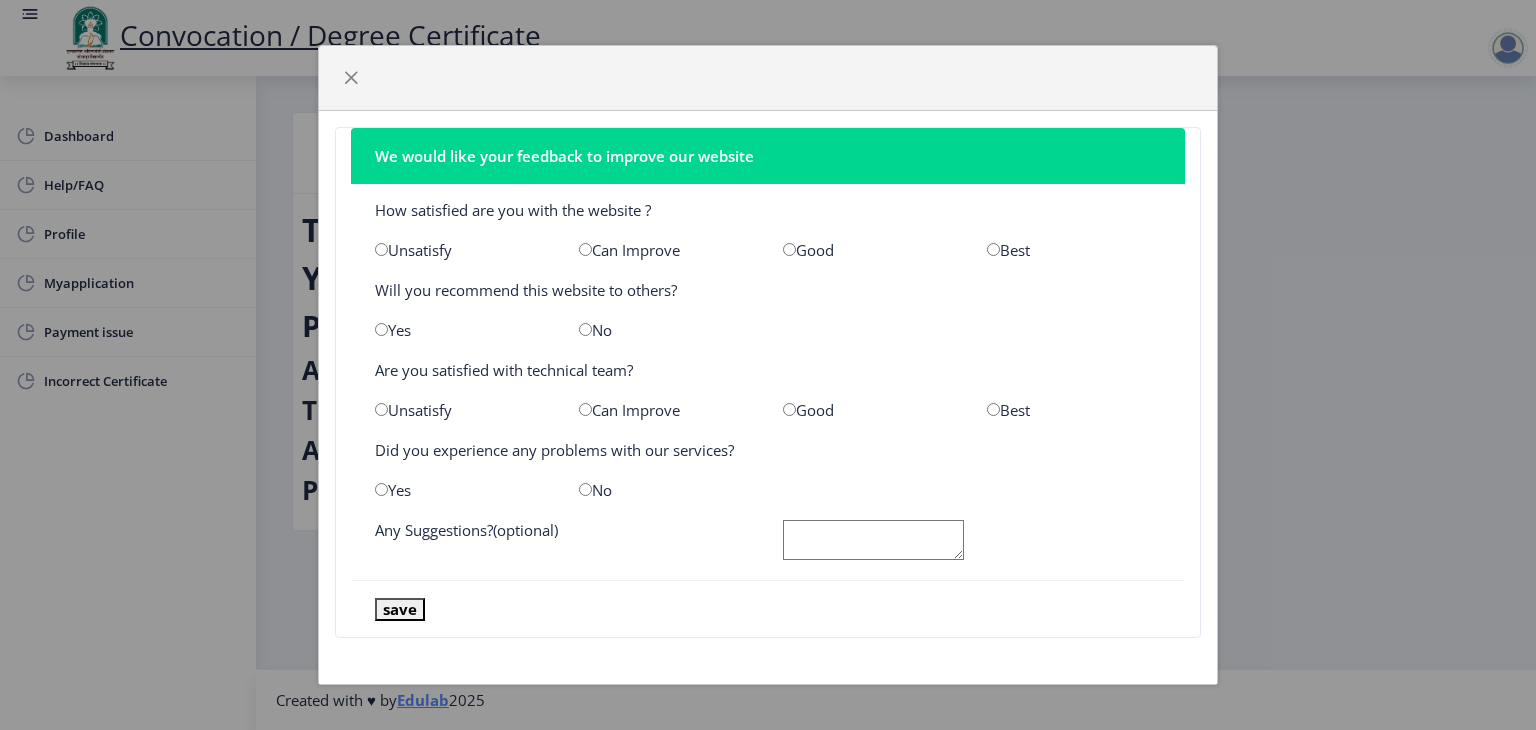 click at bounding box center [993, 249] 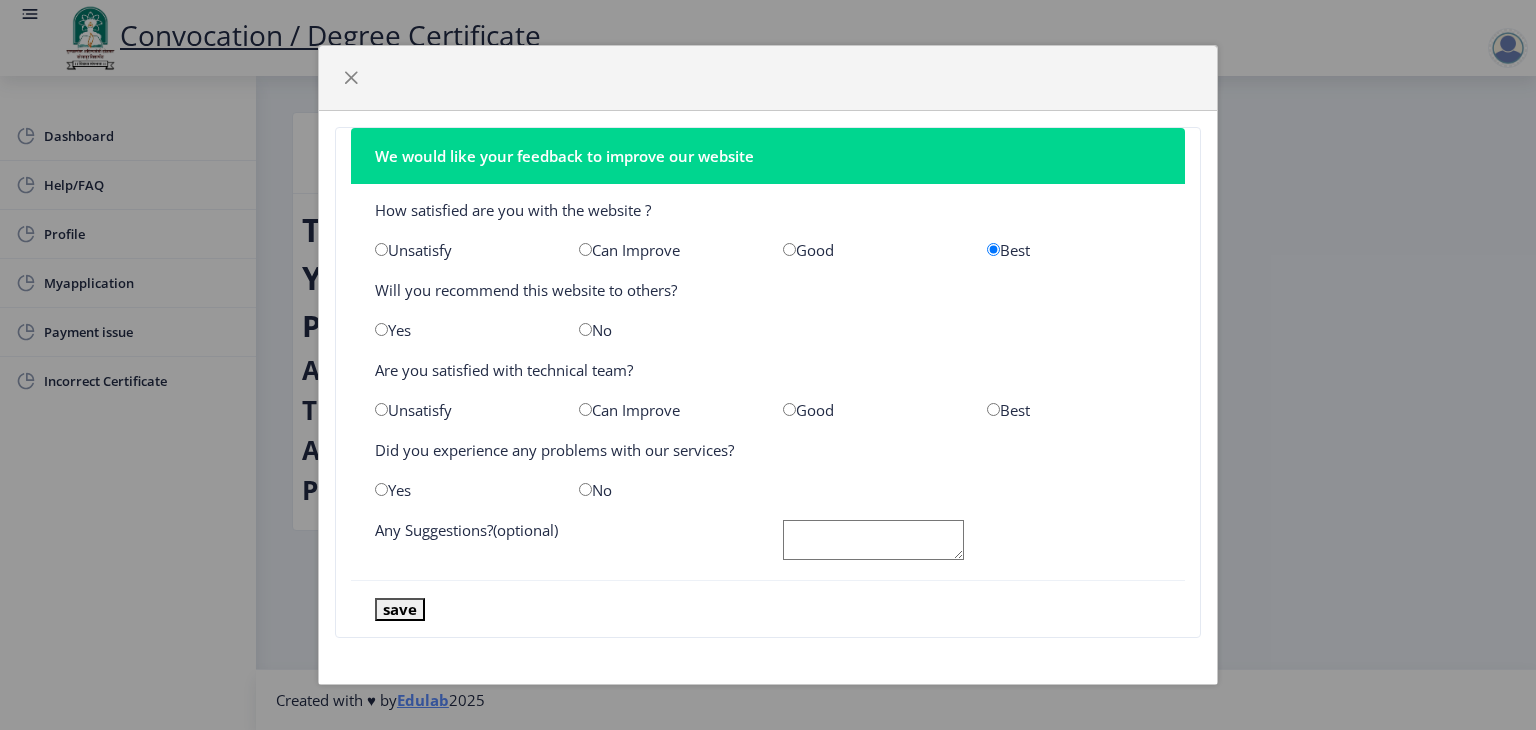 click at bounding box center [381, 329] 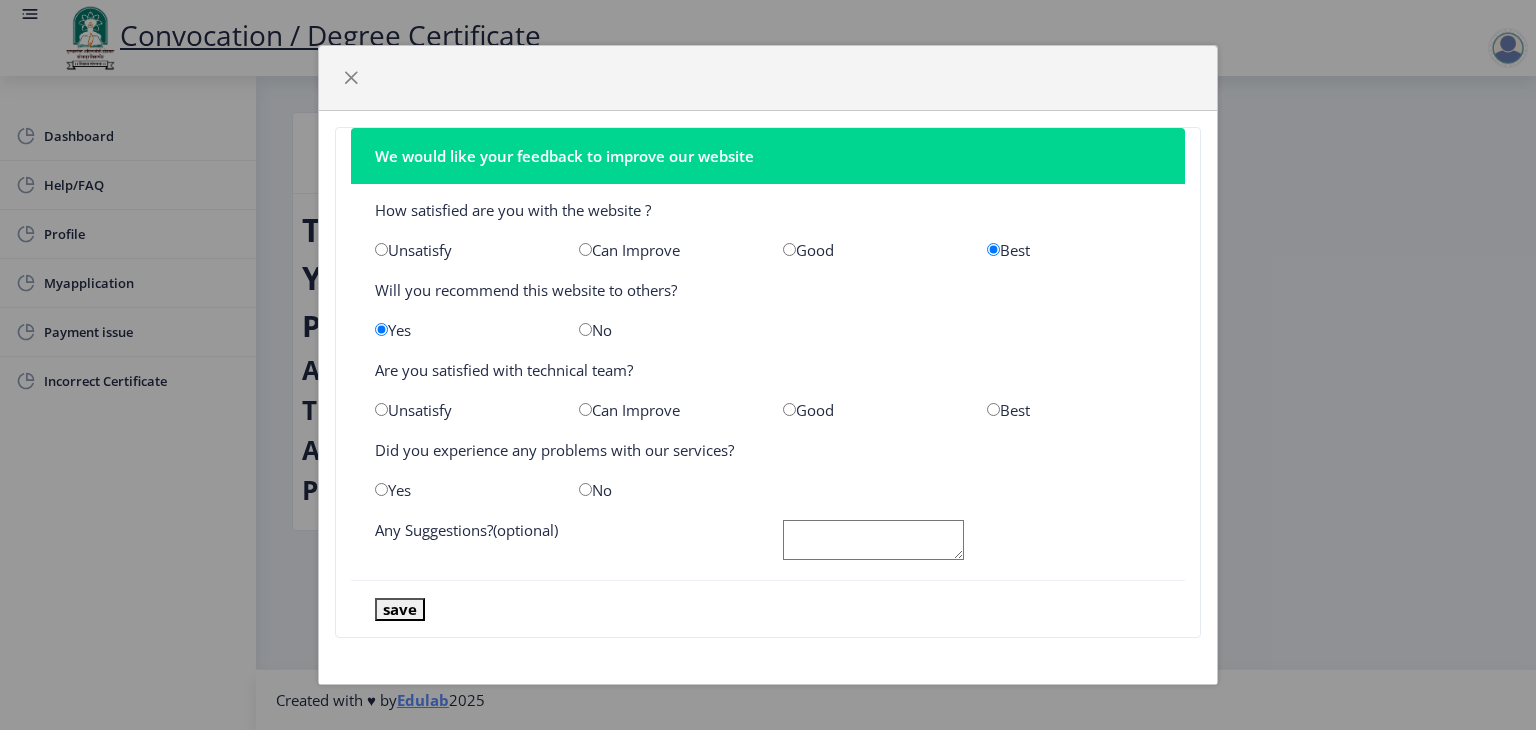 click at bounding box center [993, 409] 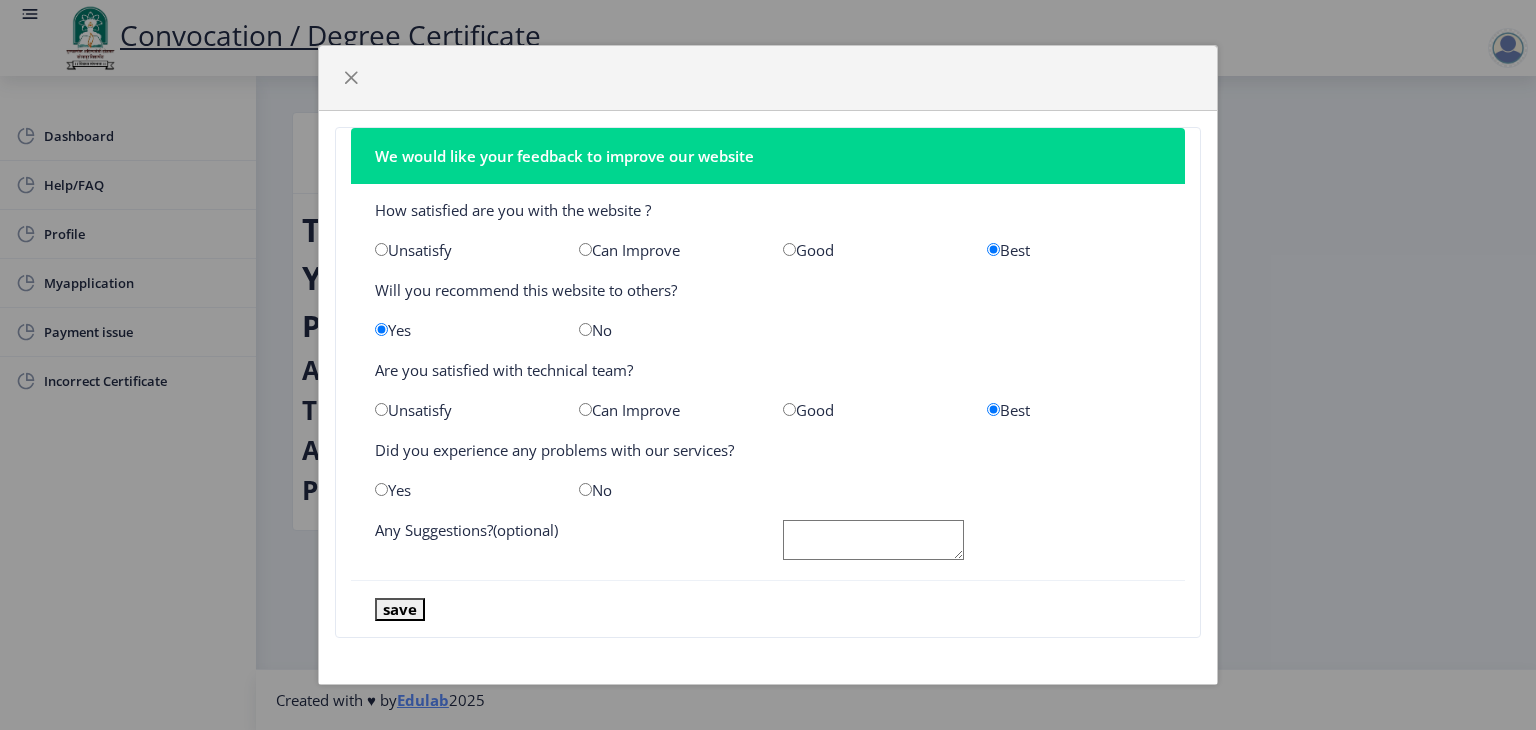 click on "Yes" 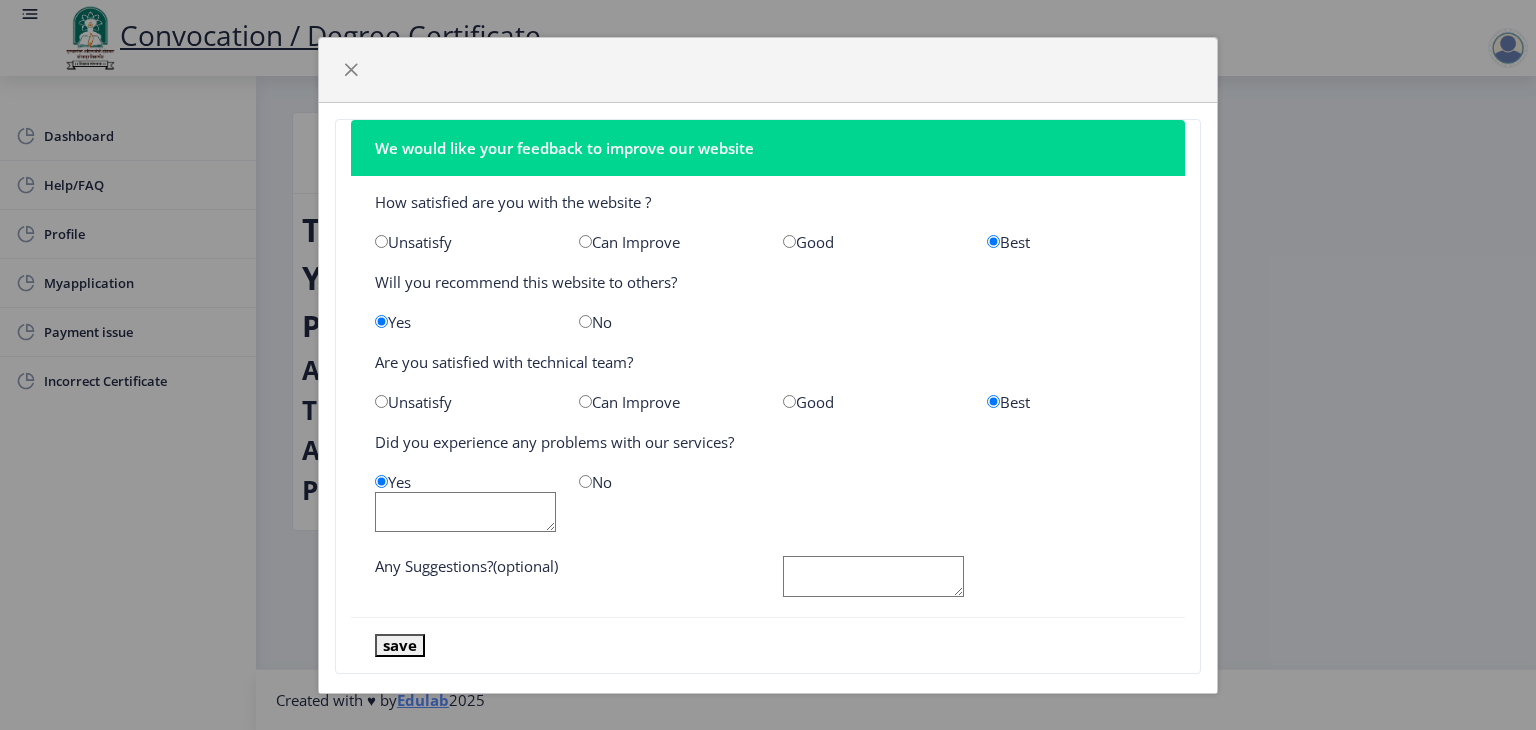 click at bounding box center (585, 481) 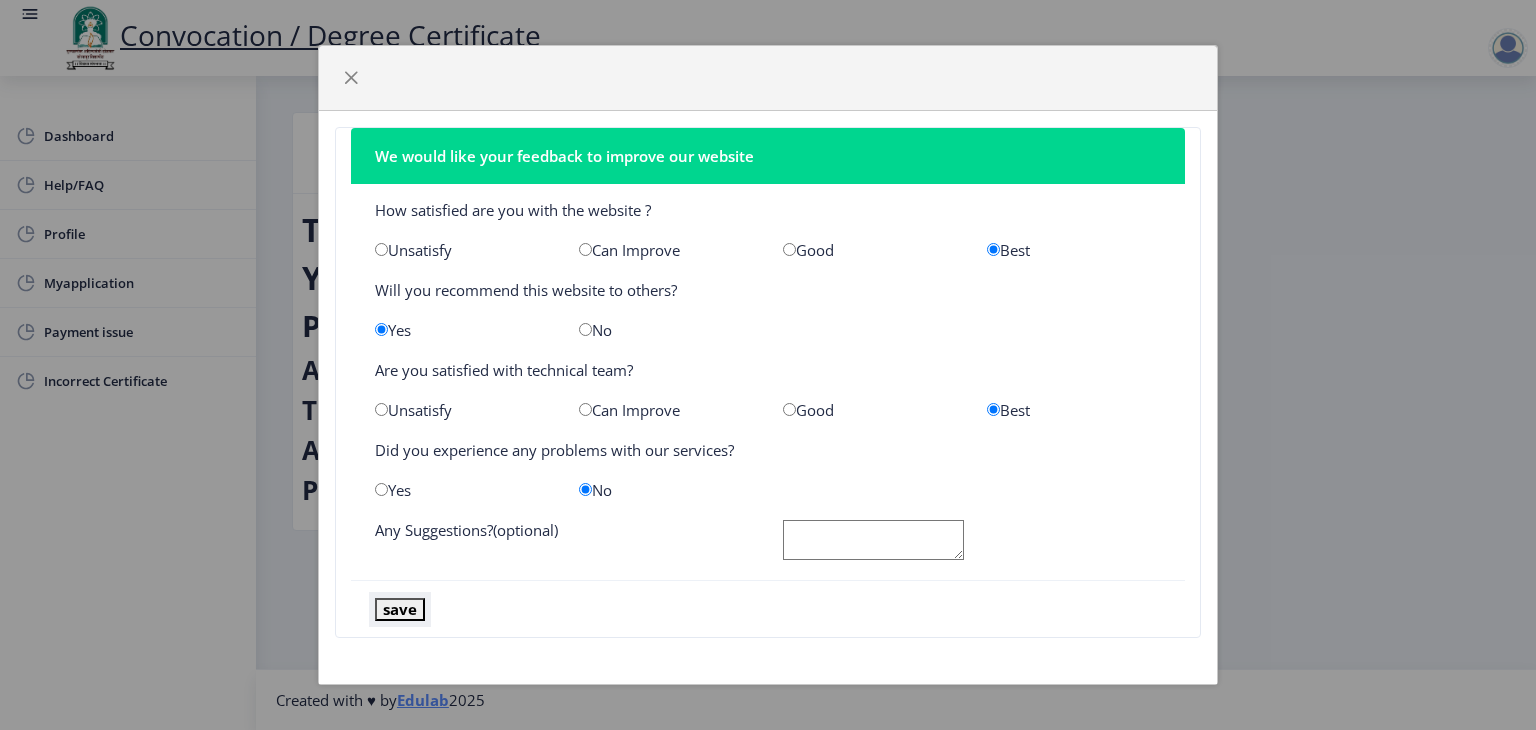 click on "save" 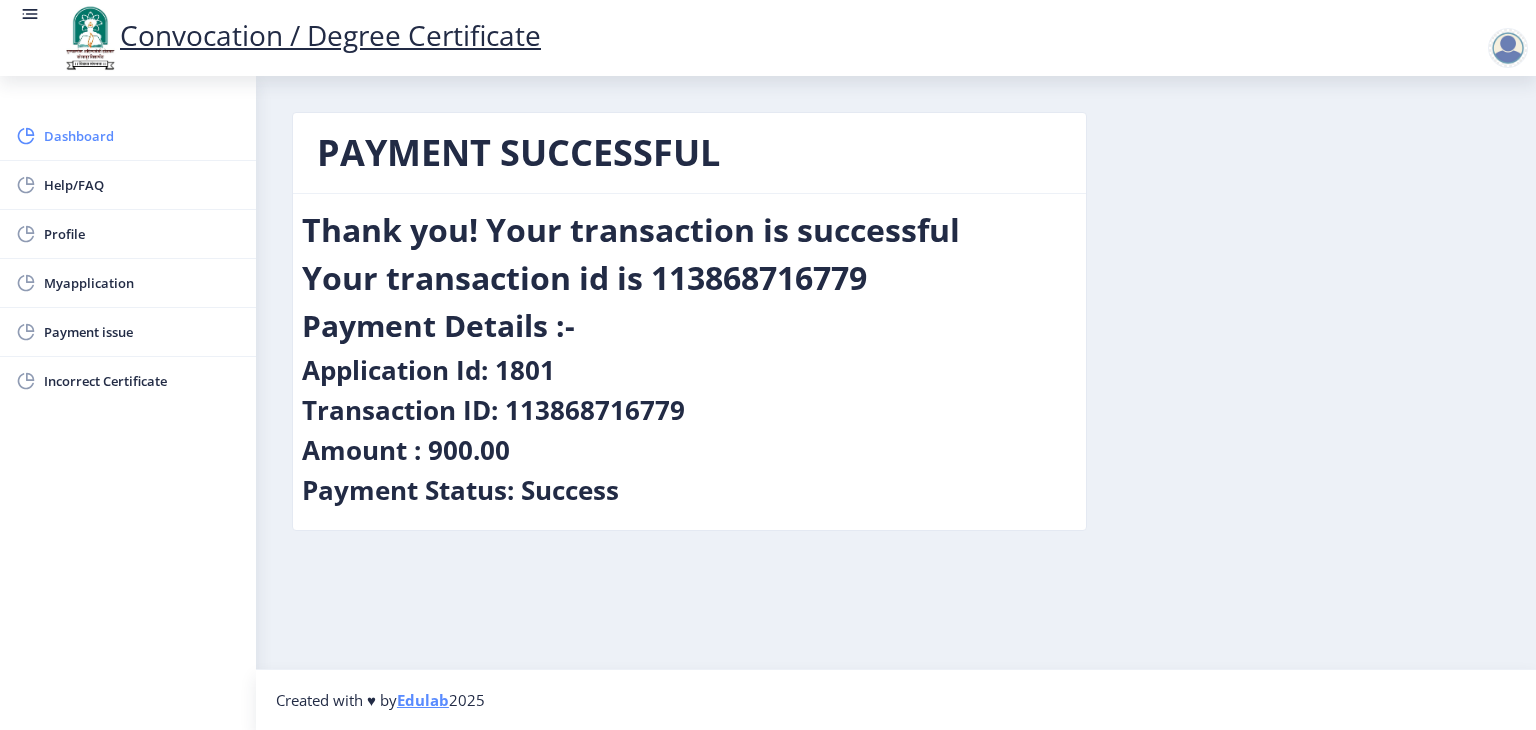 click on "Dashboard" 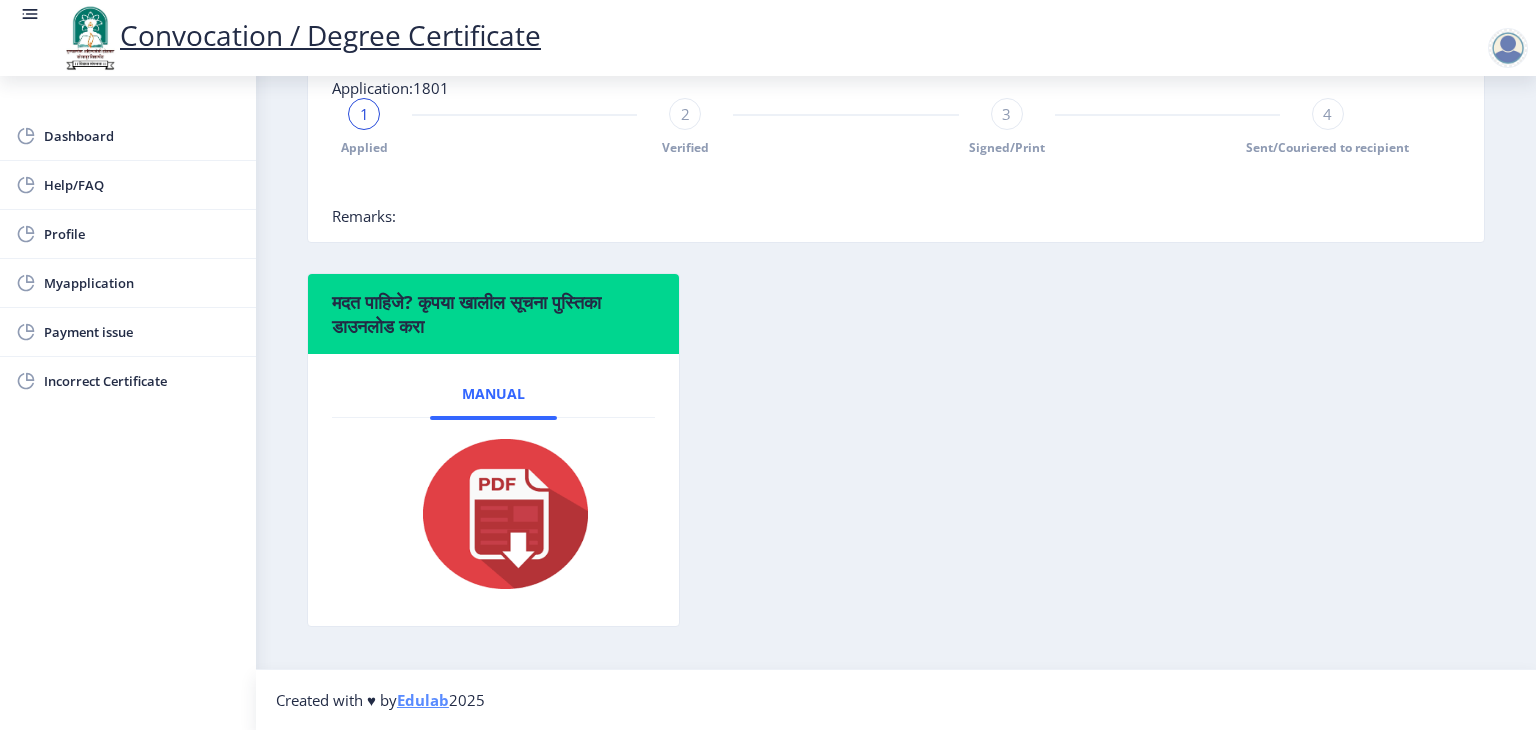 scroll, scrollTop: 14, scrollLeft: 0, axis: vertical 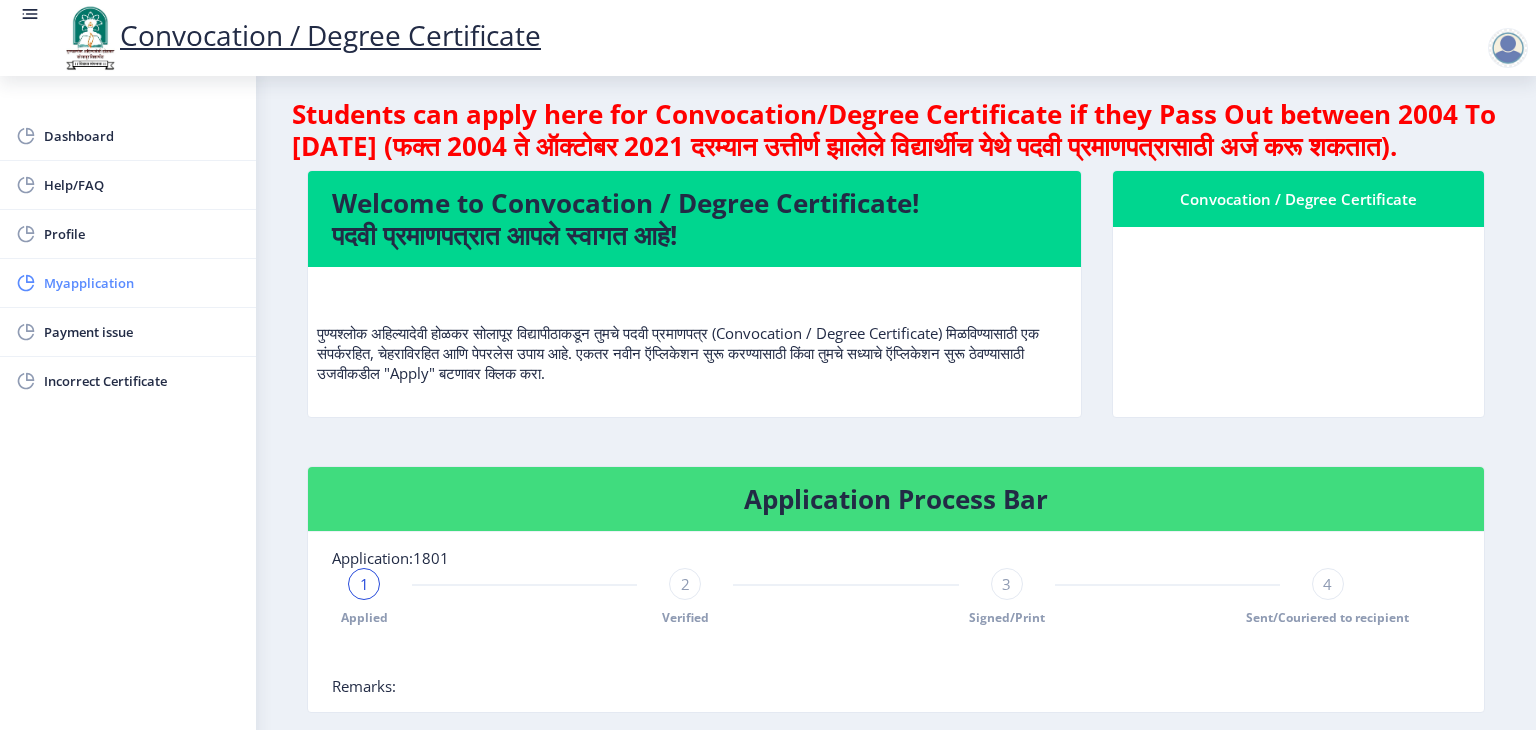 click on "Myapplication" 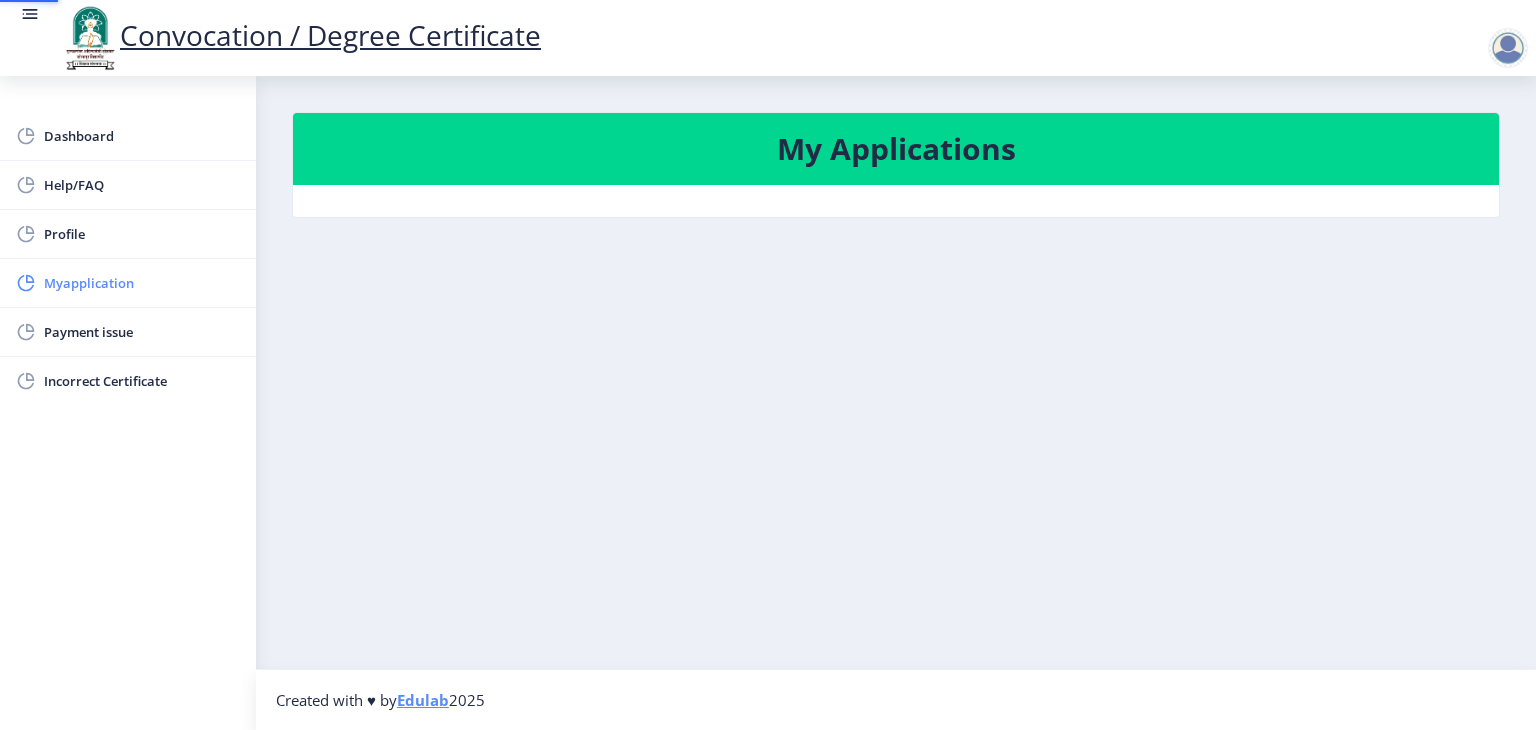 scroll, scrollTop: 0, scrollLeft: 0, axis: both 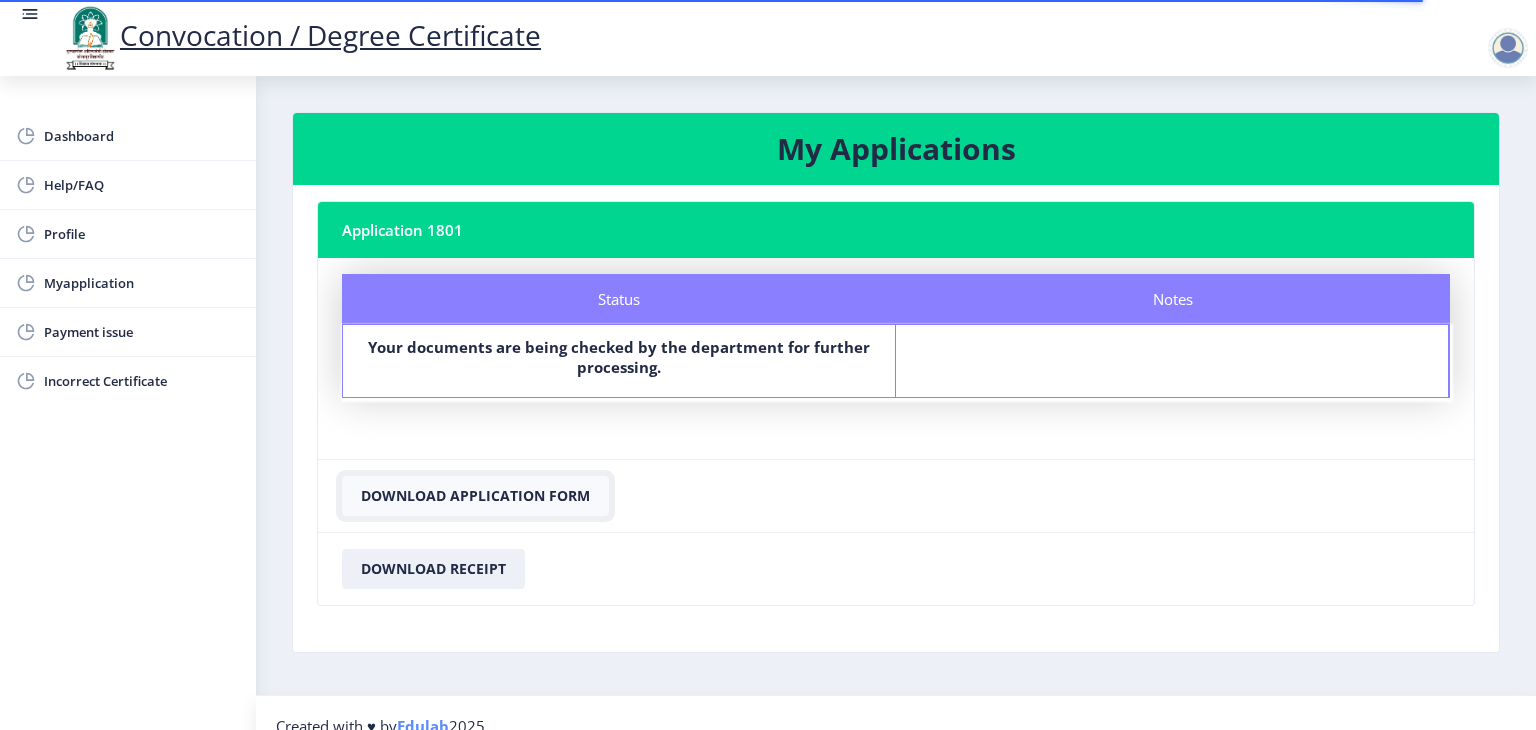 click on "Download Application Form" 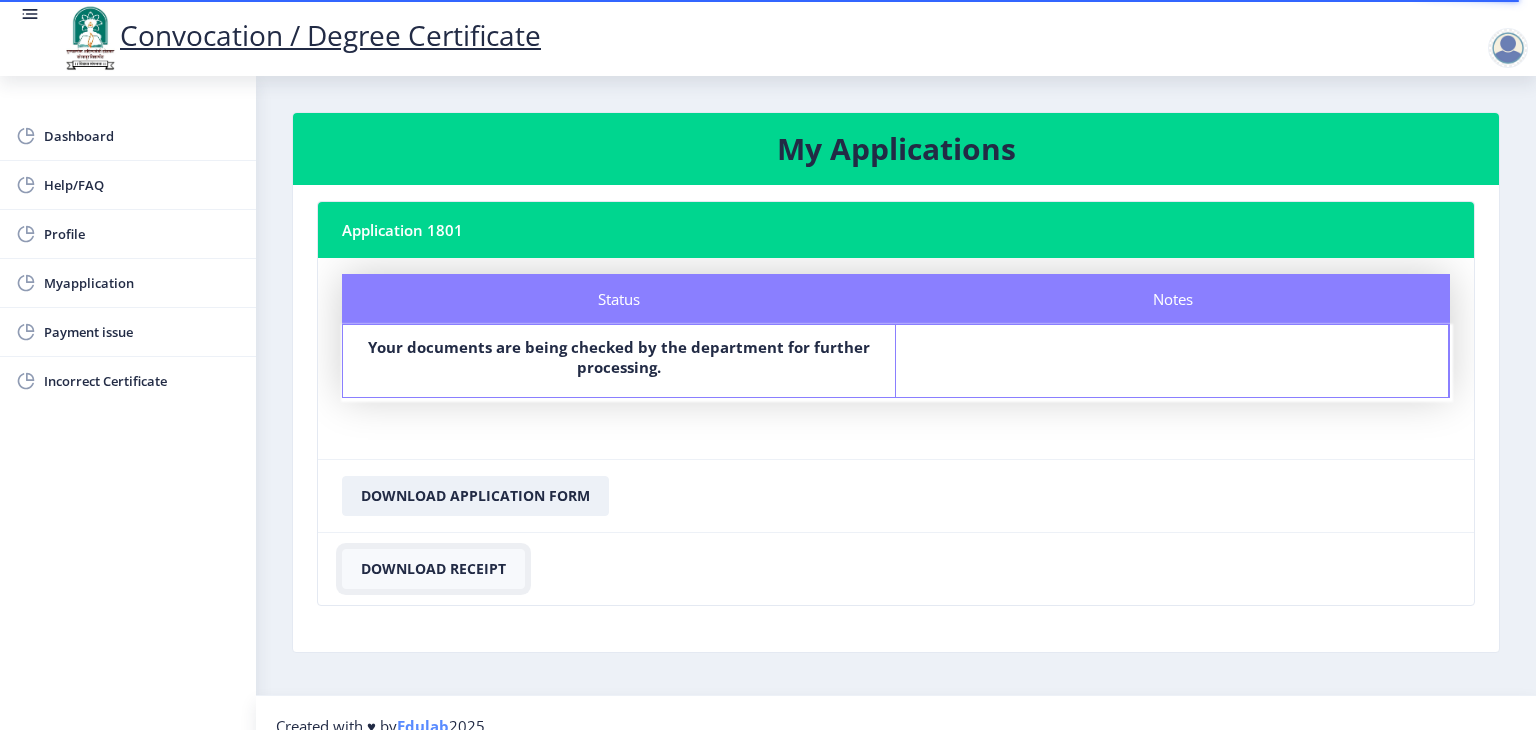 click on "Download Receipt" 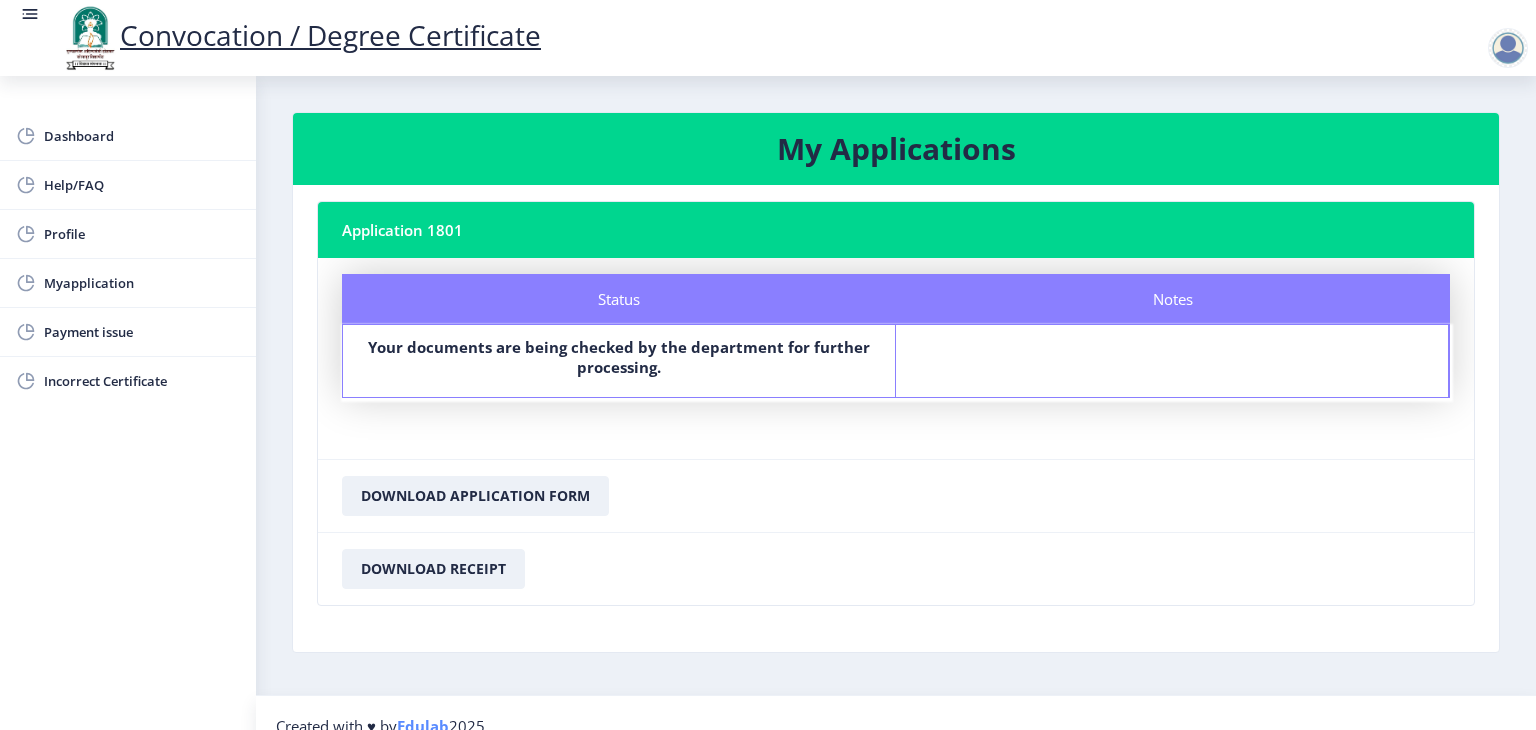 click 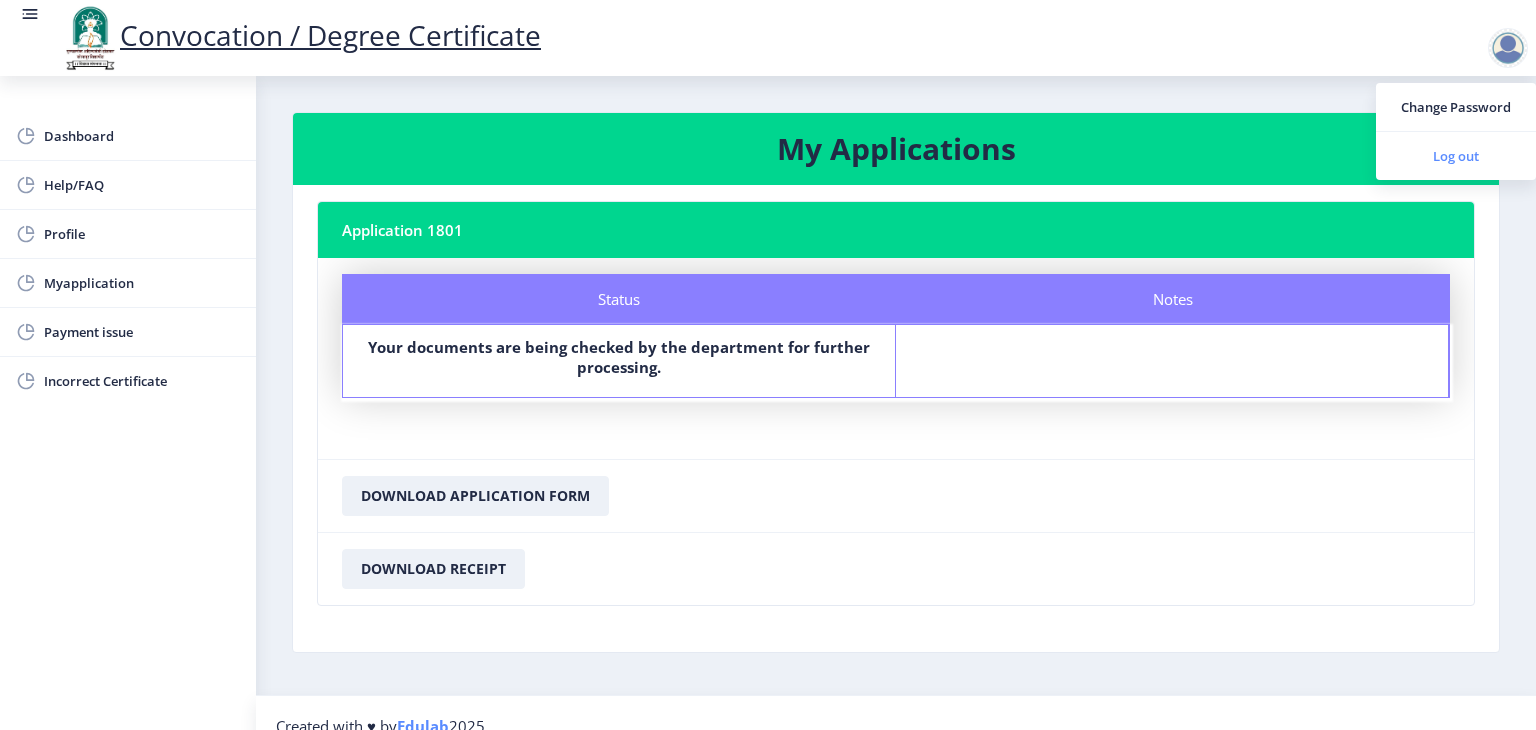 click on "Log out" at bounding box center [1456, 156] 